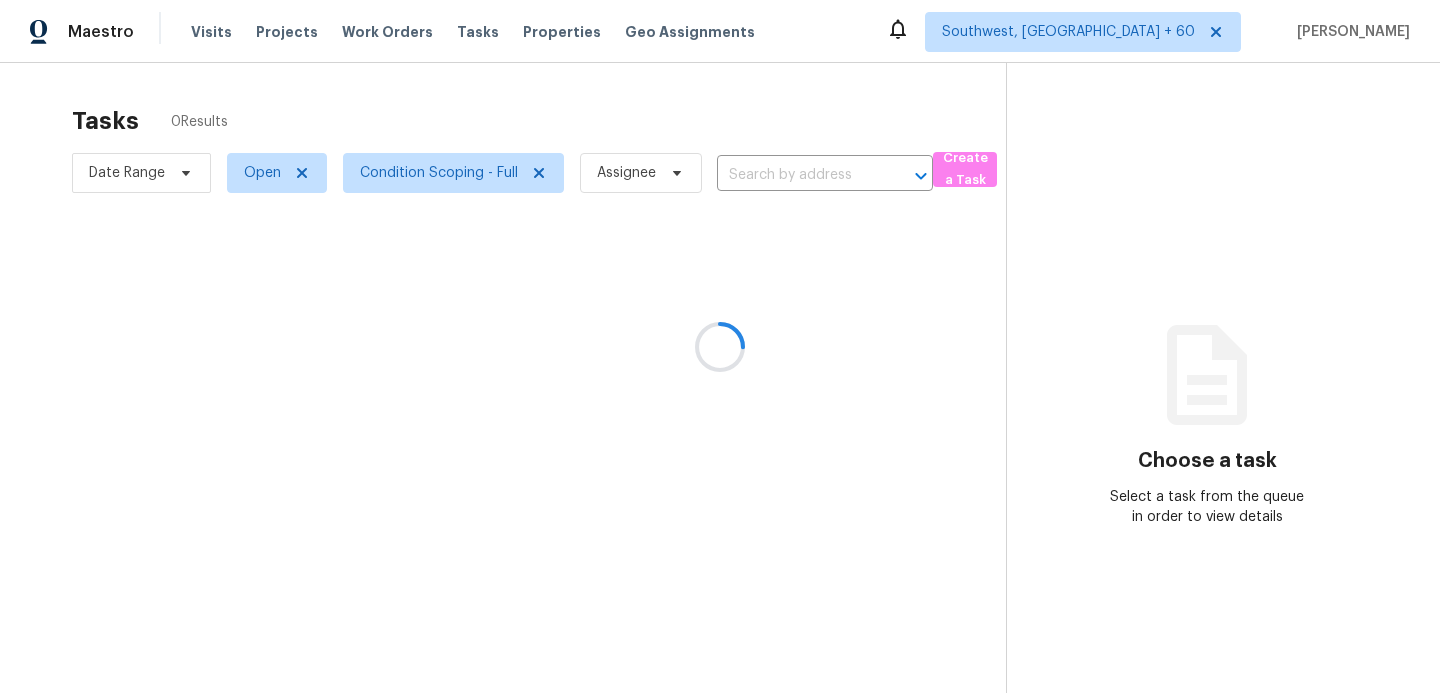 scroll, scrollTop: 0, scrollLeft: 0, axis: both 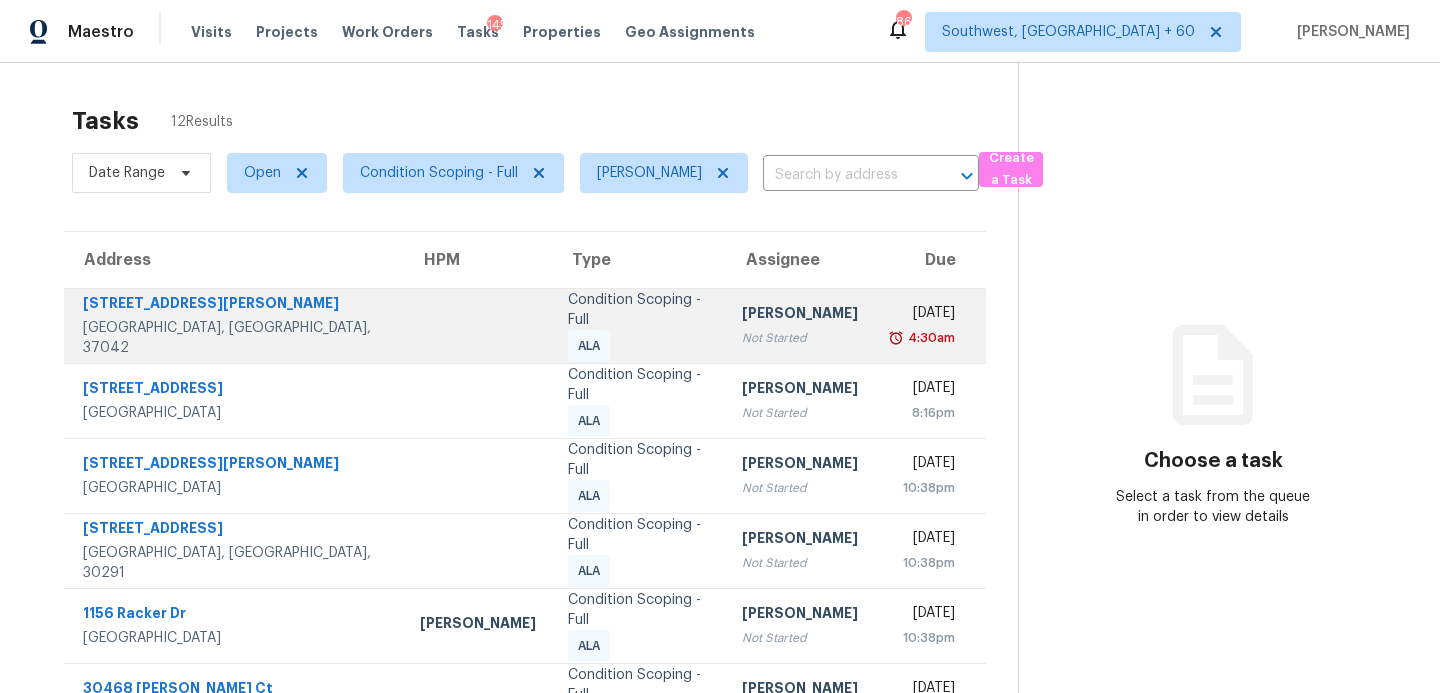 click on "[PERSON_NAME]" at bounding box center (800, 315) 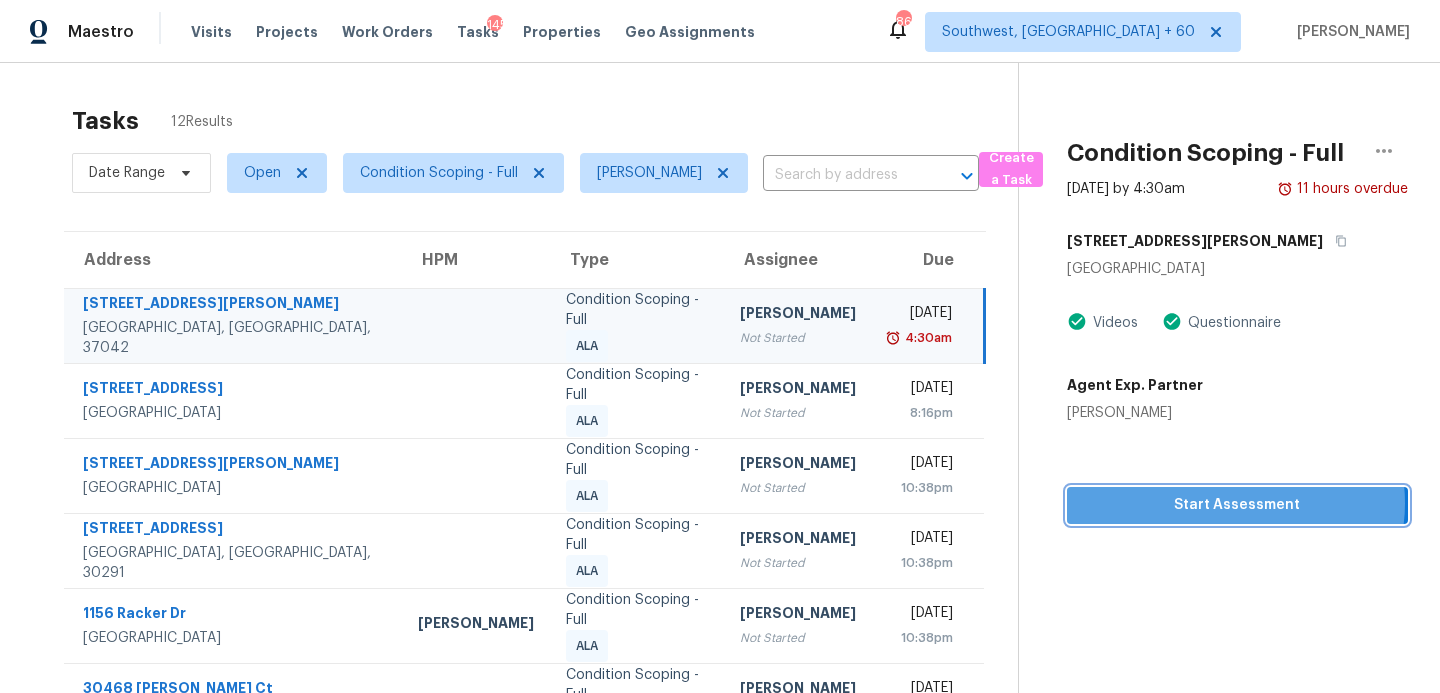 click on "Start Assessment" at bounding box center [1237, 505] 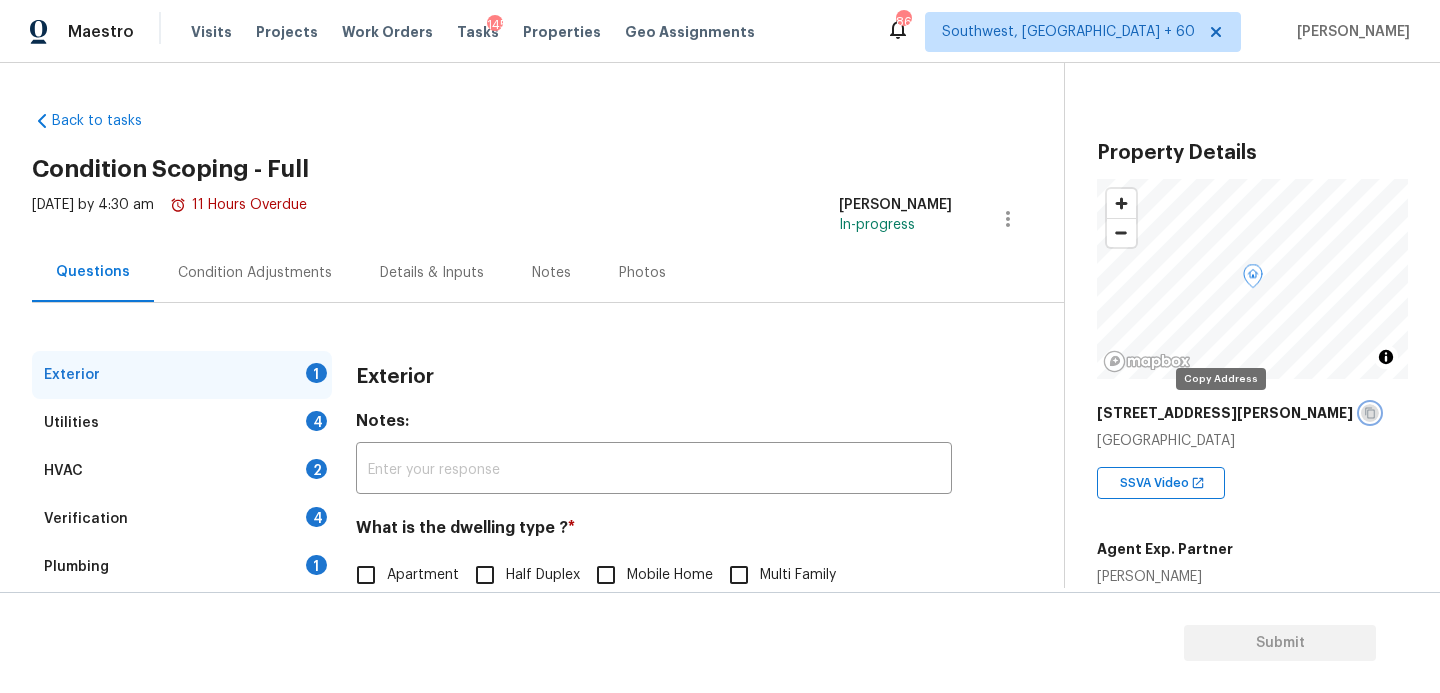 click 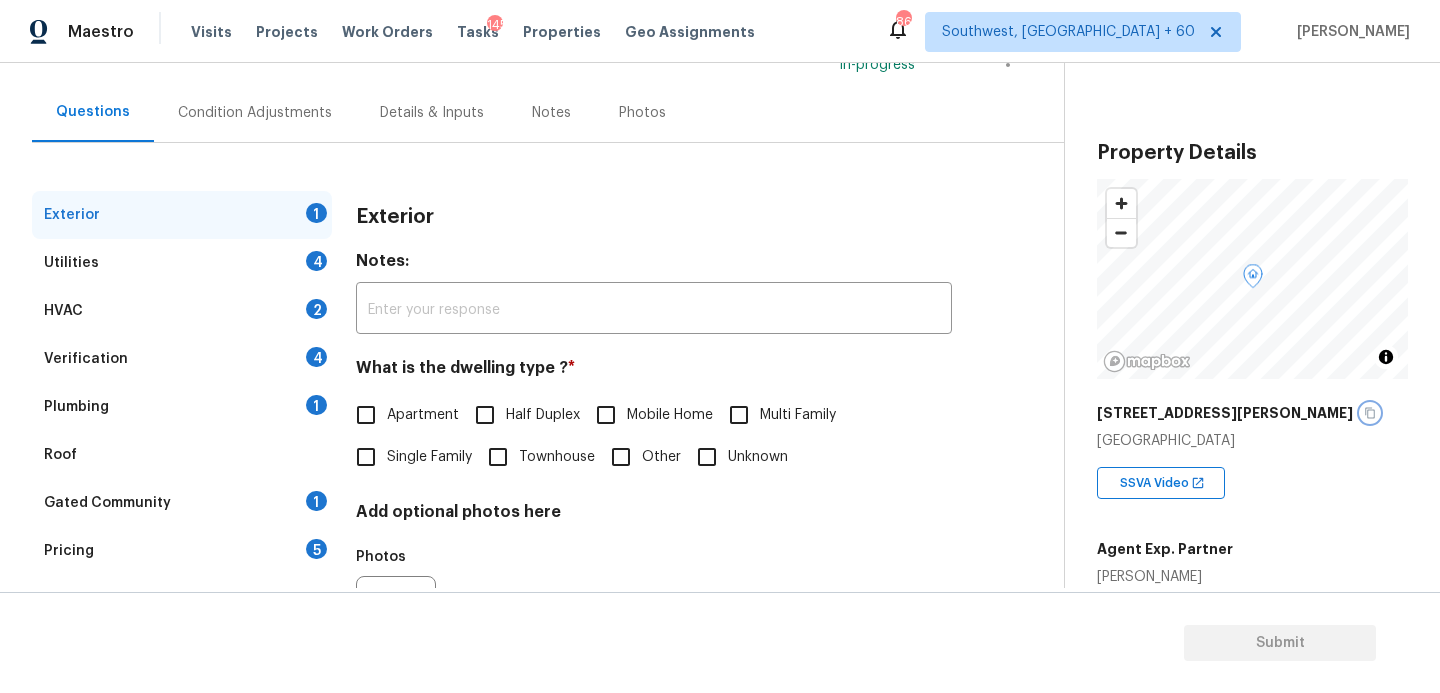 scroll, scrollTop: 246, scrollLeft: 0, axis: vertical 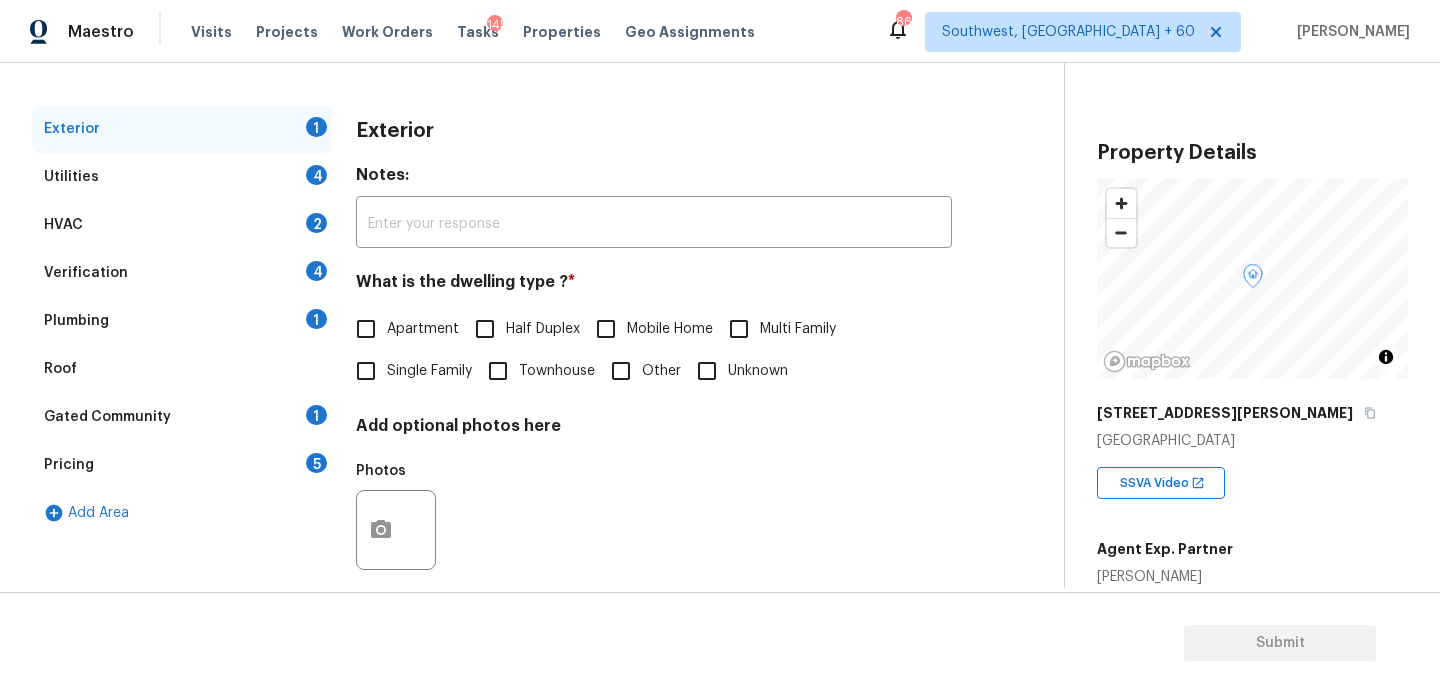 click on "Single Family" at bounding box center (408, 371) 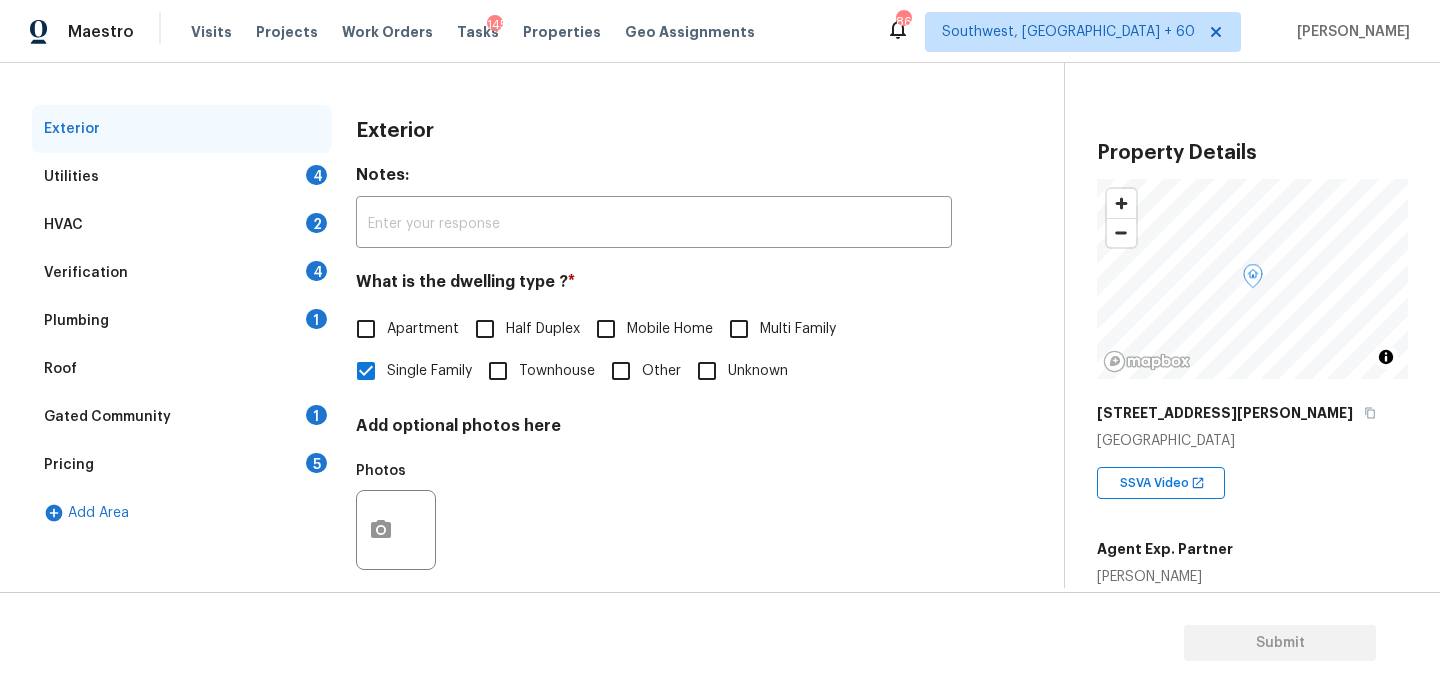 click on "Utilities 4" at bounding box center (182, 177) 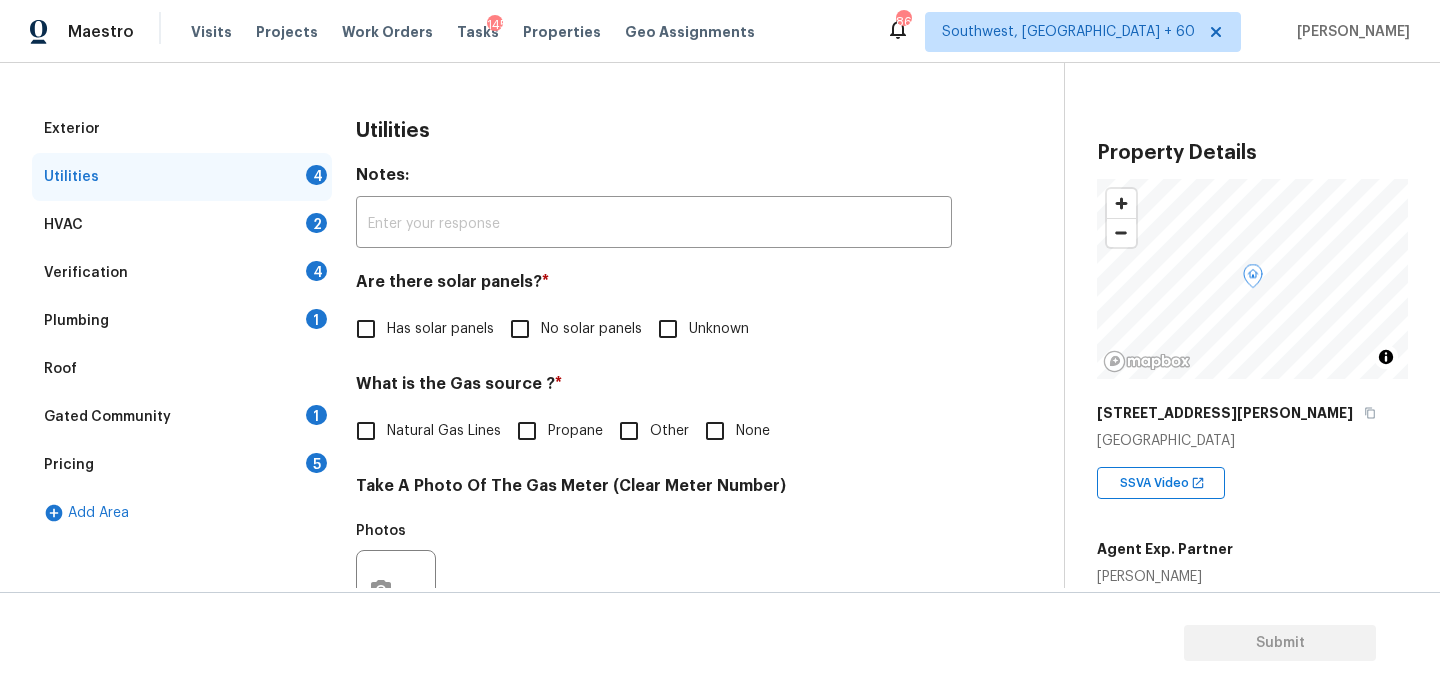 click on "No solar panels" at bounding box center (591, 329) 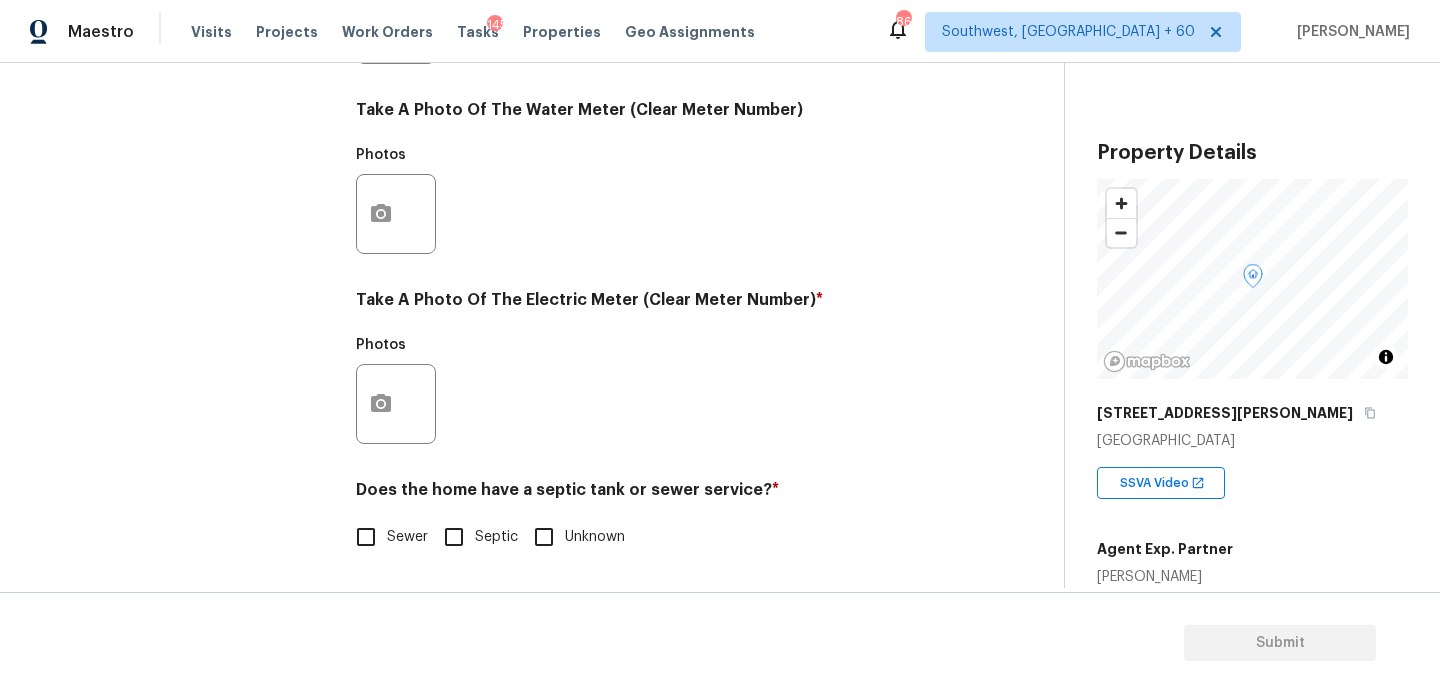 click on "Sewer" at bounding box center (407, 537) 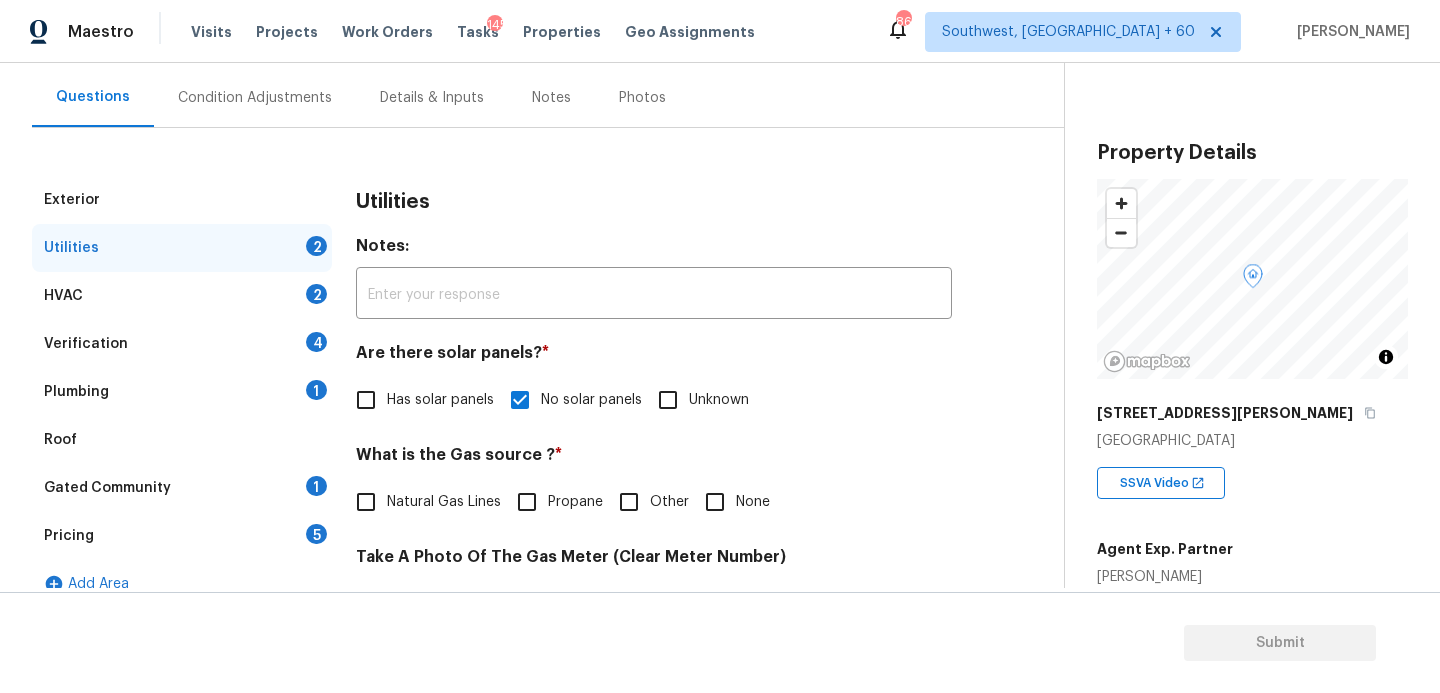 scroll, scrollTop: 152, scrollLeft: 0, axis: vertical 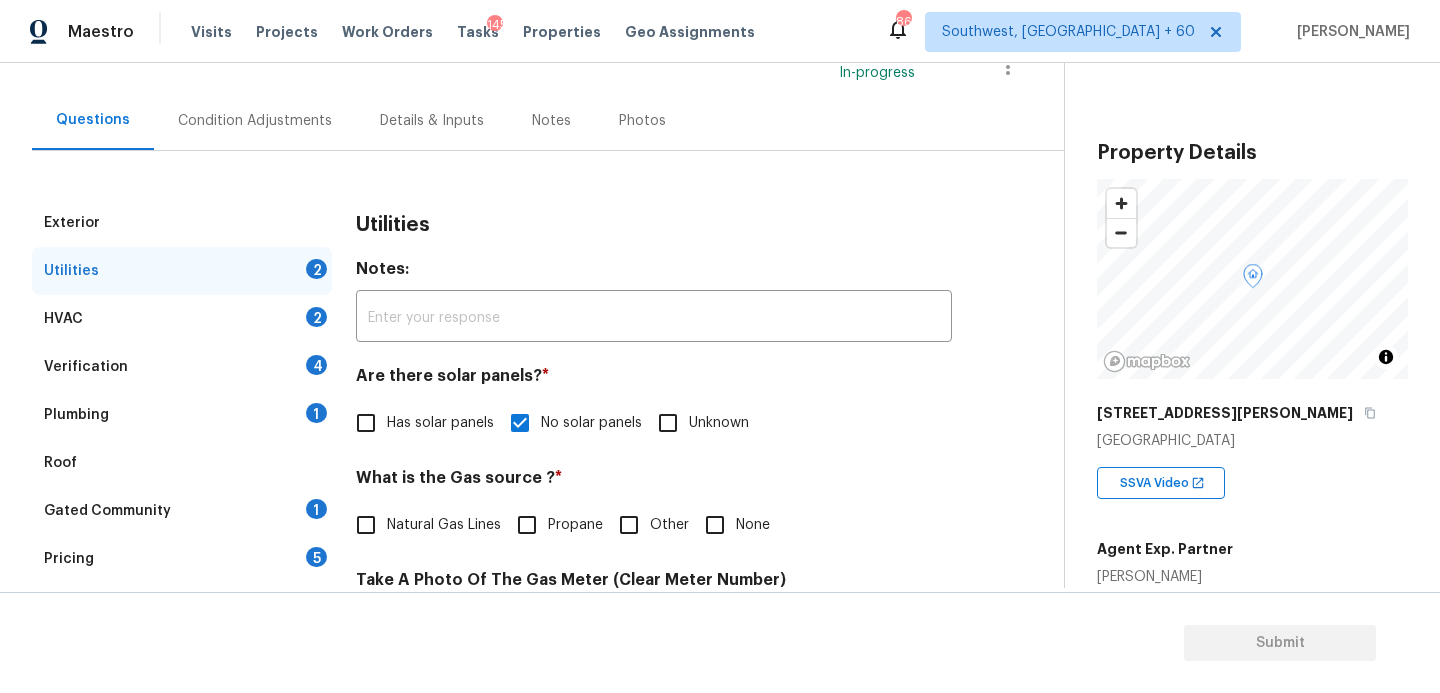 click on "Plumbing 1" at bounding box center [182, 415] 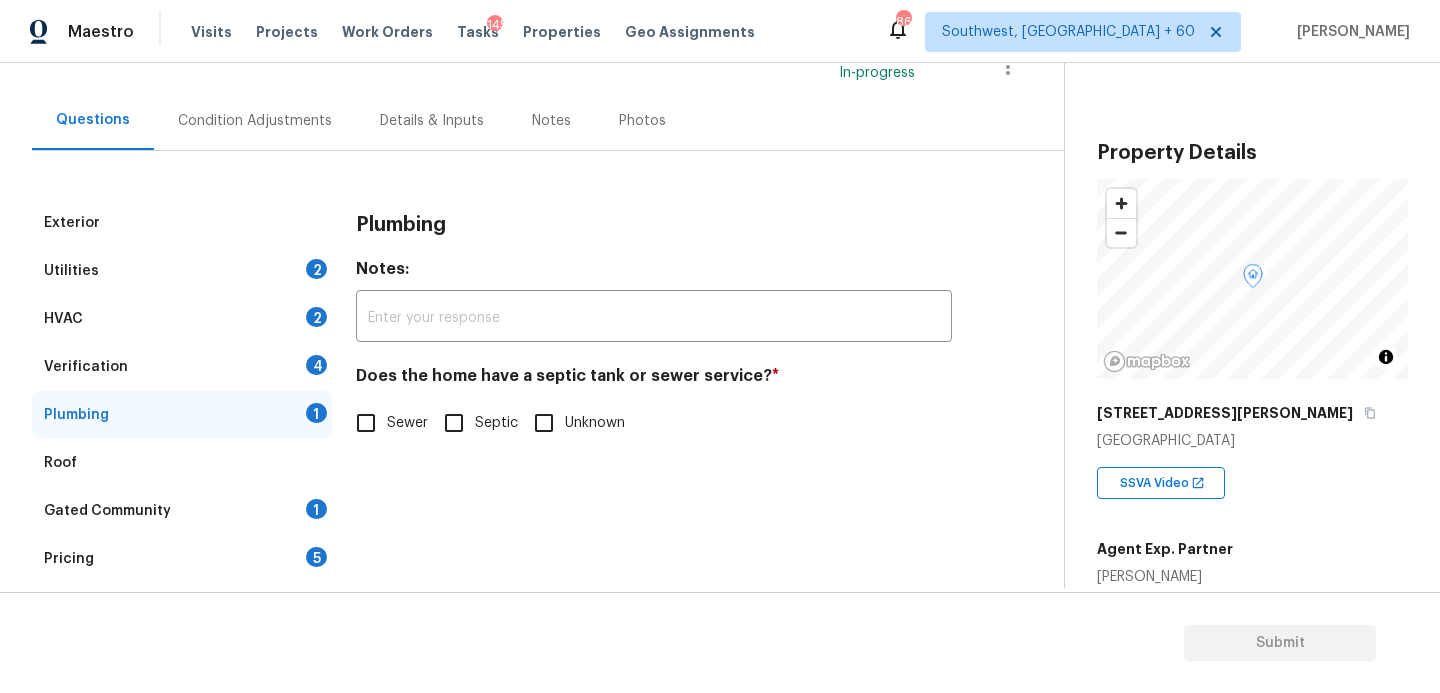click on "Sewer" at bounding box center (407, 423) 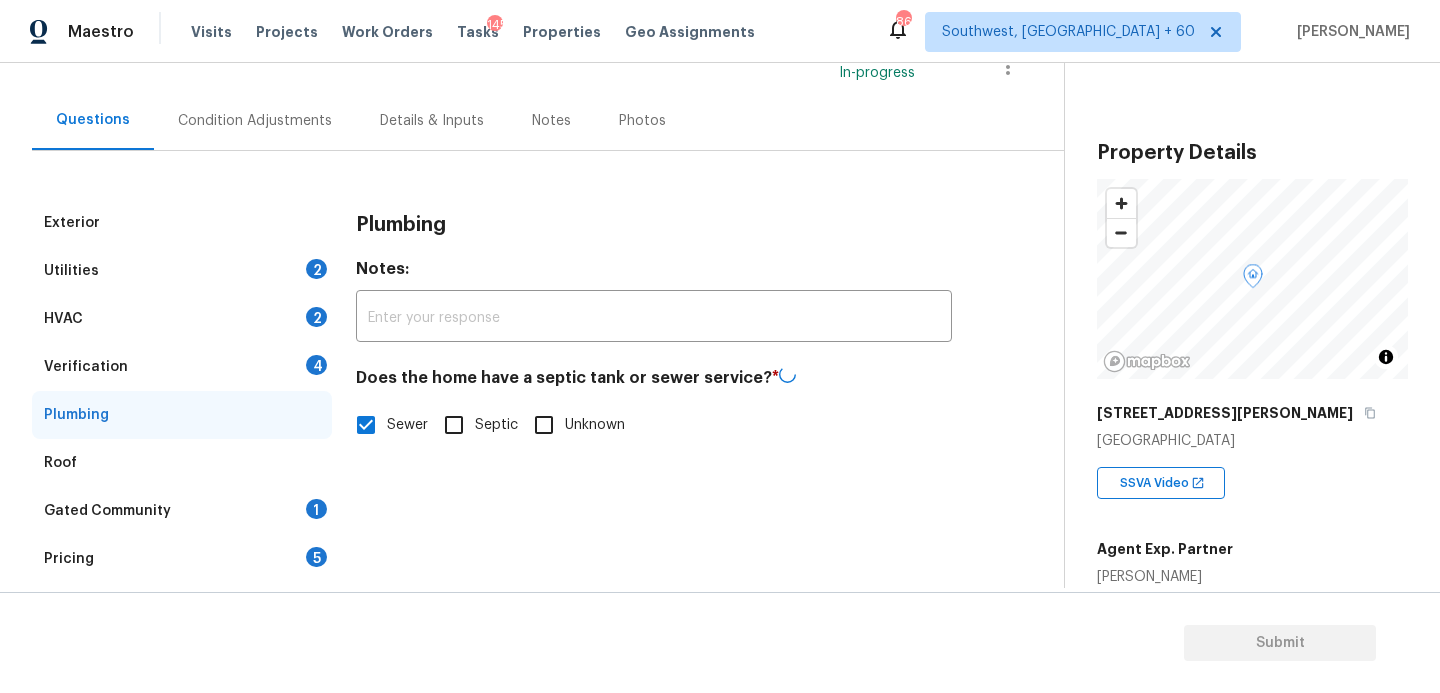 click on "Gated Community 1" at bounding box center [182, 511] 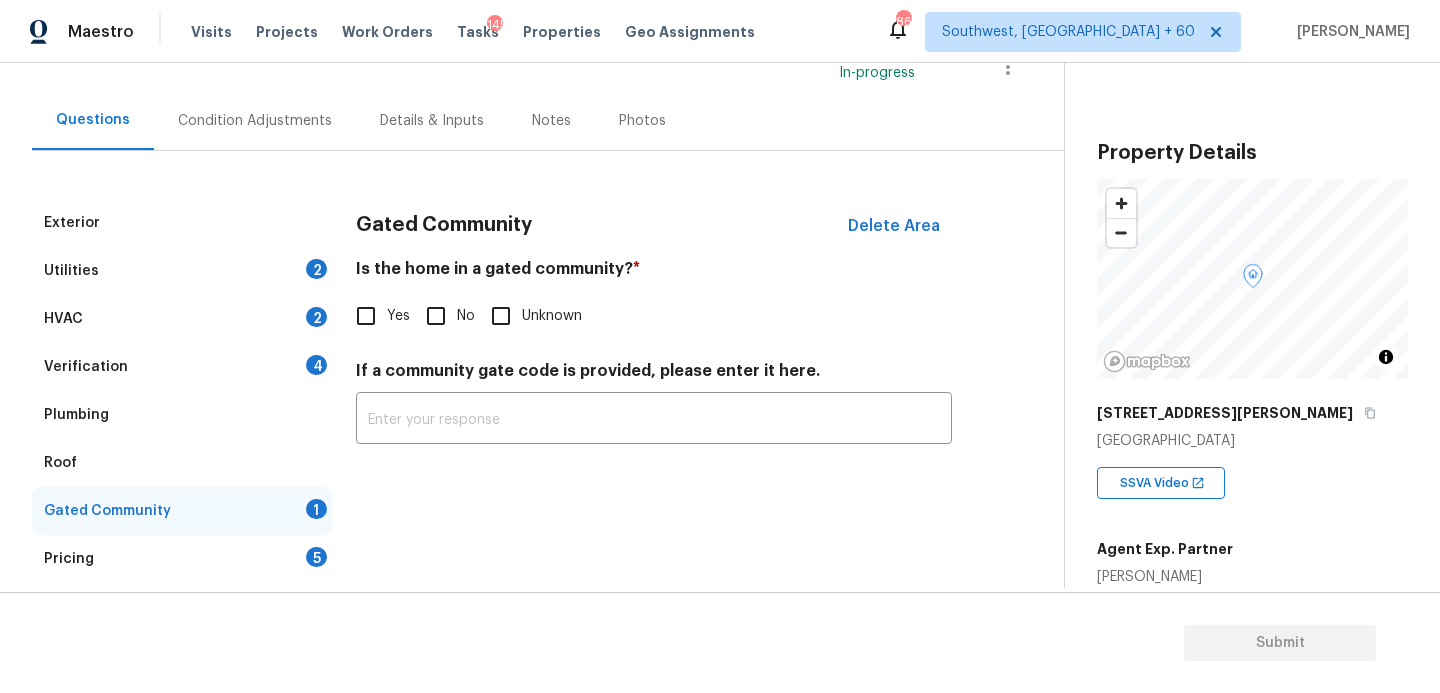 click on "No" at bounding box center [436, 316] 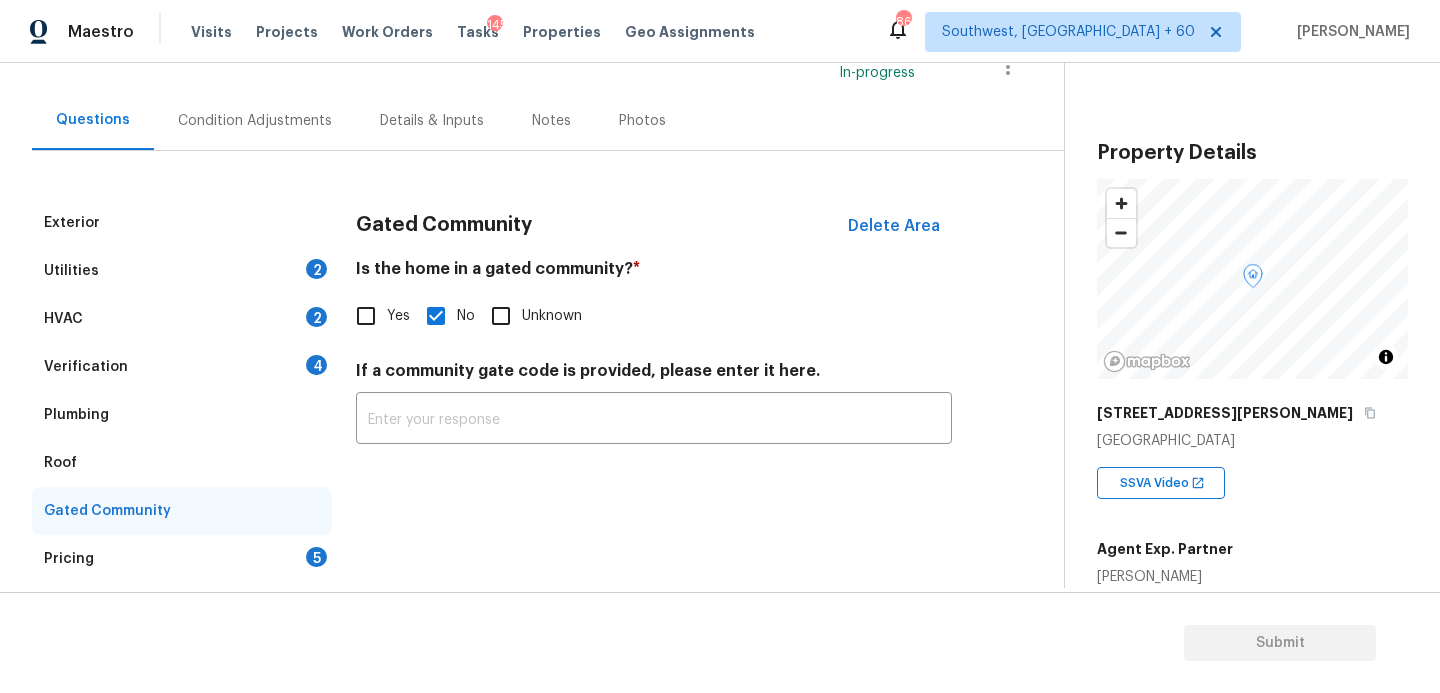 click on "Condition Adjustments" at bounding box center [255, 121] 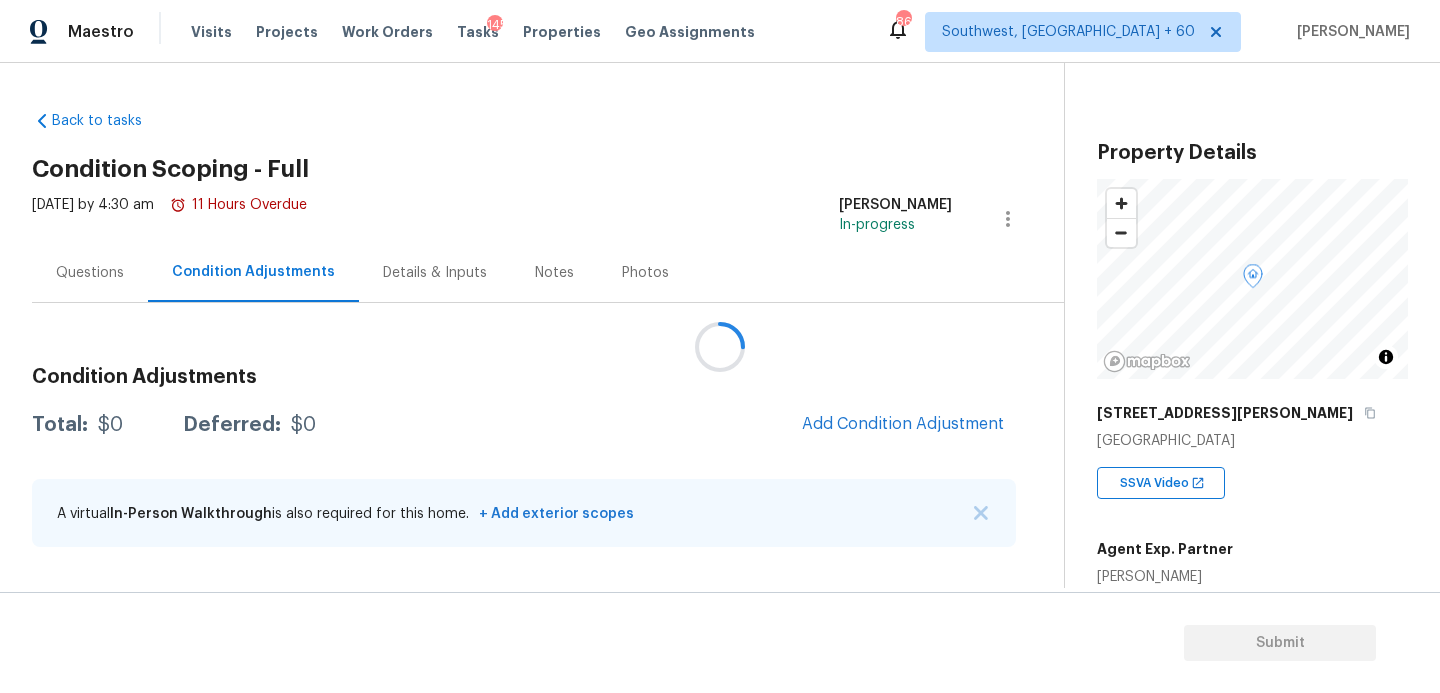 scroll, scrollTop: 0, scrollLeft: 0, axis: both 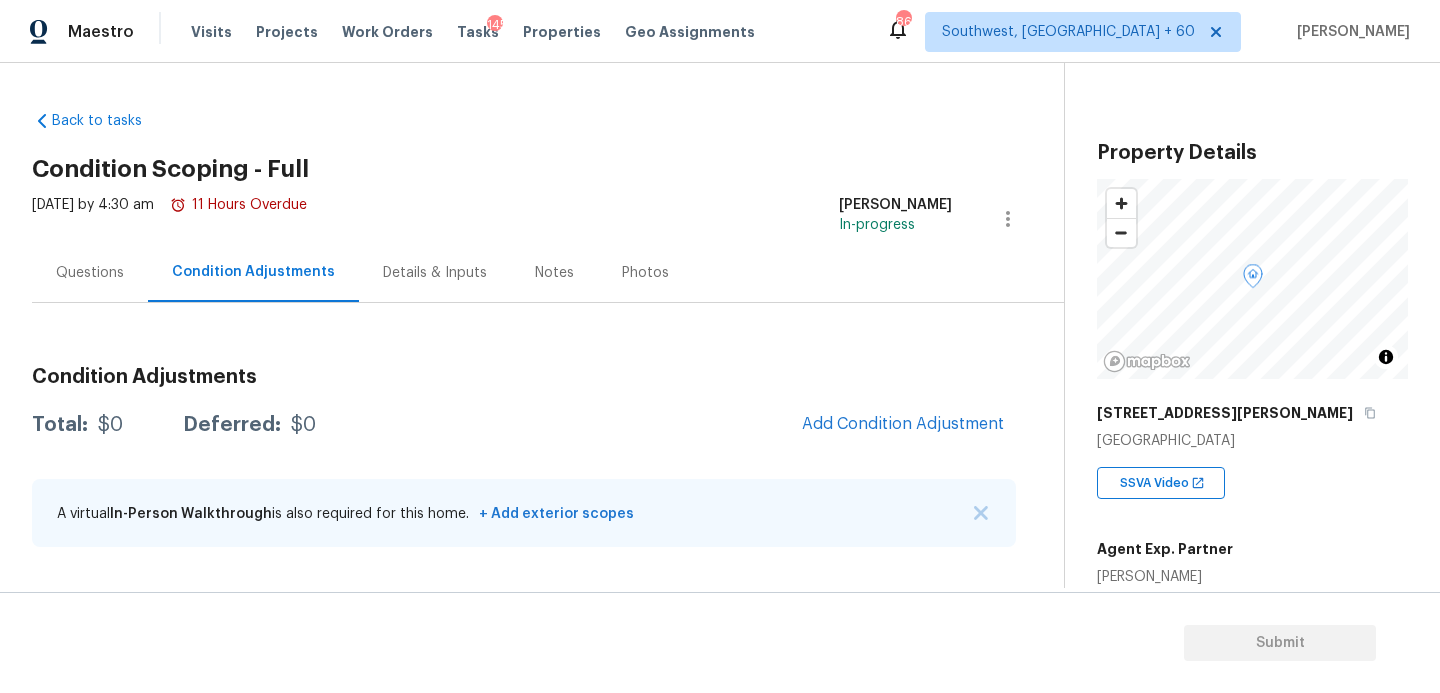 click on "Tue, Jul 15 2025 by 4:30 am   11 Hours Overdue Sakthivel Chandran In-progress" at bounding box center (548, 219) 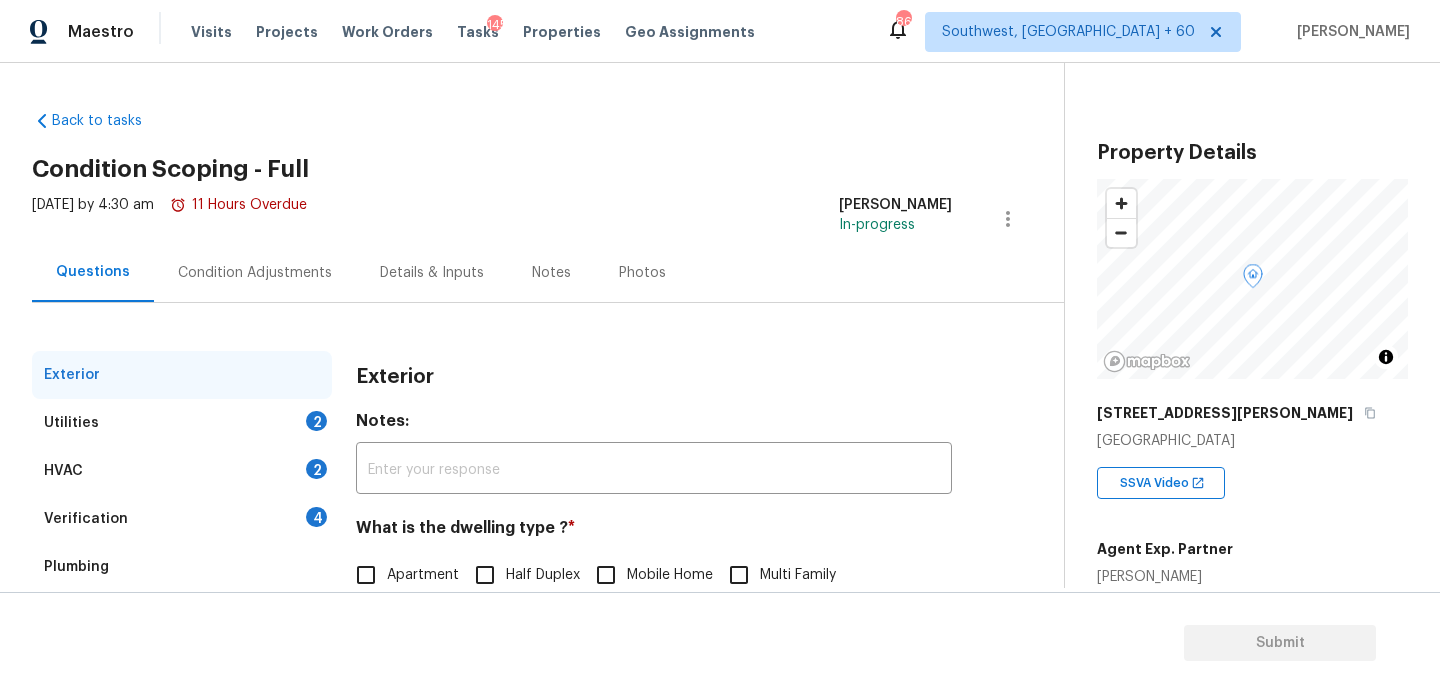 click on "Condition Adjustments" at bounding box center (255, 273) 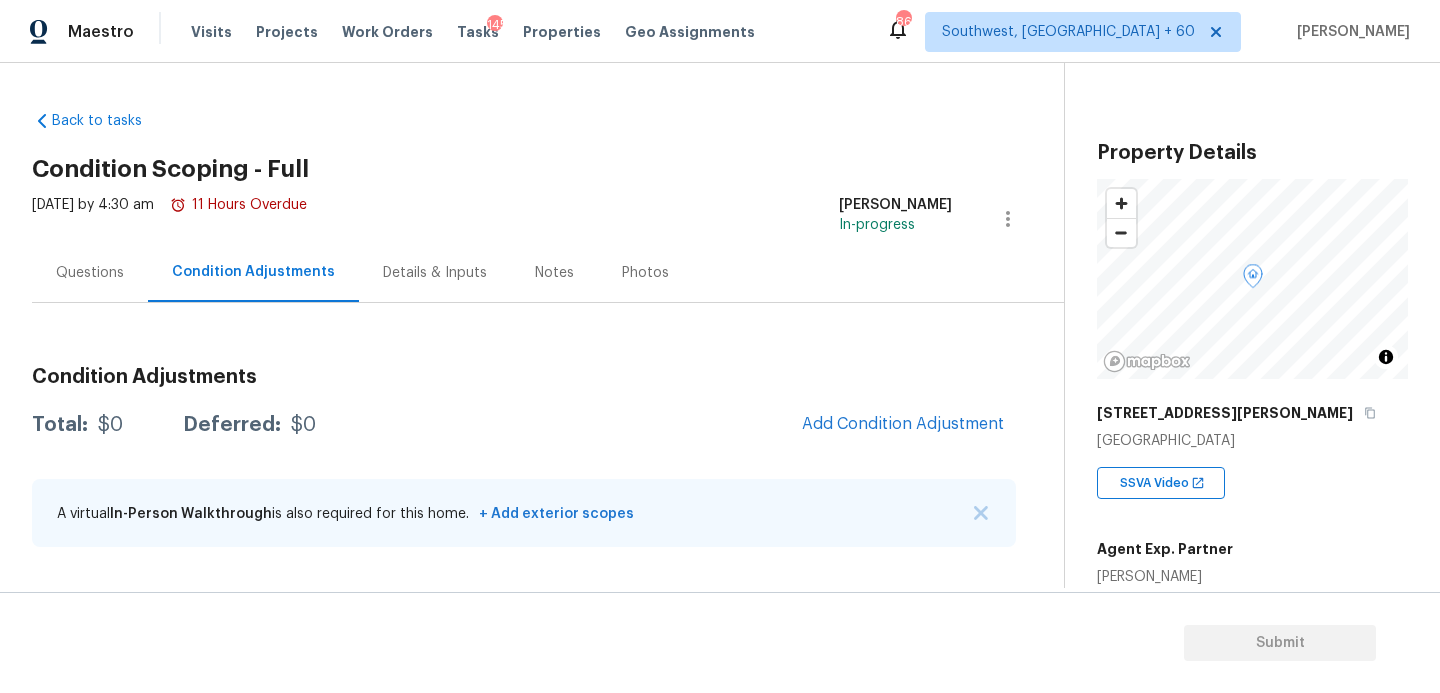 click on "Questions" at bounding box center [90, 273] 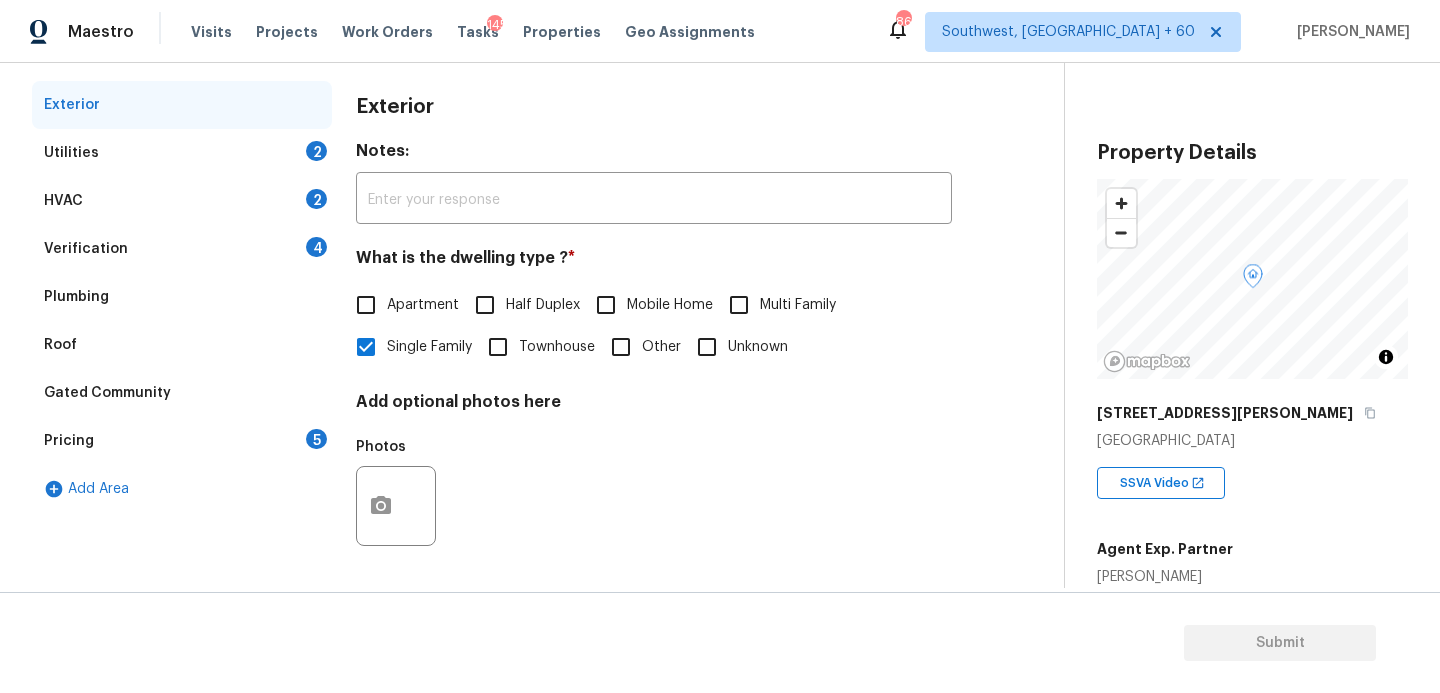scroll, scrollTop: 51, scrollLeft: 0, axis: vertical 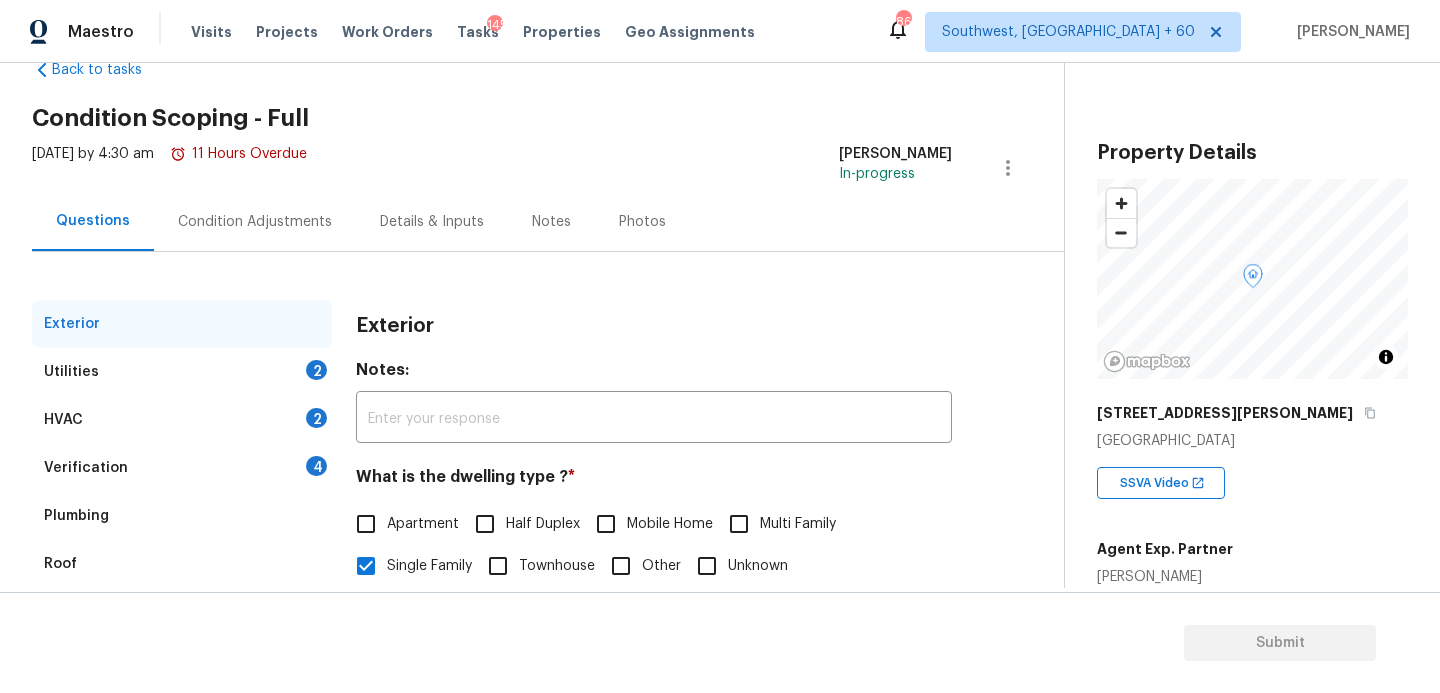 click on "Condition Adjustments" at bounding box center [255, 222] 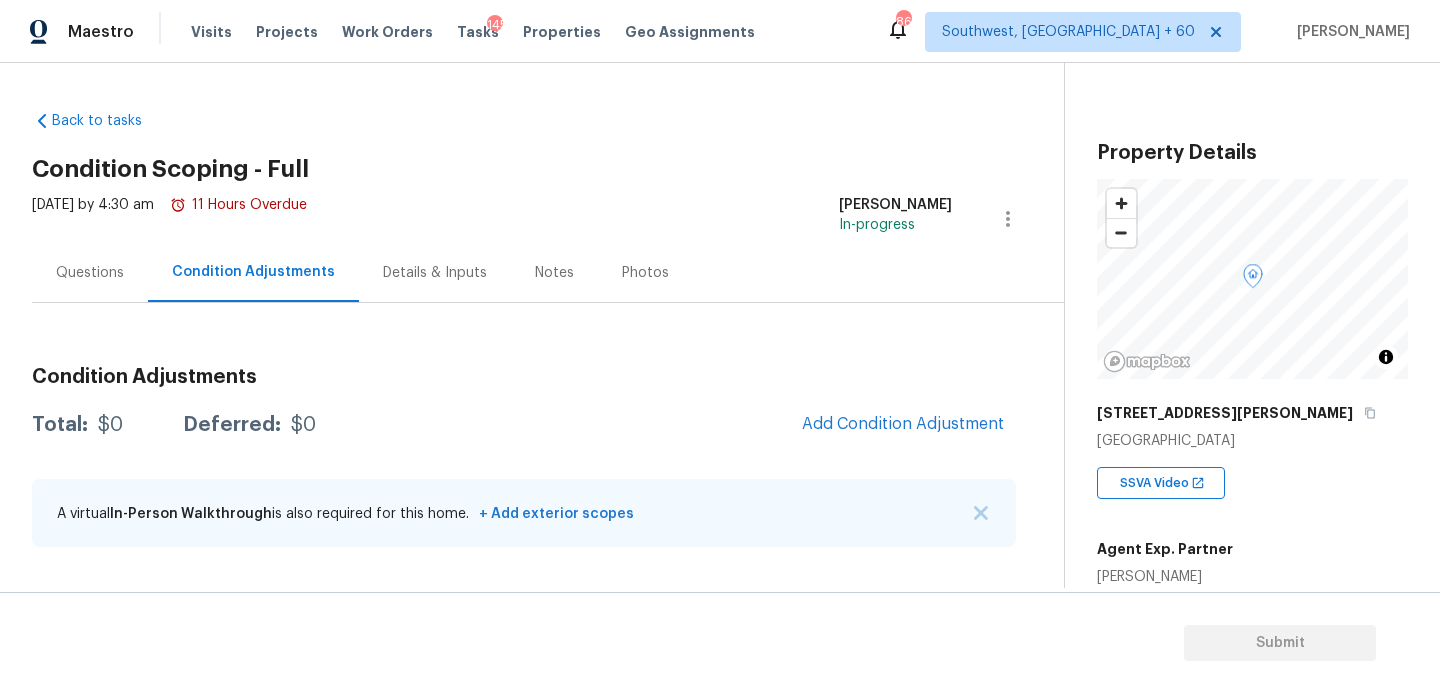 scroll, scrollTop: 0, scrollLeft: 0, axis: both 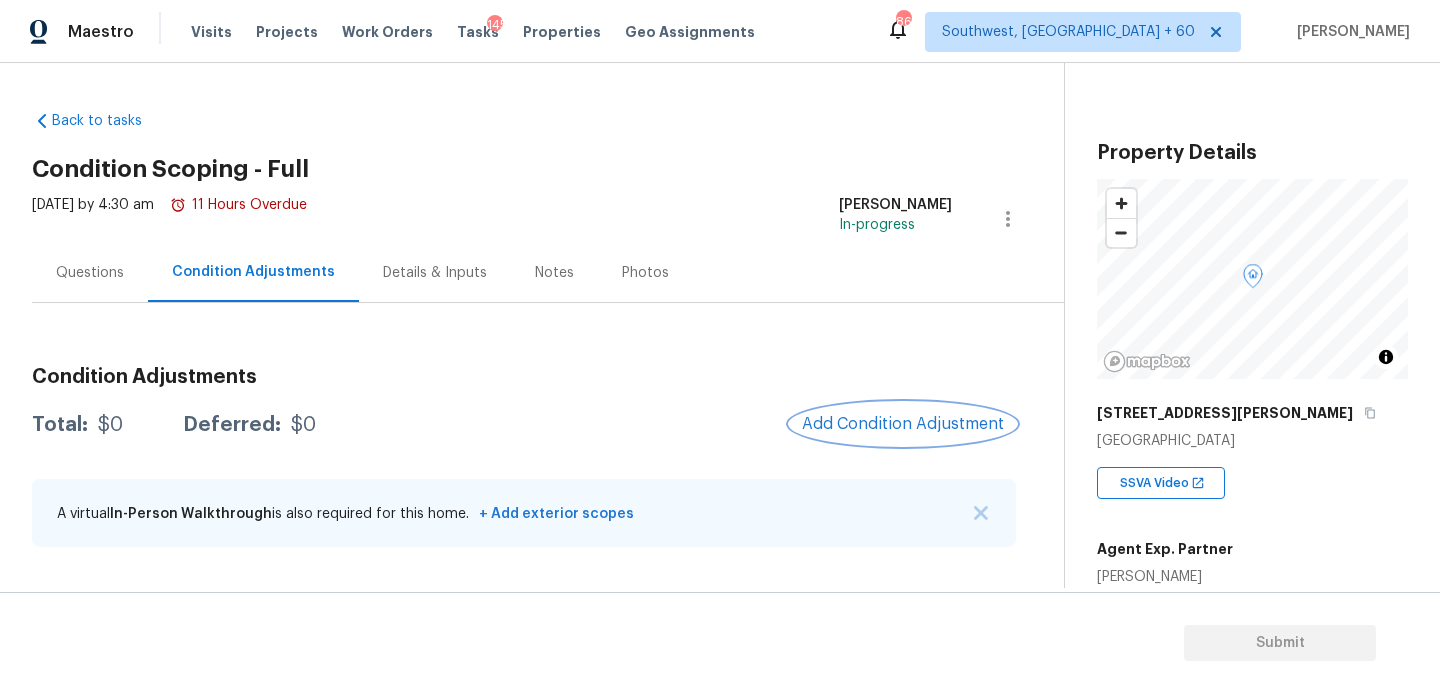 click on "Add Condition Adjustment" at bounding box center (903, 424) 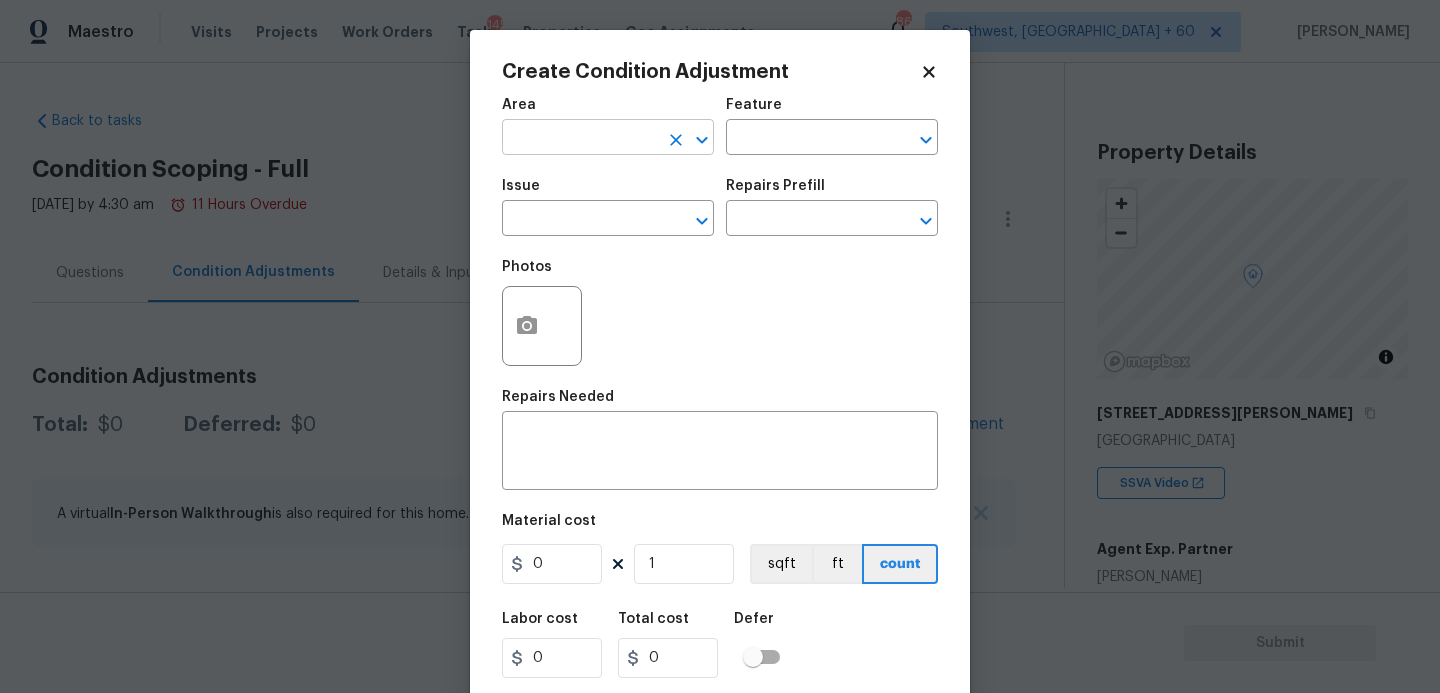 click at bounding box center (580, 139) 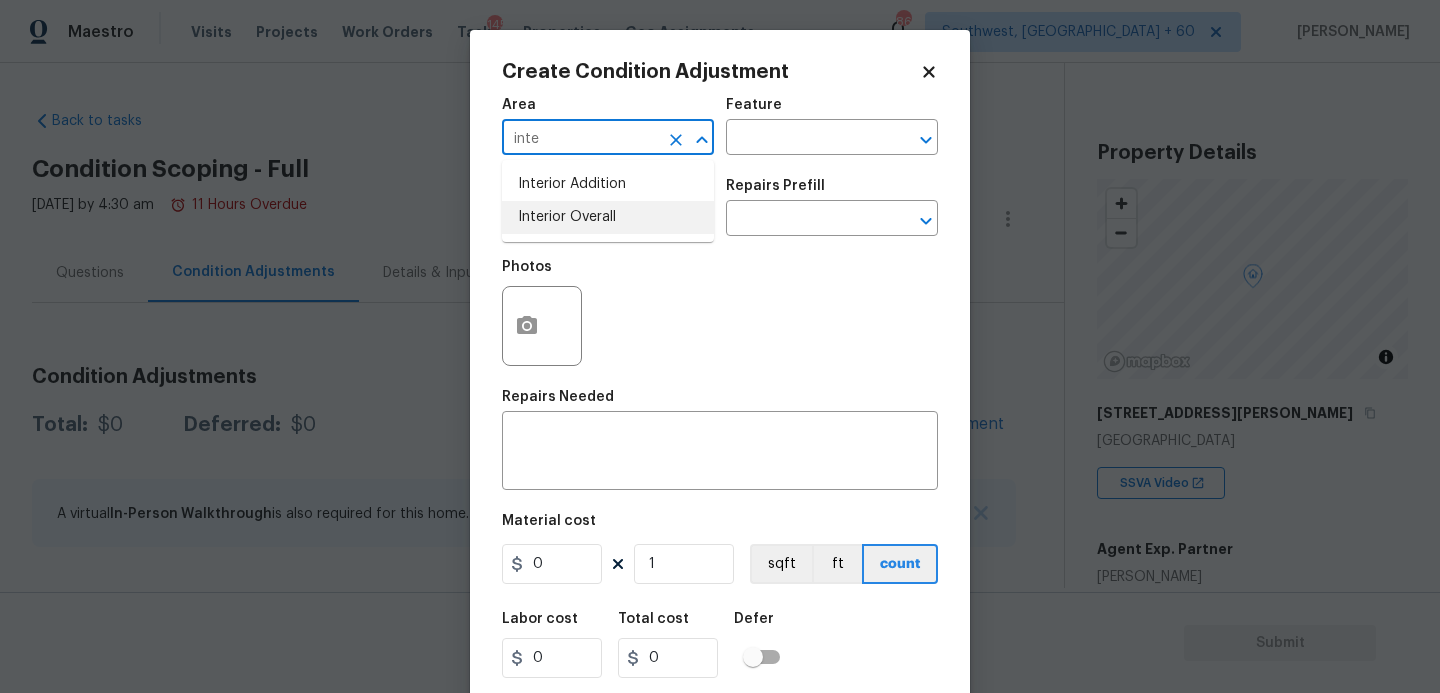 click on "Interior Overall" at bounding box center [608, 217] 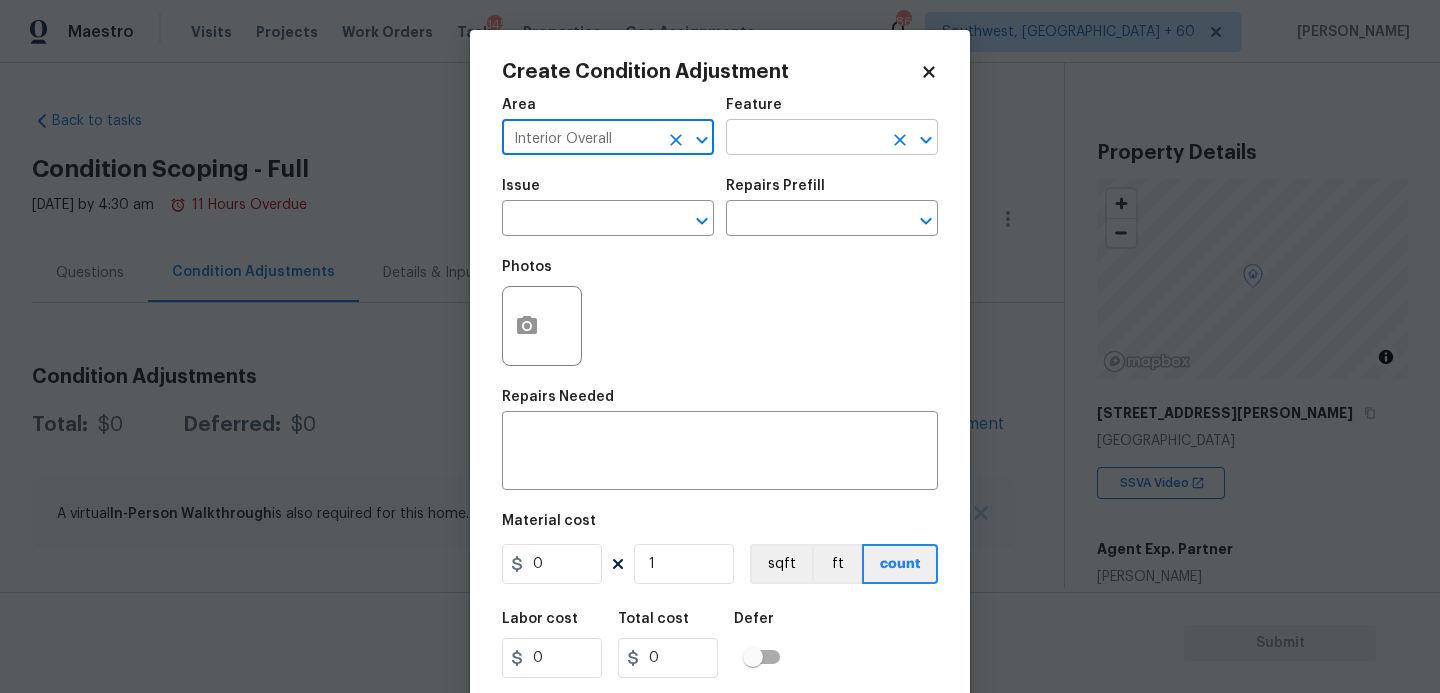 type on "Interior Overall" 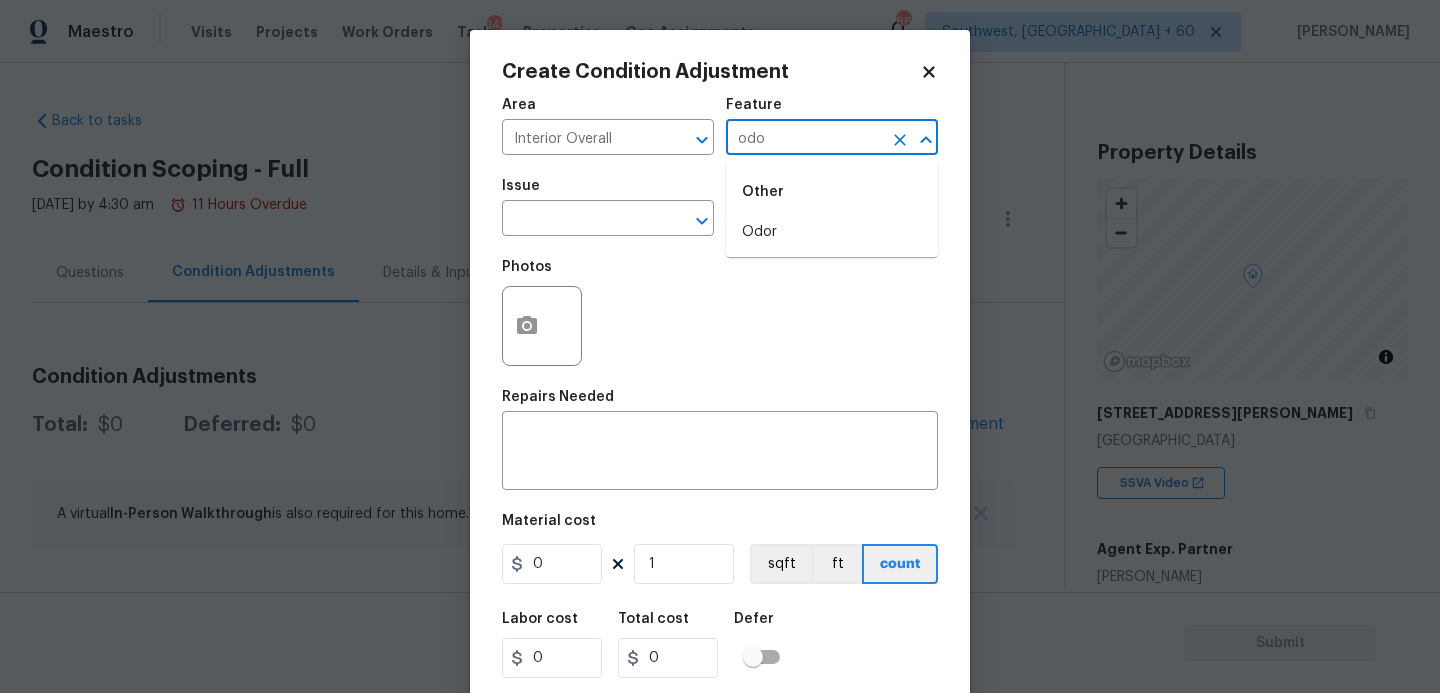 click on "Other" at bounding box center (832, 192) 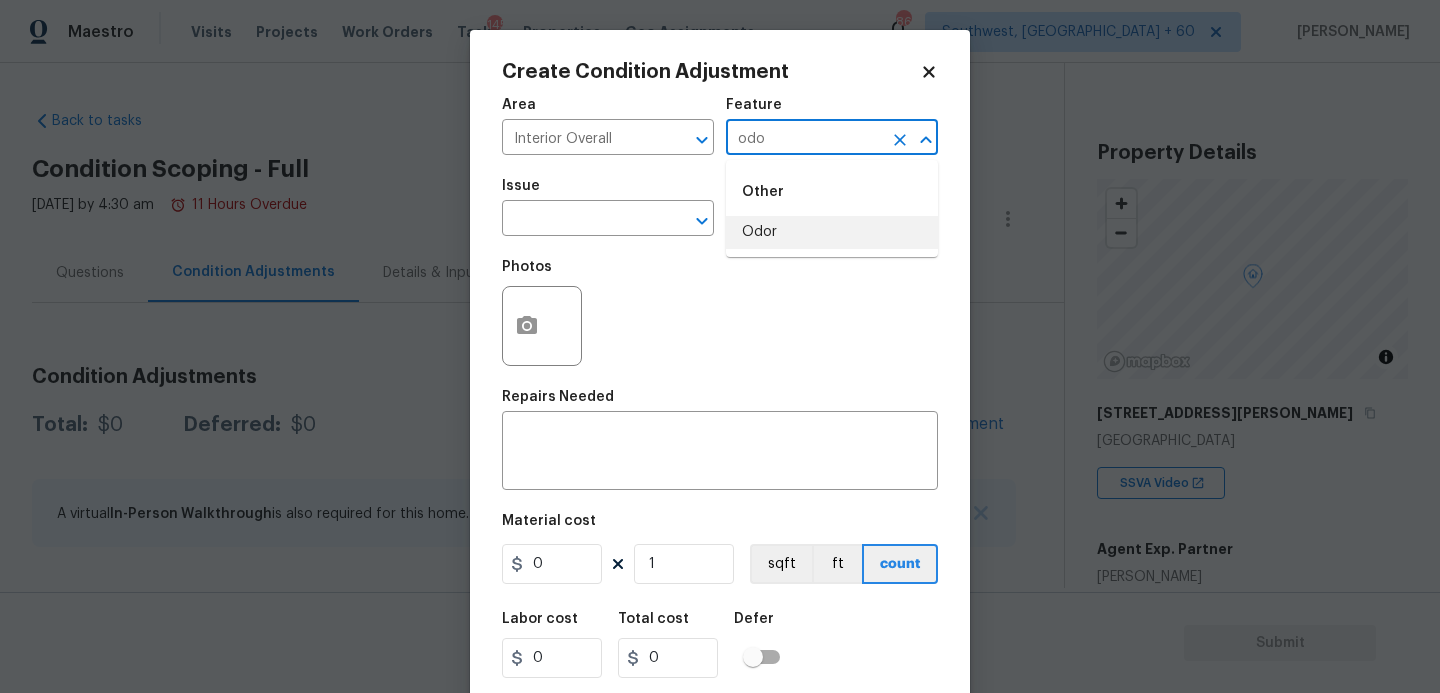 click on "Odor" at bounding box center (832, 232) 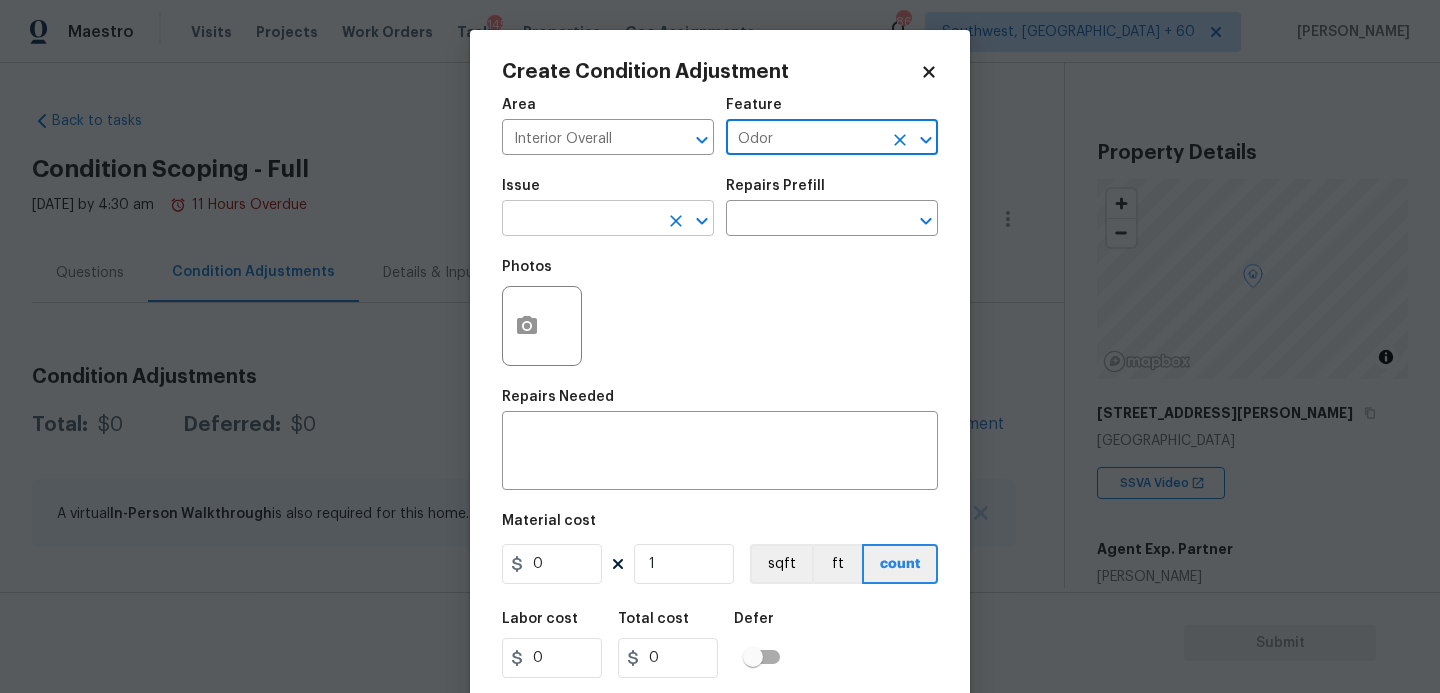 type on "Odor" 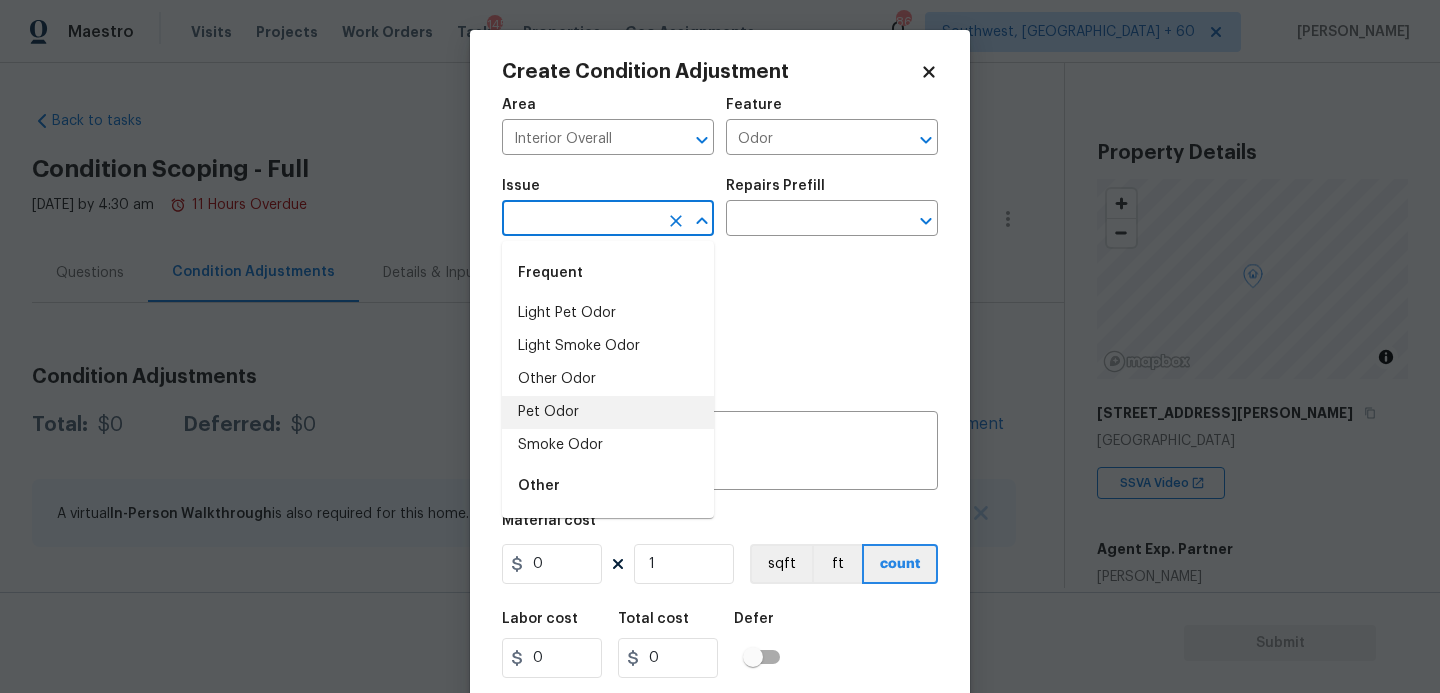 click on "Pet Odor" at bounding box center (608, 412) 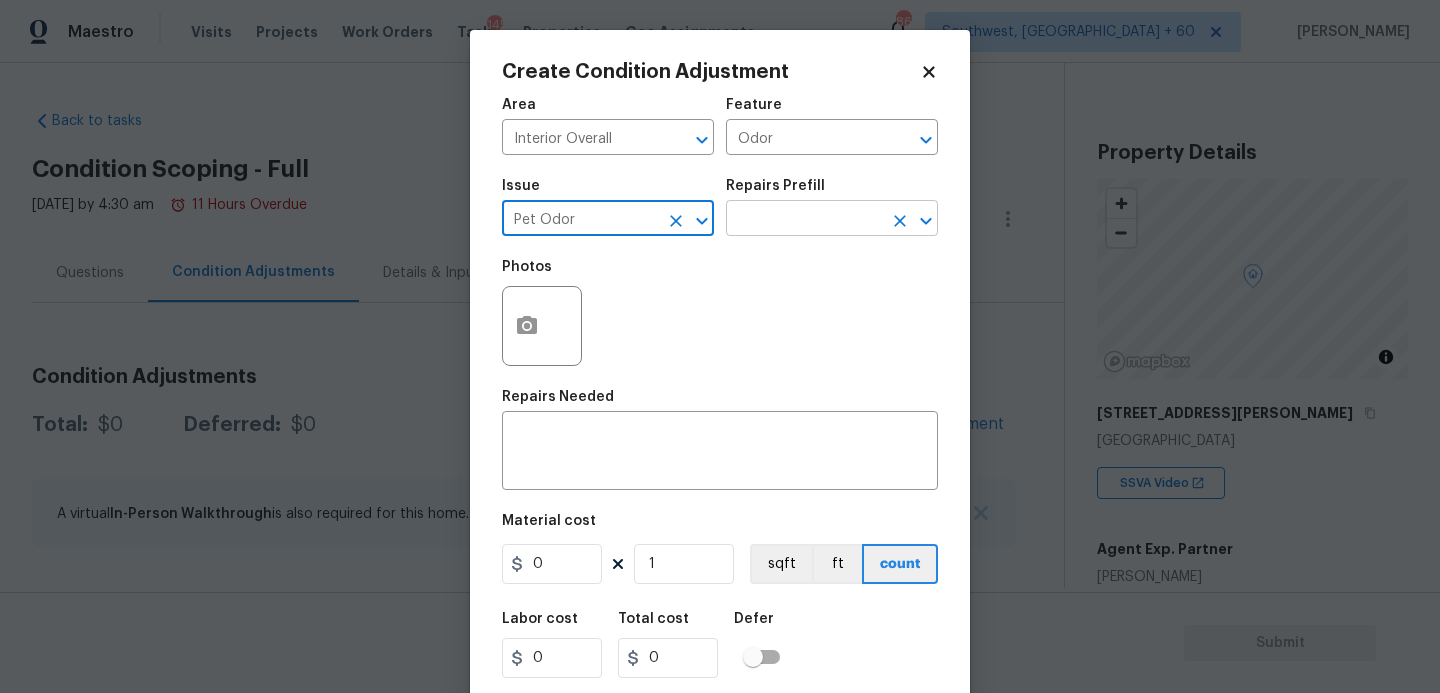 click at bounding box center (804, 220) 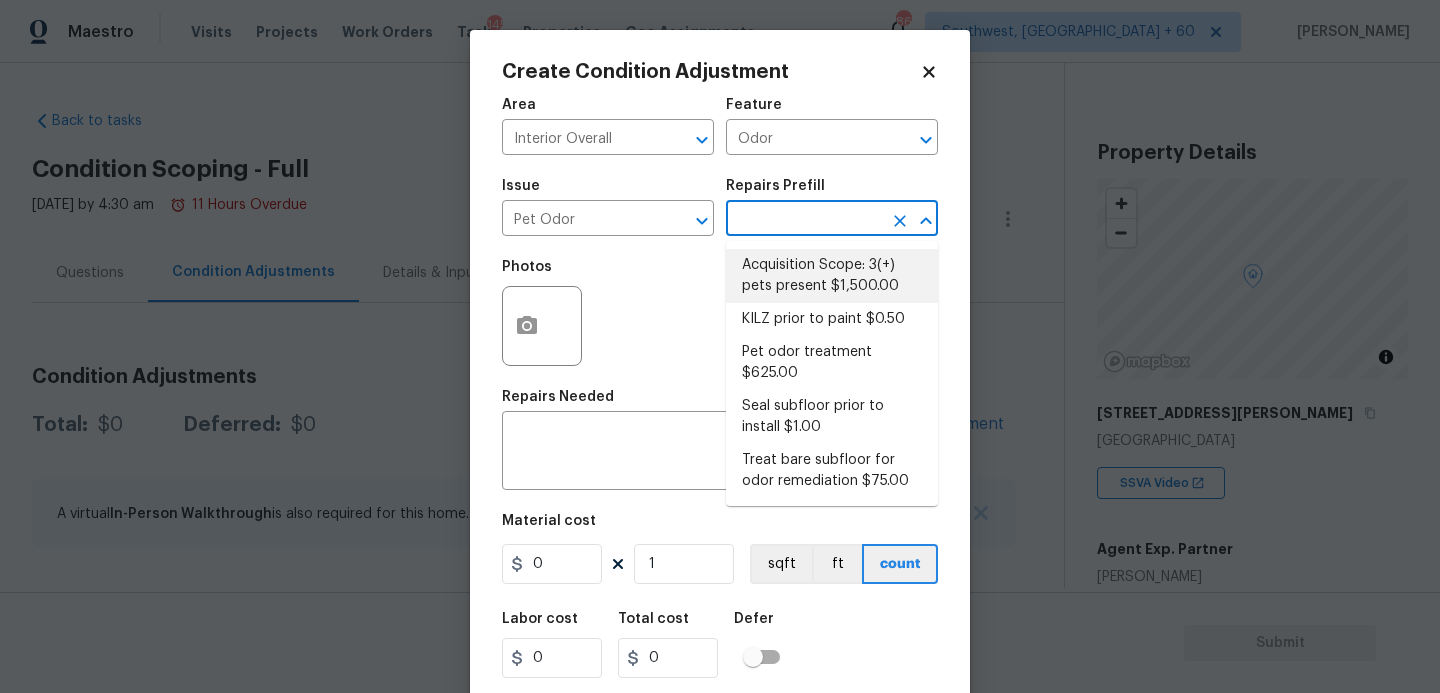 click on "Acquisition Scope: 3(+) pets present $1,500.00" at bounding box center [832, 276] 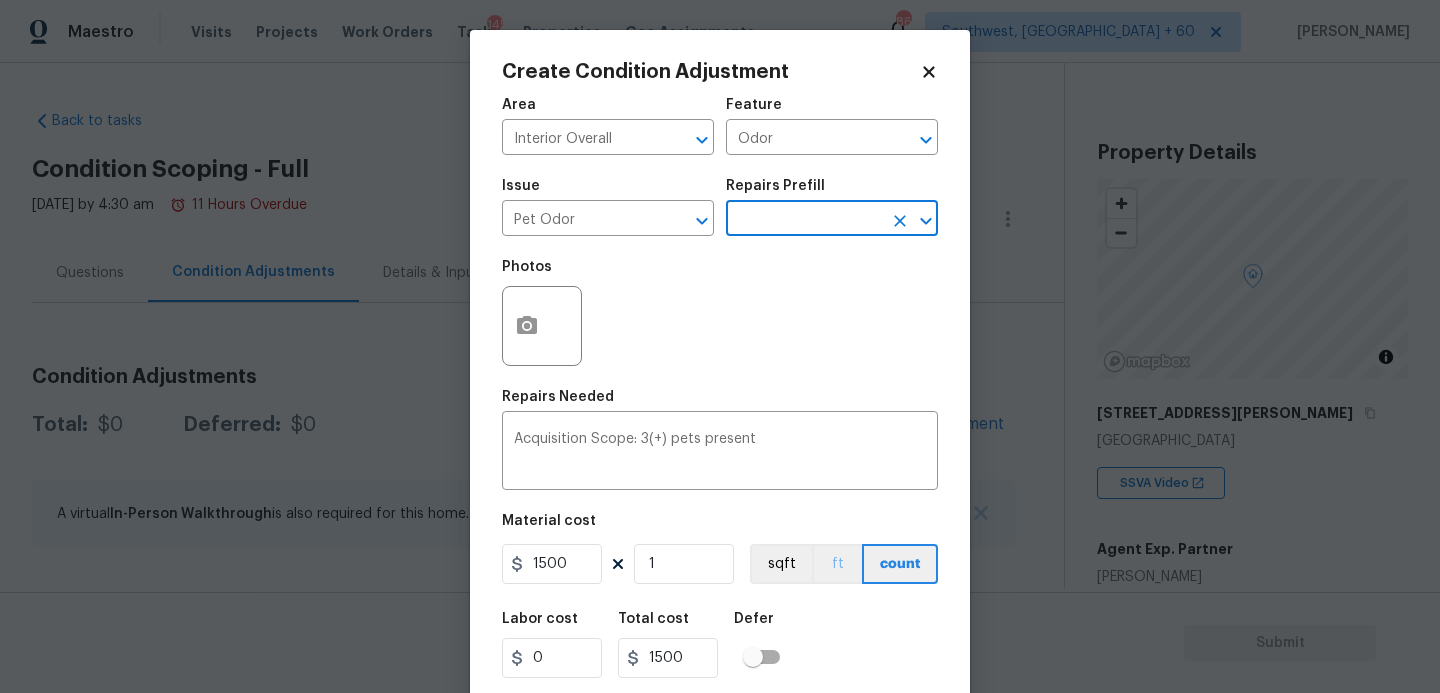 scroll, scrollTop: 54, scrollLeft: 0, axis: vertical 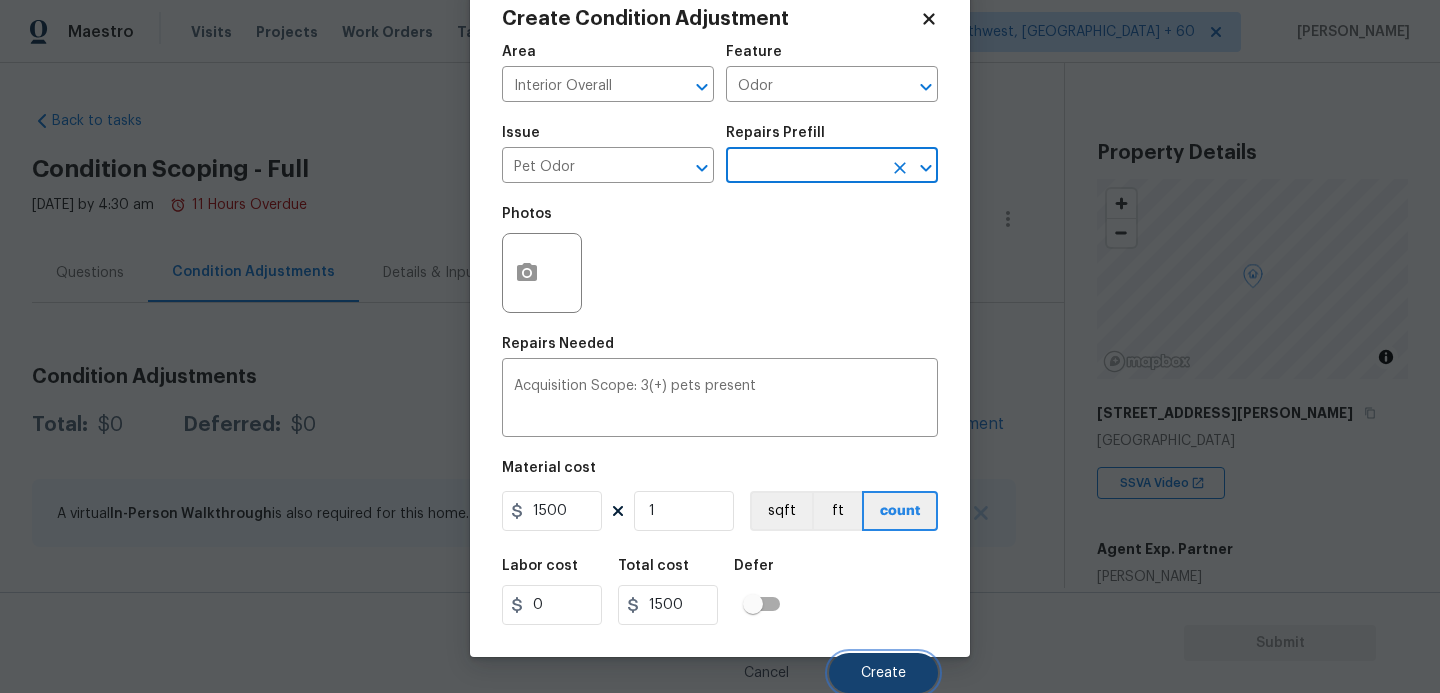 click on "Create" at bounding box center (883, 673) 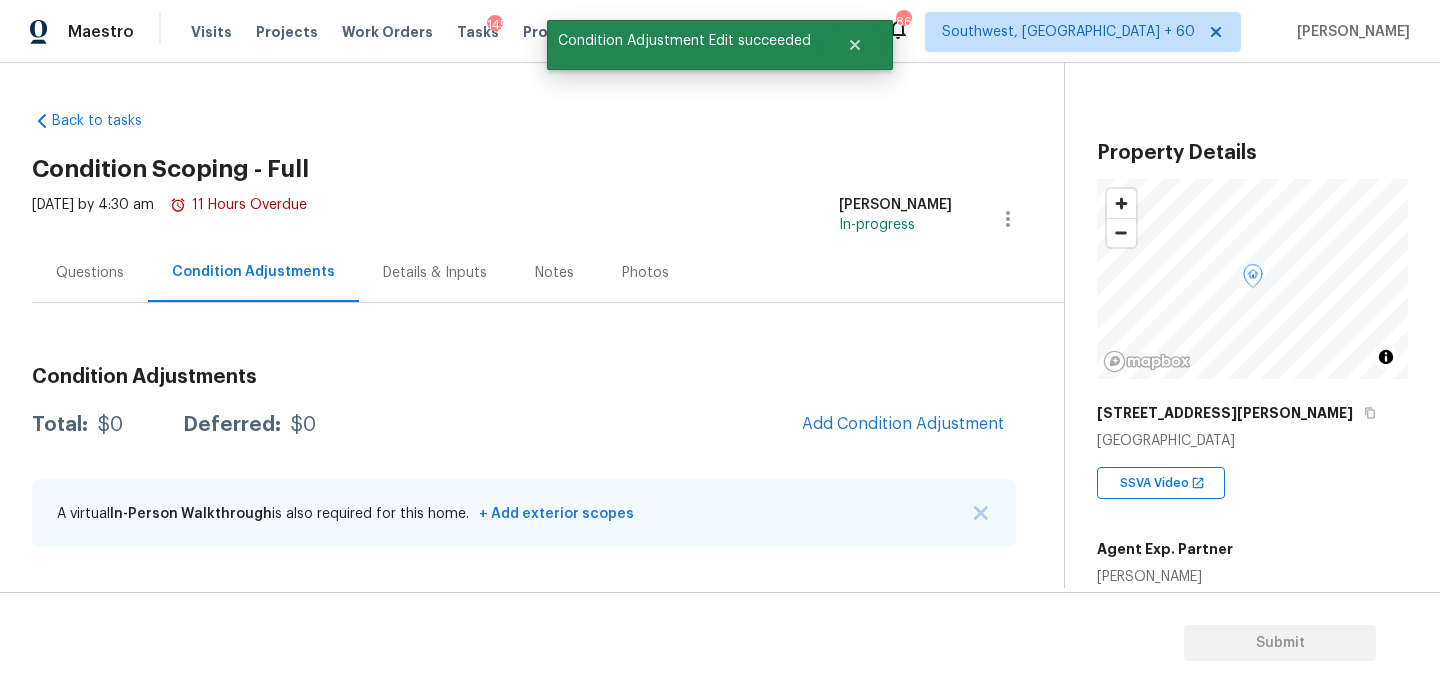 scroll, scrollTop: 47, scrollLeft: 0, axis: vertical 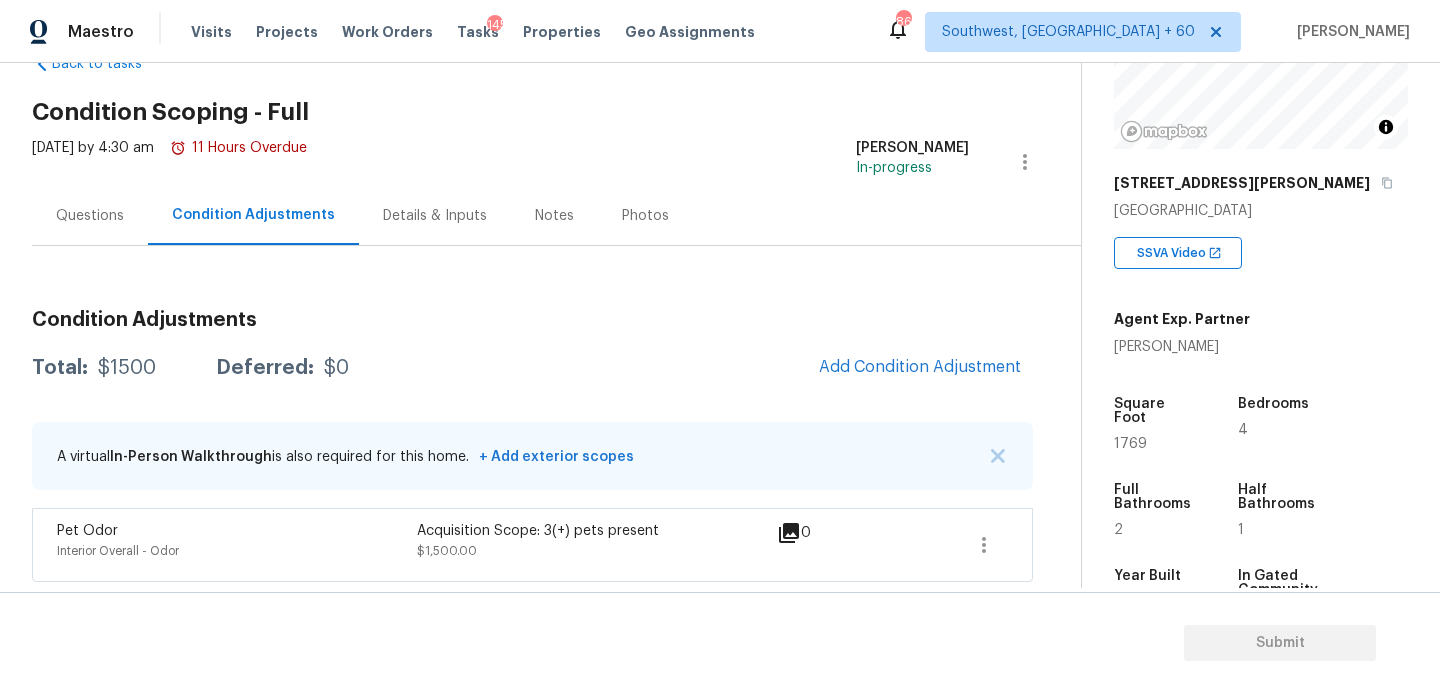 click on "Condition Adjustments" at bounding box center [532, 320] 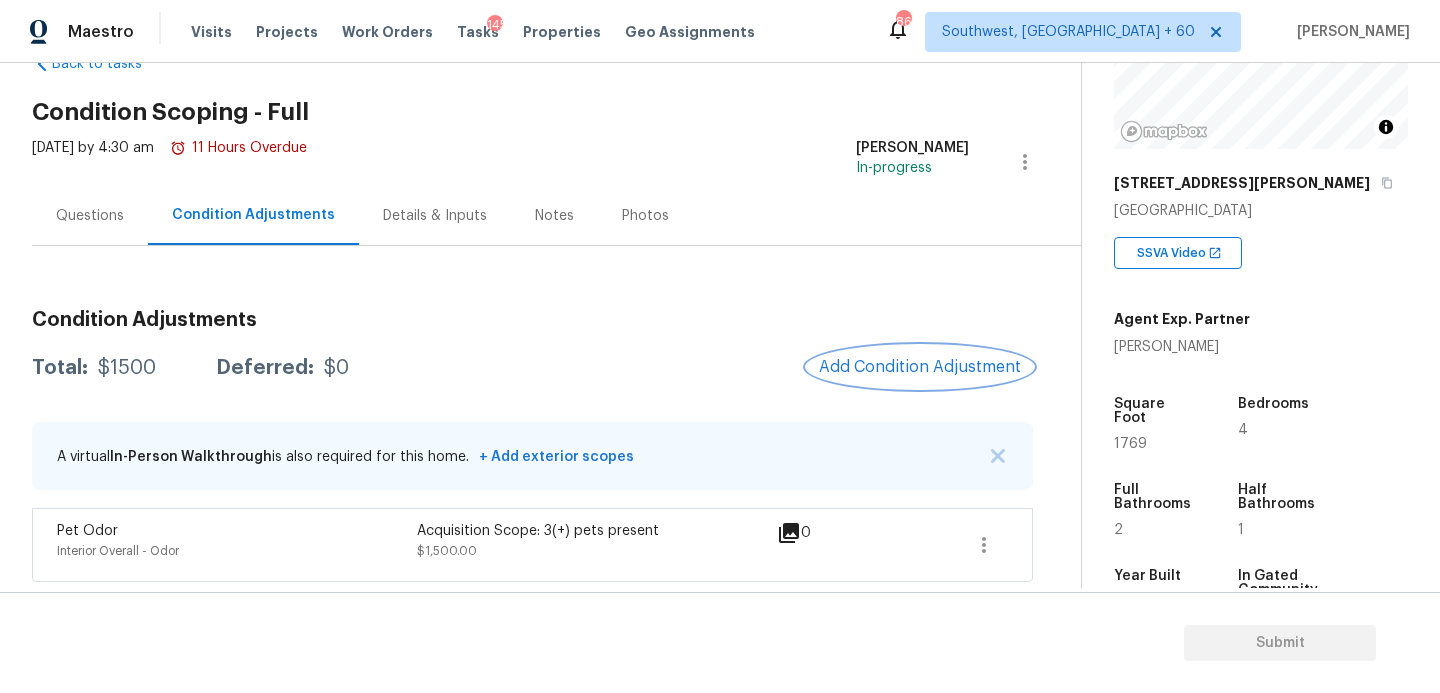 click on "Add Condition Adjustment" at bounding box center (920, 367) 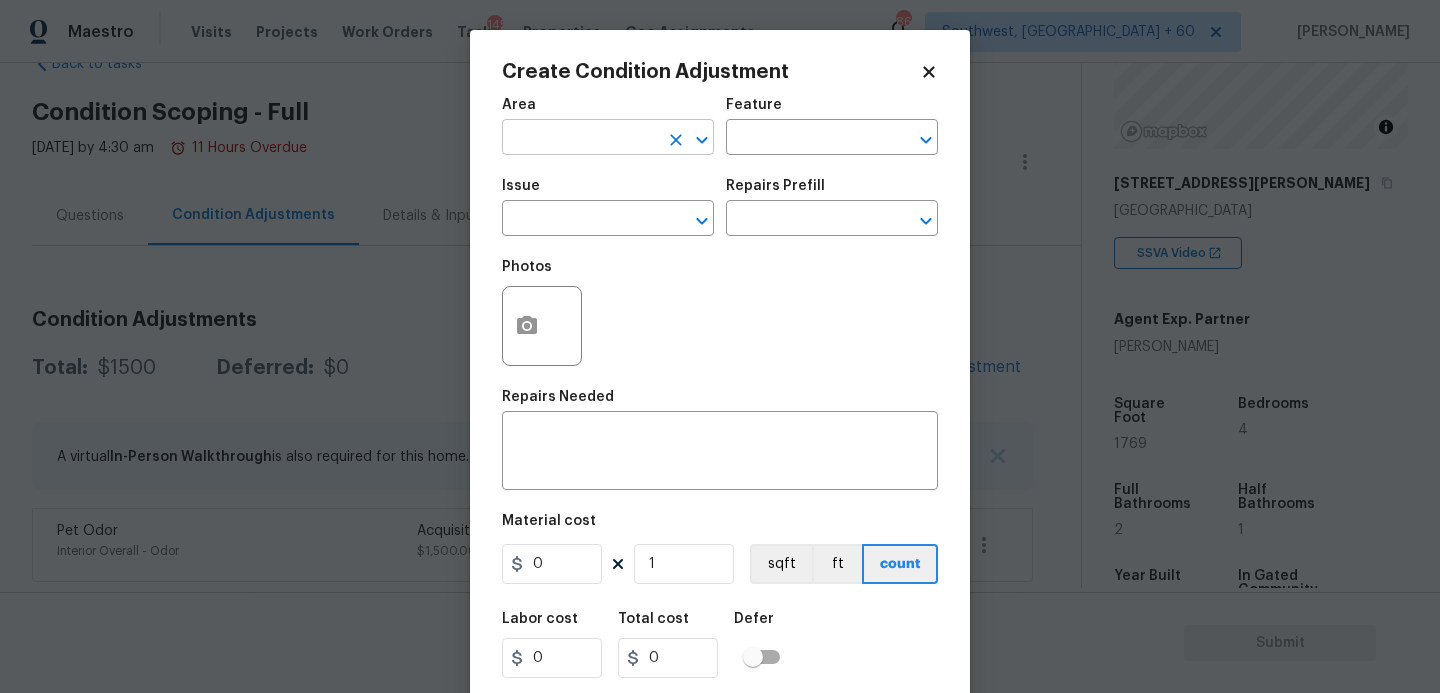 click at bounding box center [580, 139] 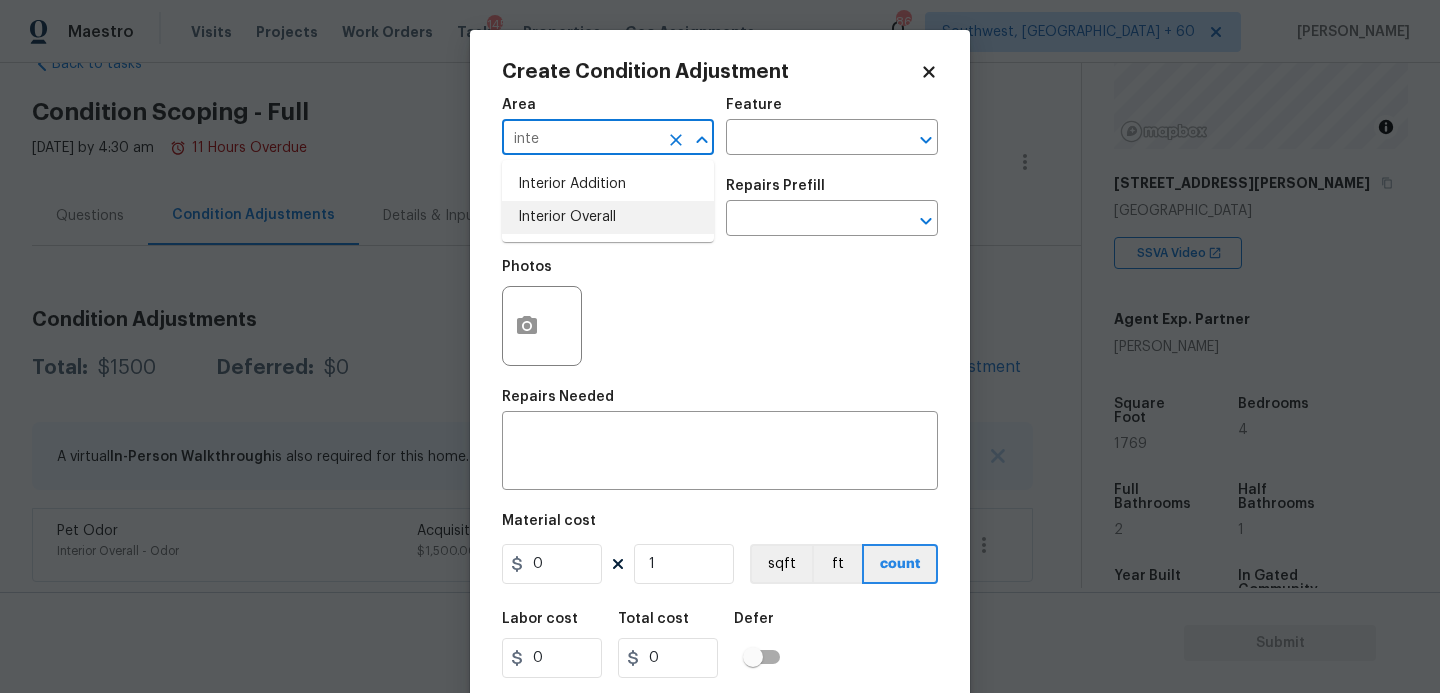 click on "Interior Overall" at bounding box center [608, 217] 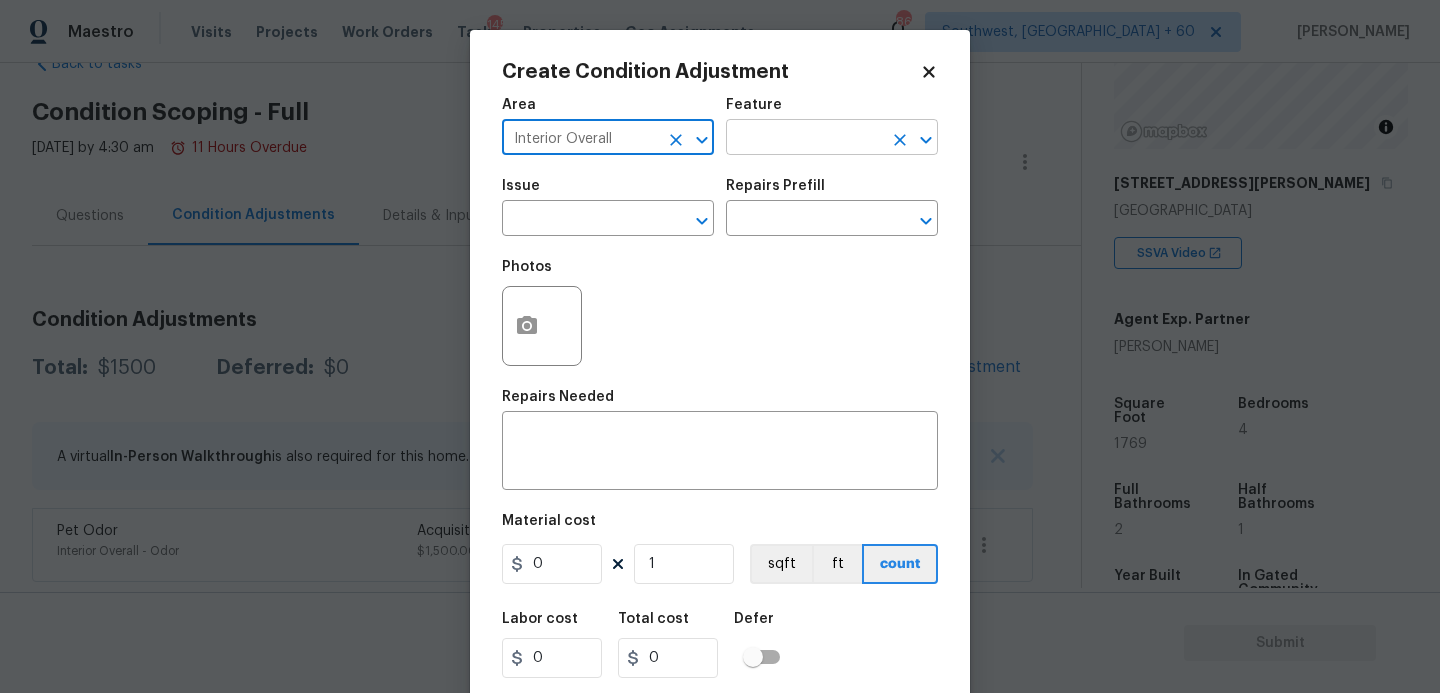 type on "Interior Overall" 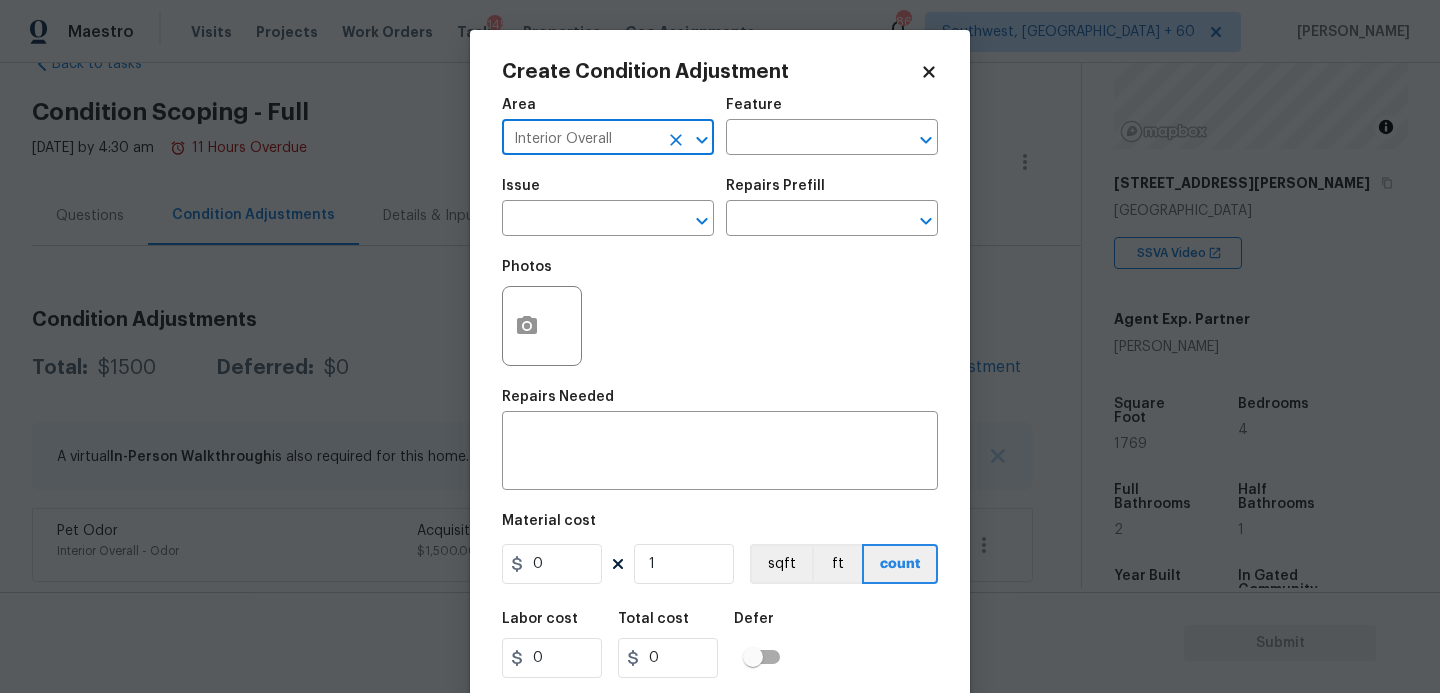 click at bounding box center (804, 139) 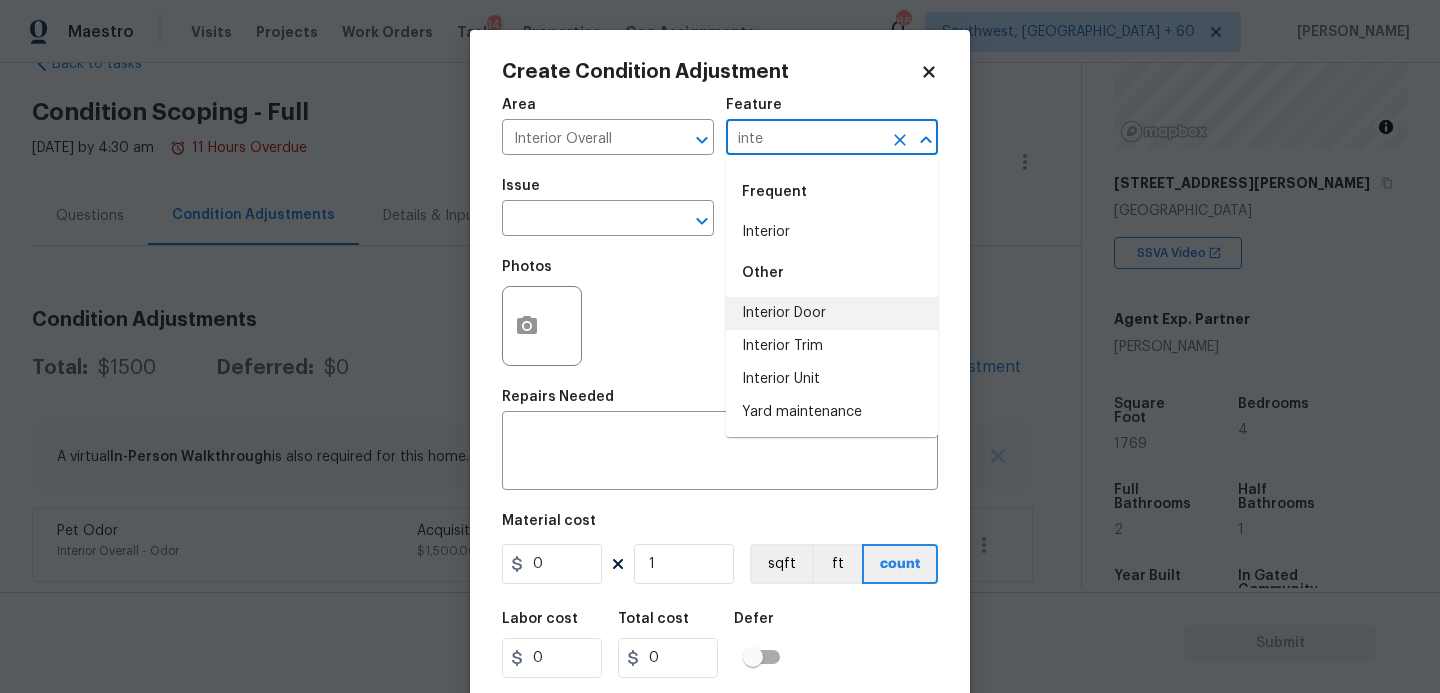 click on "Interior Door" at bounding box center (832, 313) 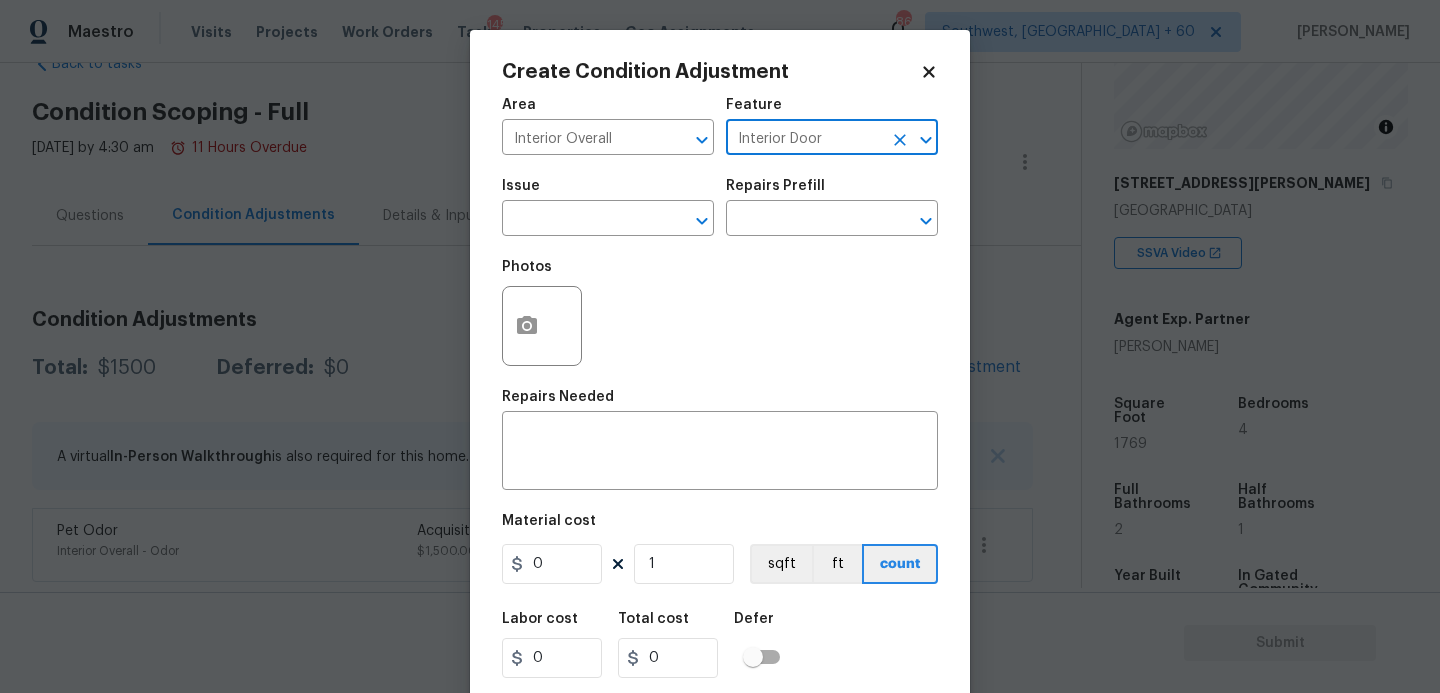 type on "Interior Door" 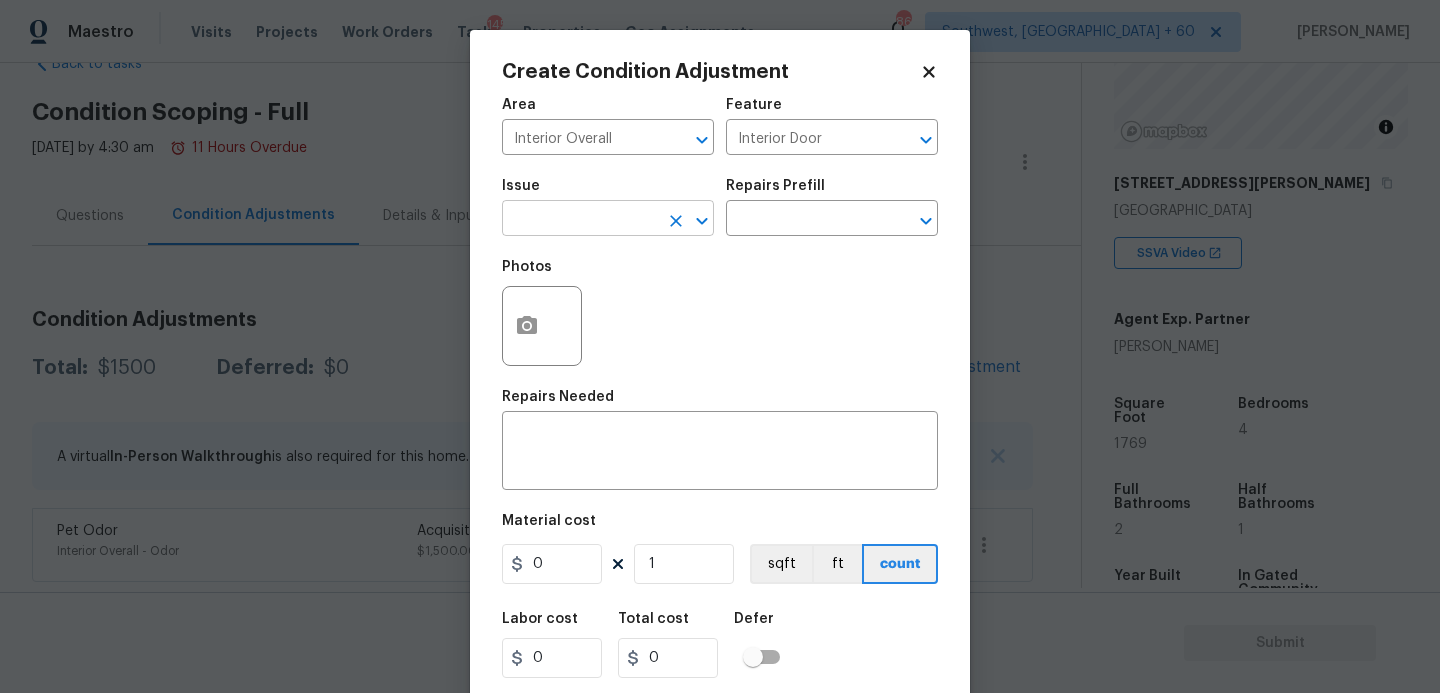 click at bounding box center [580, 220] 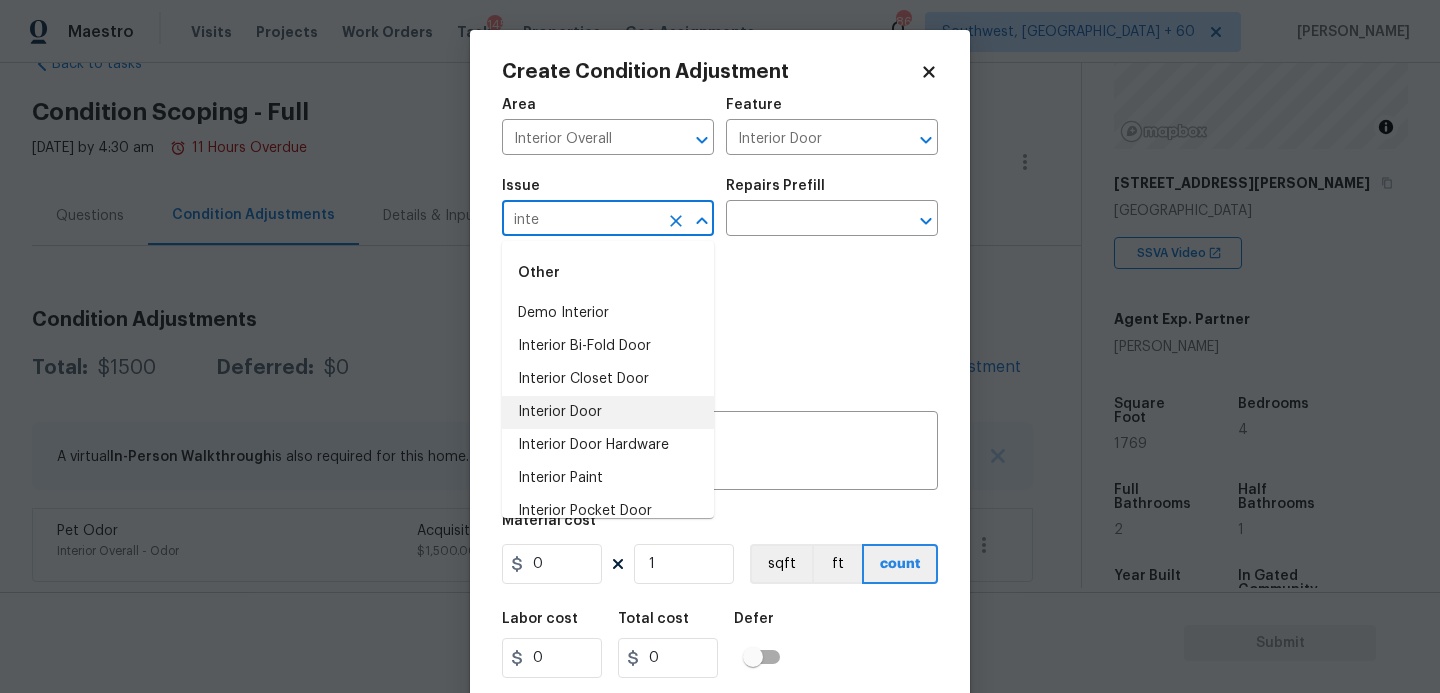 click on "Interior Door" at bounding box center [608, 412] 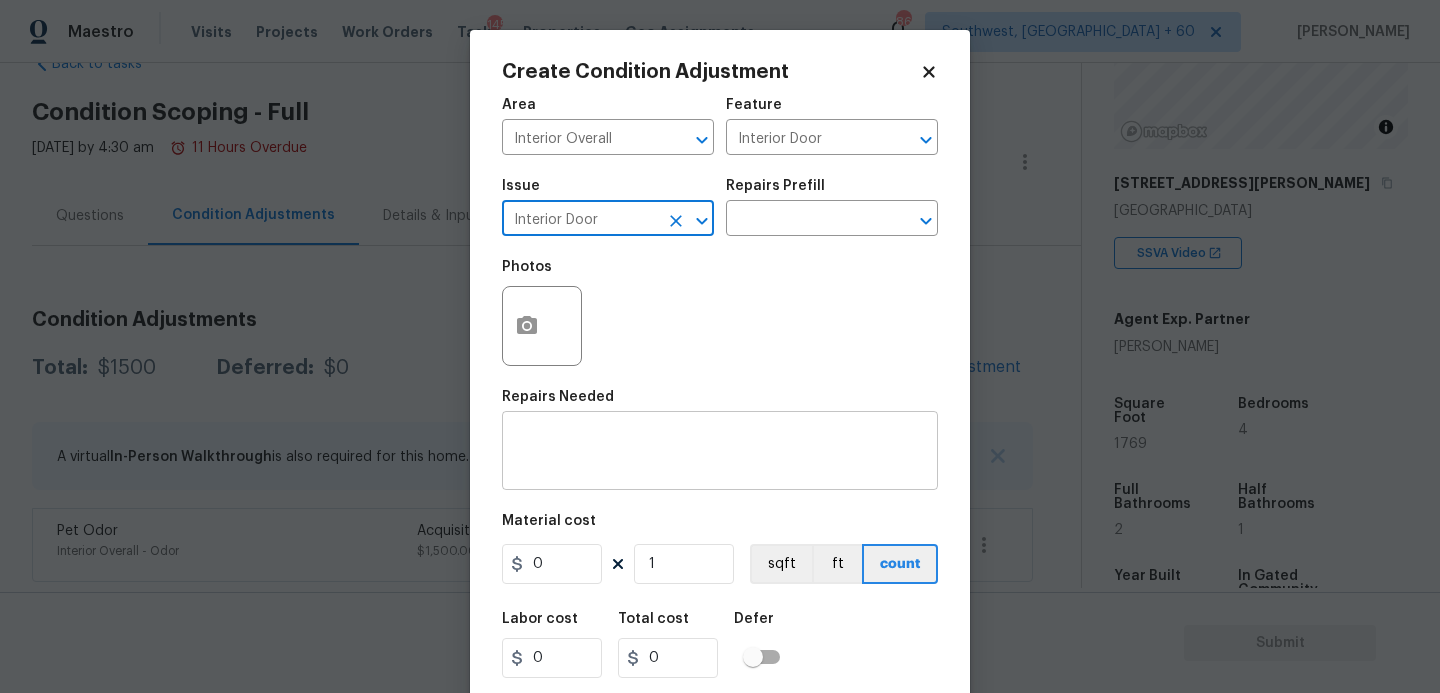 type on "Interior Door" 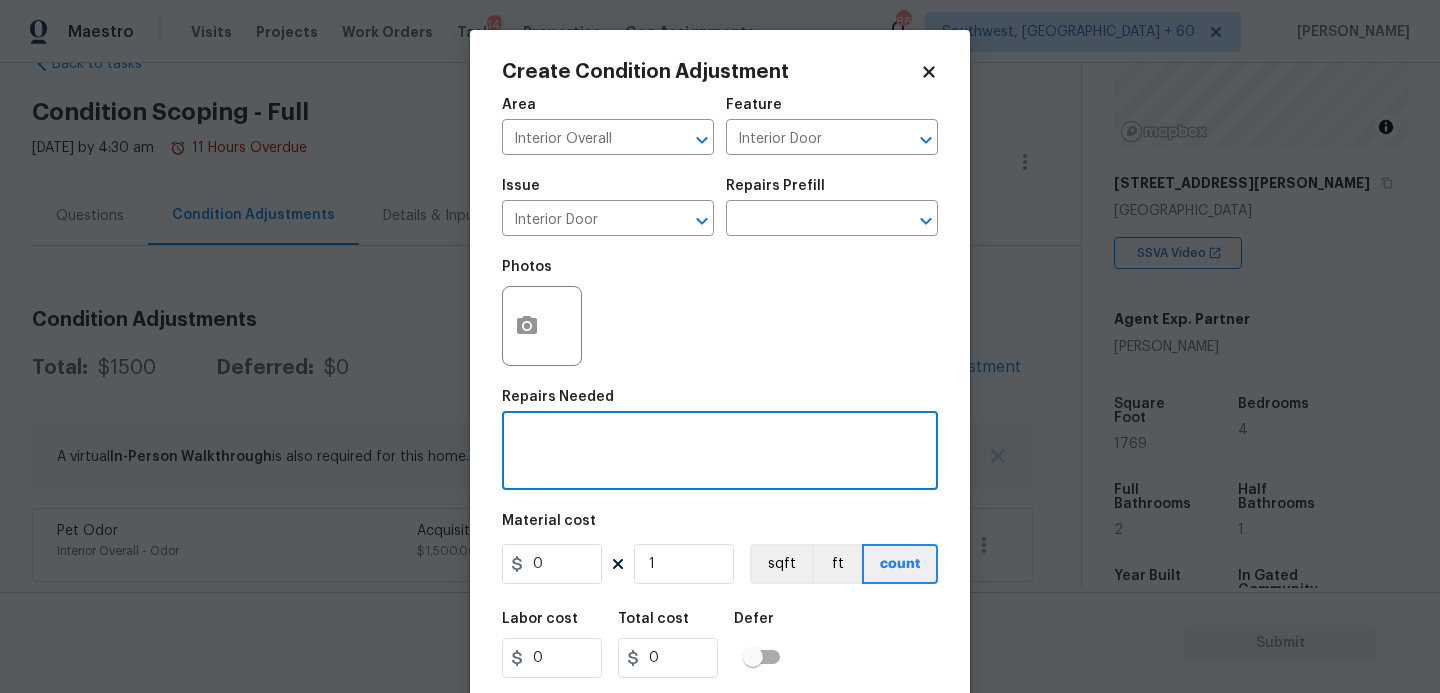 click at bounding box center (720, 453) 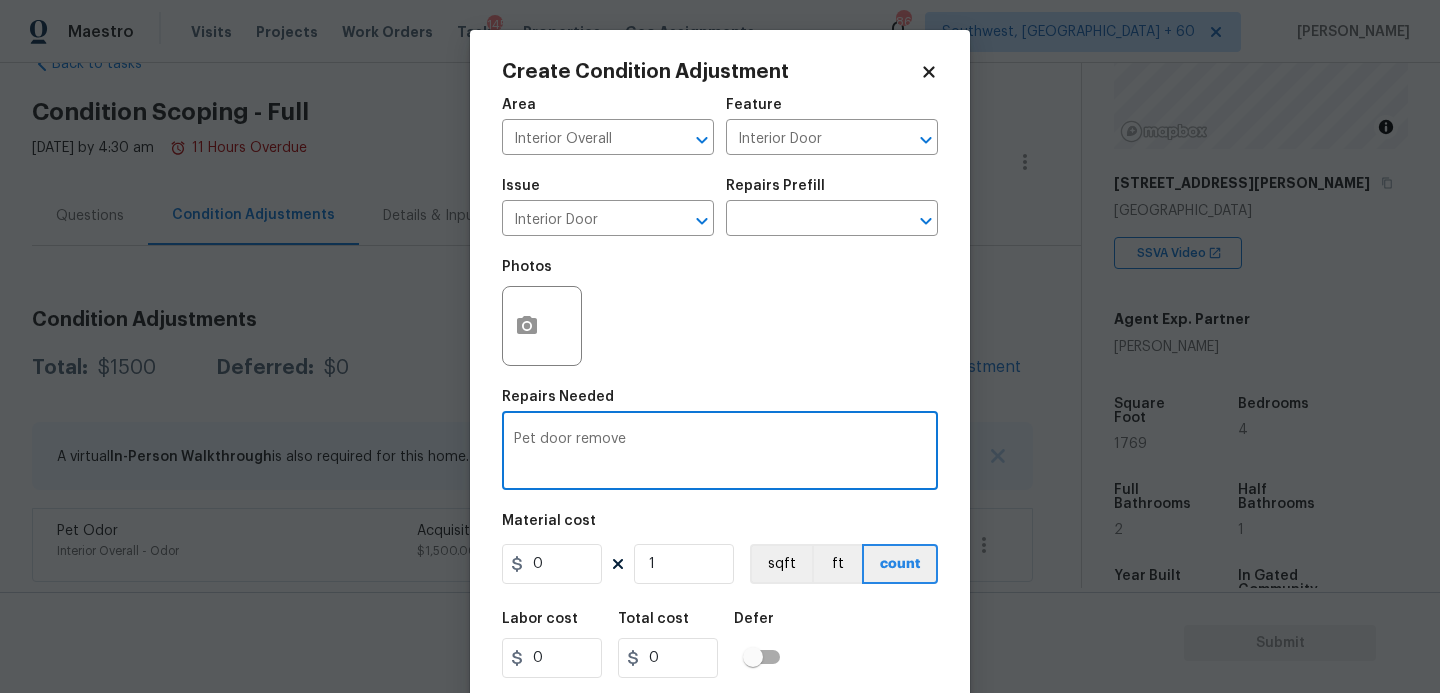 type on "Pet door remove" 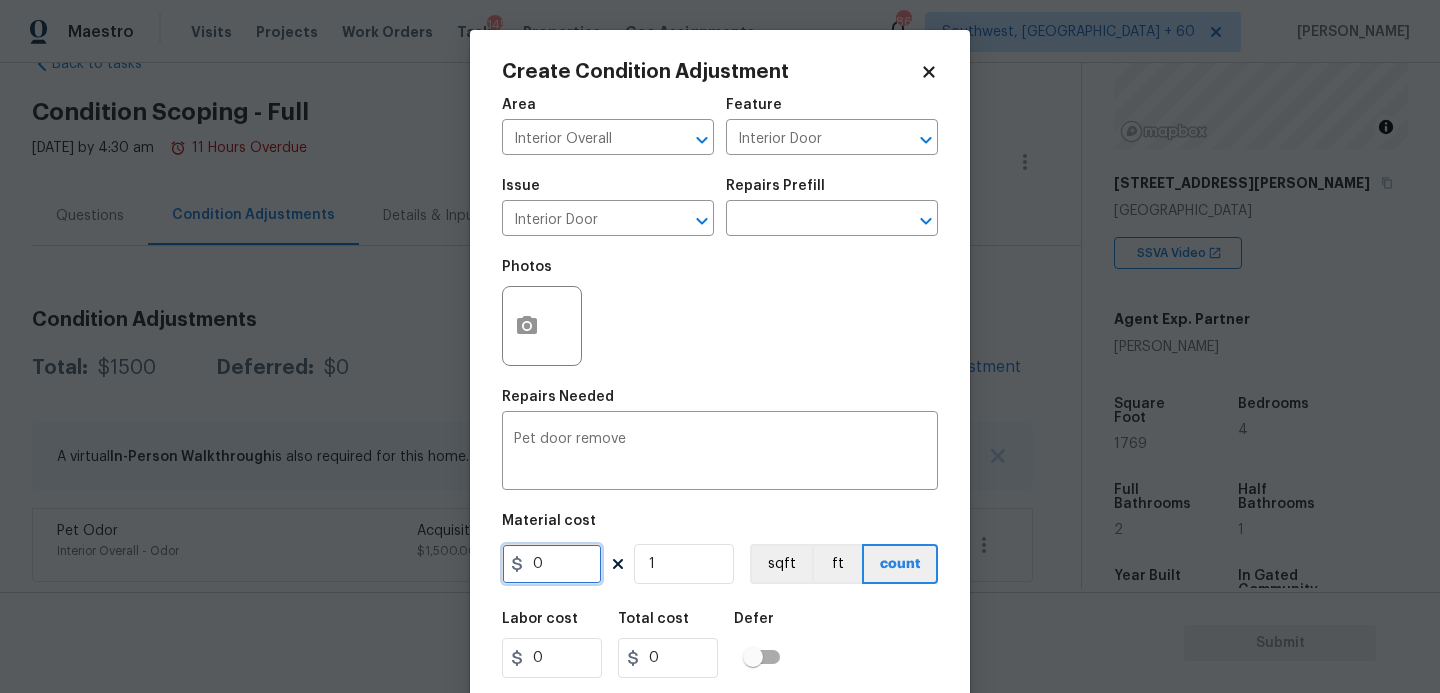drag, startPoint x: 571, startPoint y: 560, endPoint x: 387, endPoint y: 567, distance: 184.1331 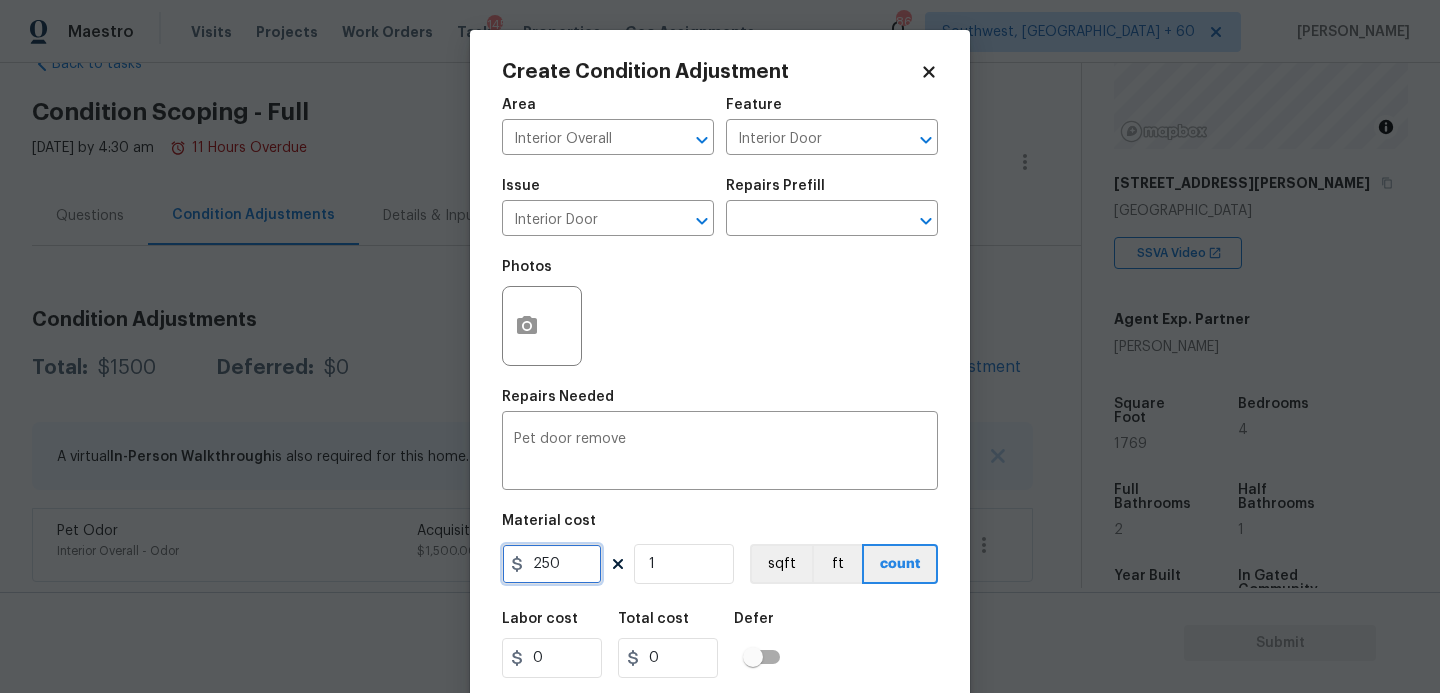 type on "250" 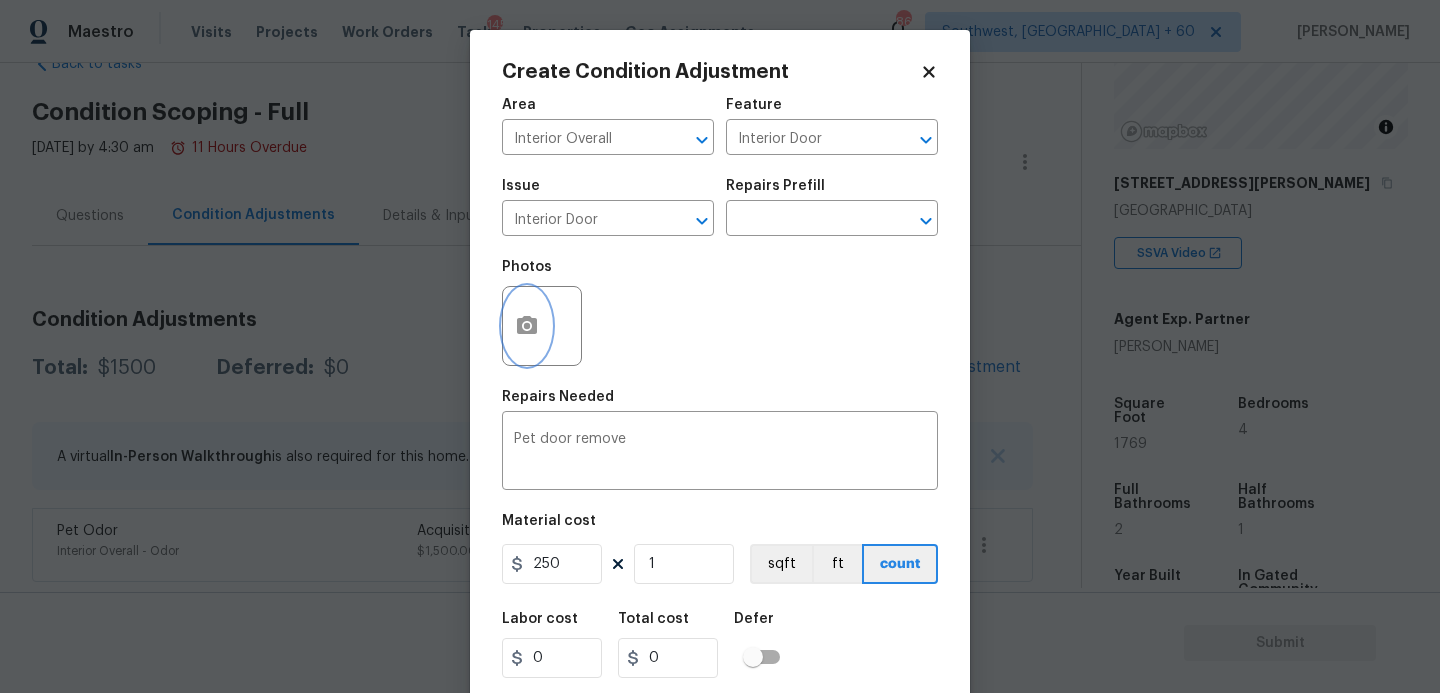 type on "250" 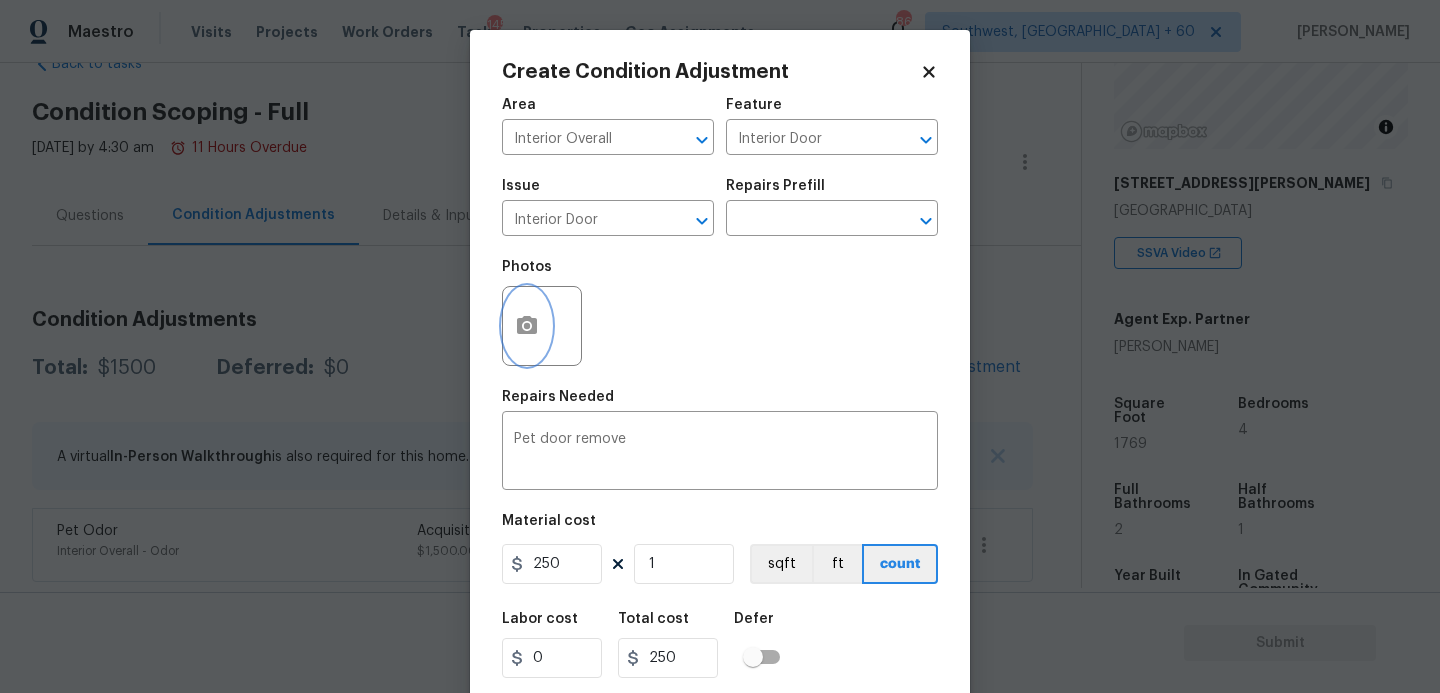 click 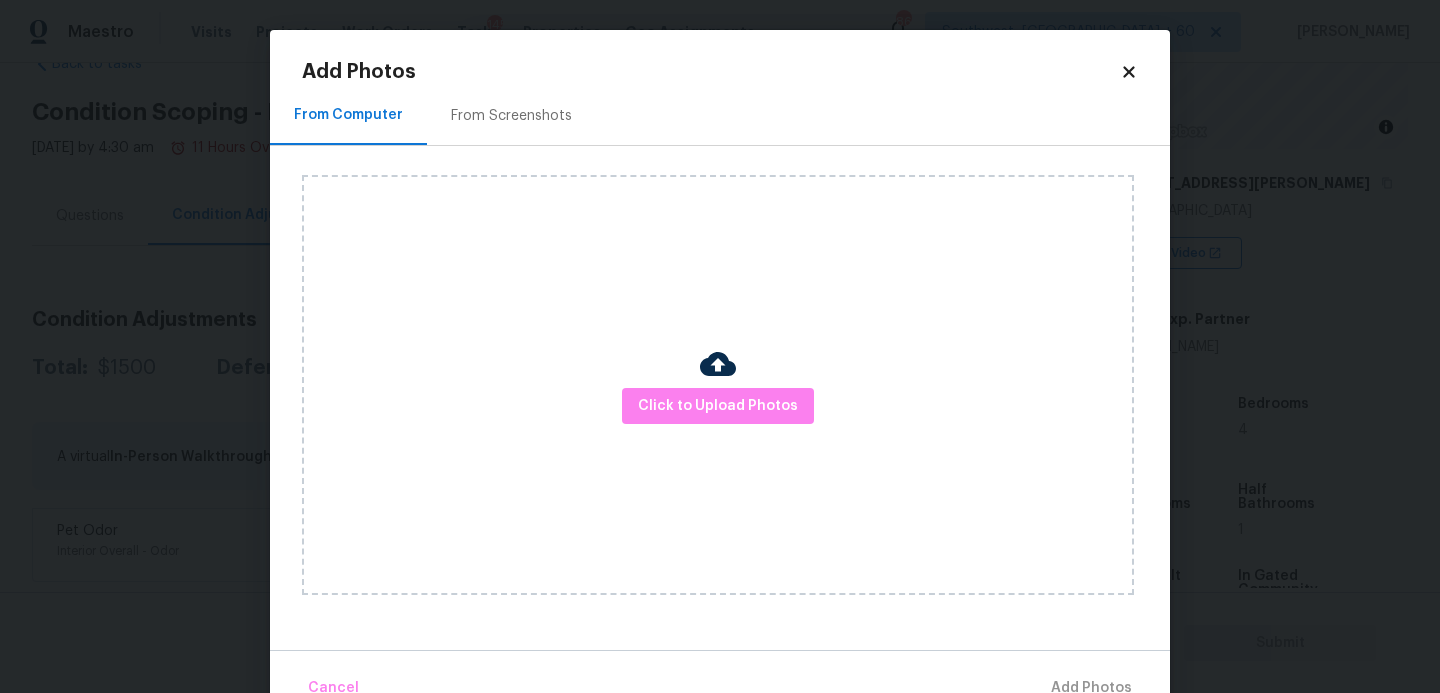 click on "Click to Upload Photos" at bounding box center [718, 385] 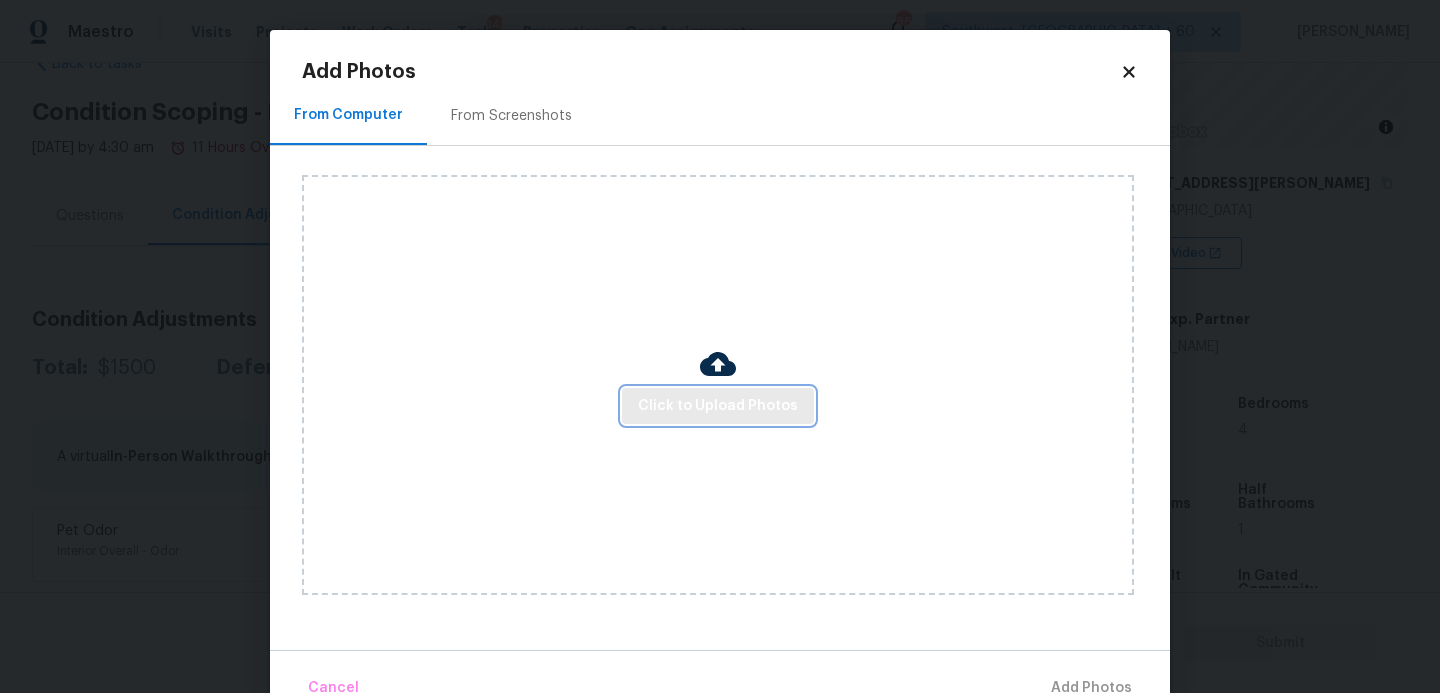 click on "Click to Upload Photos" at bounding box center (718, 406) 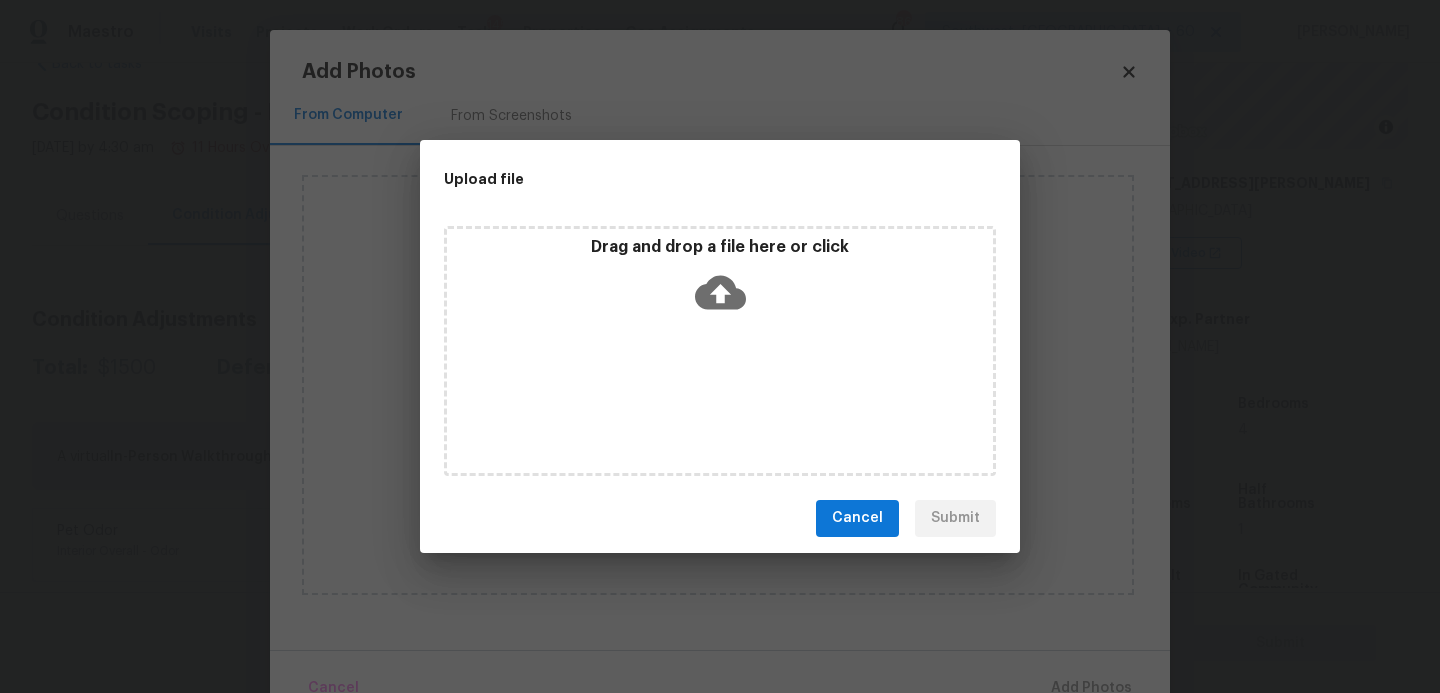 click 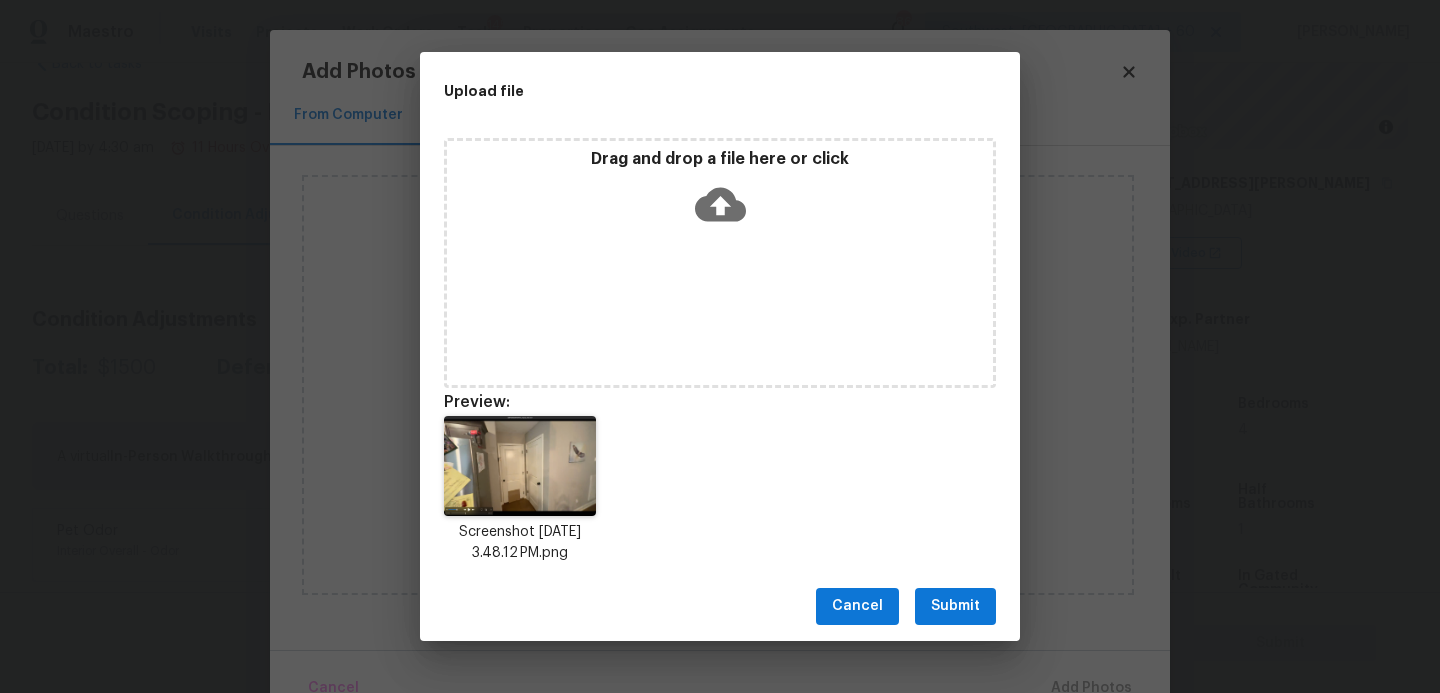 click on "Submit" at bounding box center (955, 606) 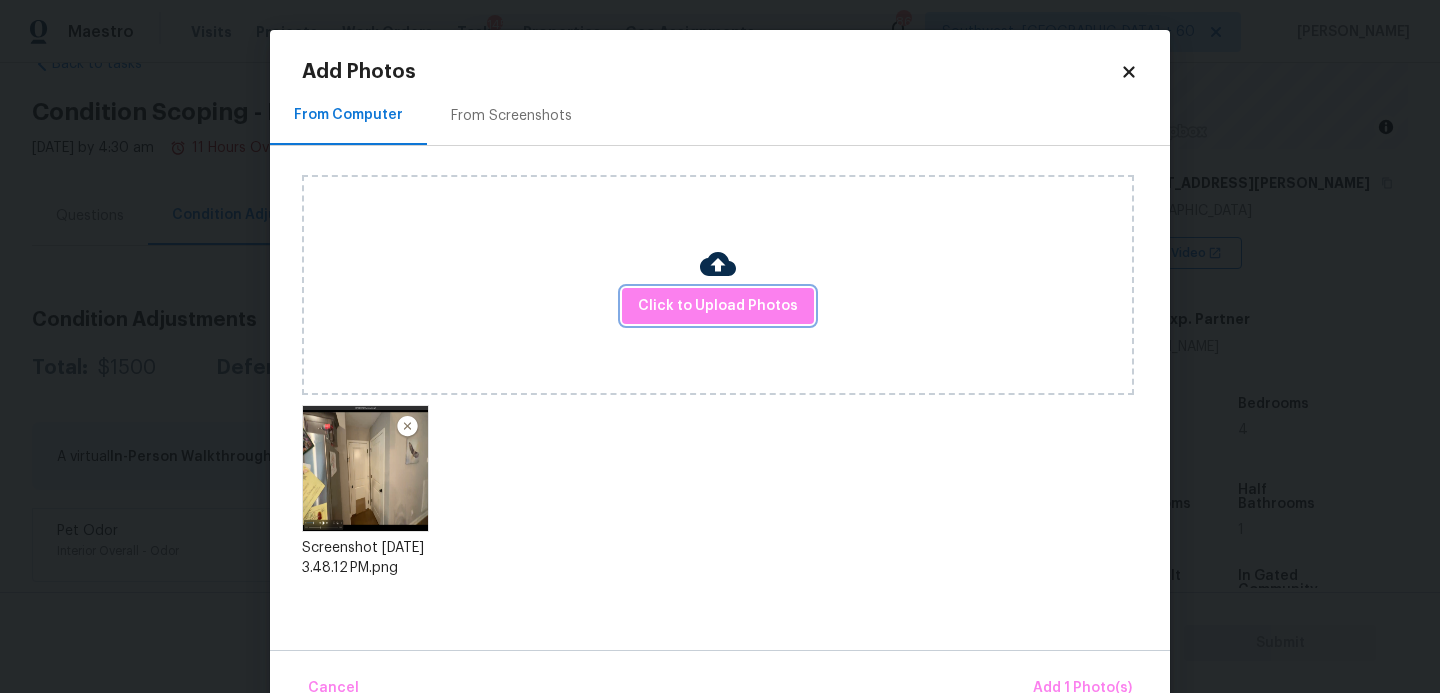 scroll, scrollTop: 47, scrollLeft: 0, axis: vertical 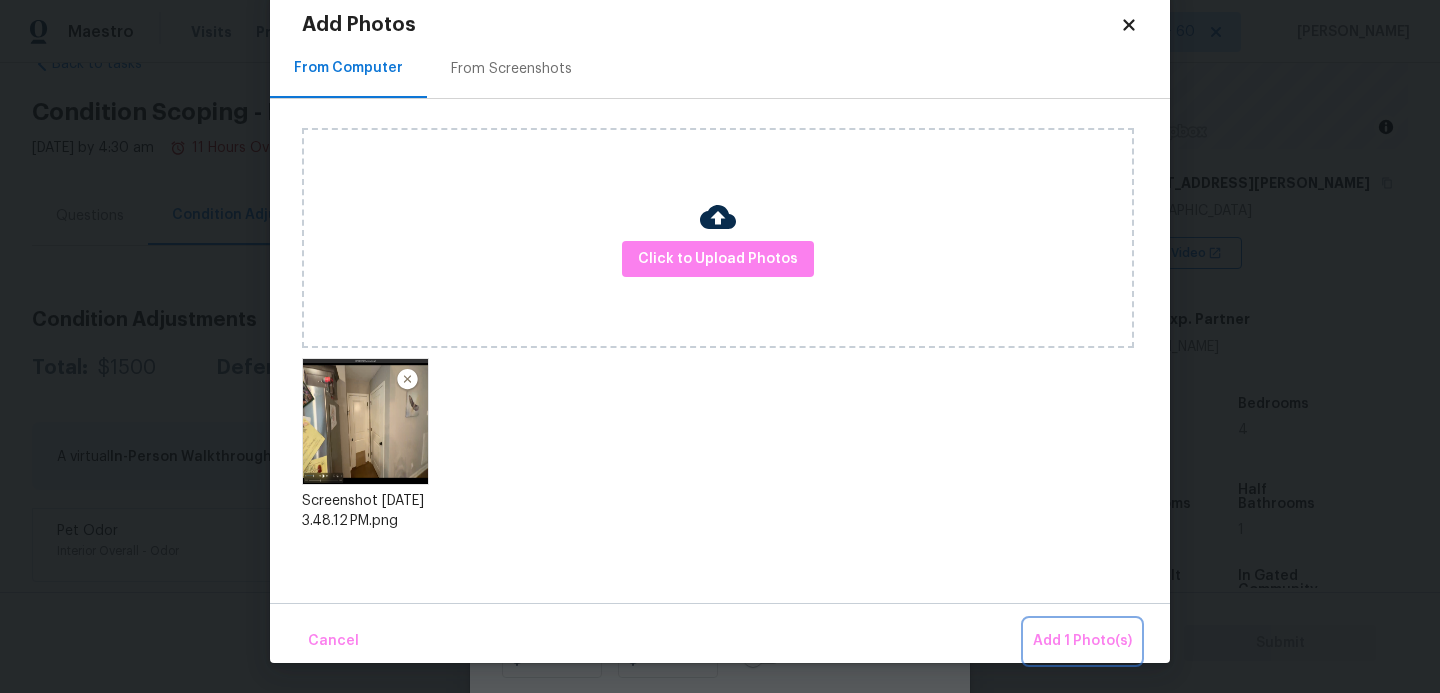 click on "Add 1 Photo(s)" at bounding box center [1082, 641] 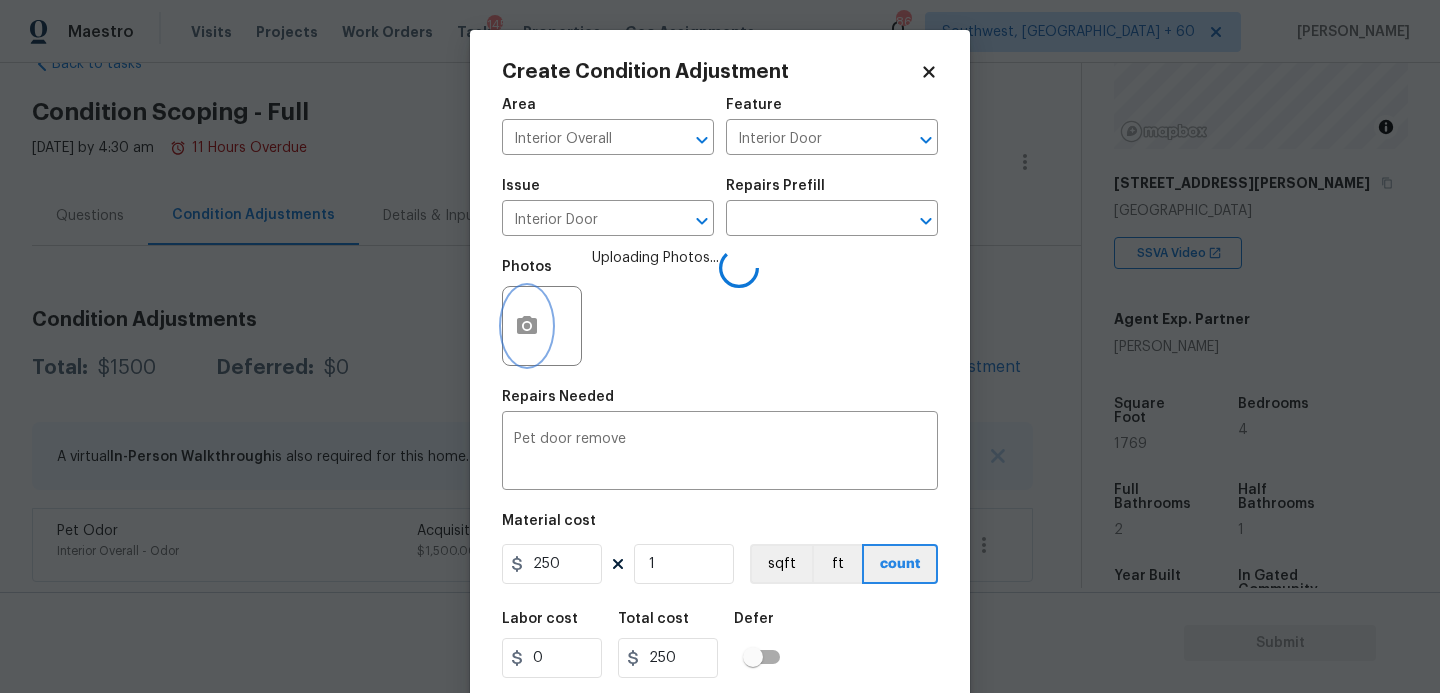 scroll, scrollTop: 0, scrollLeft: 0, axis: both 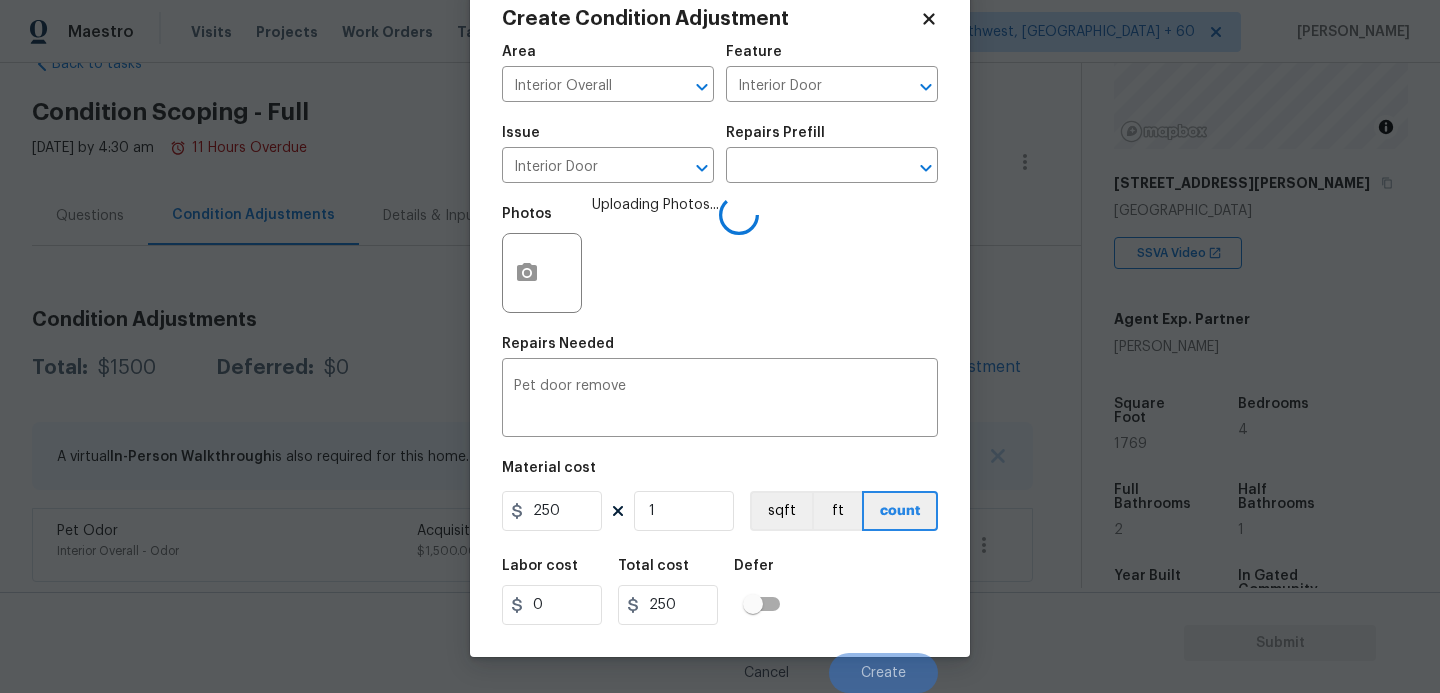 click on "Labor cost 0 Total cost 250 Defer" at bounding box center [720, 592] 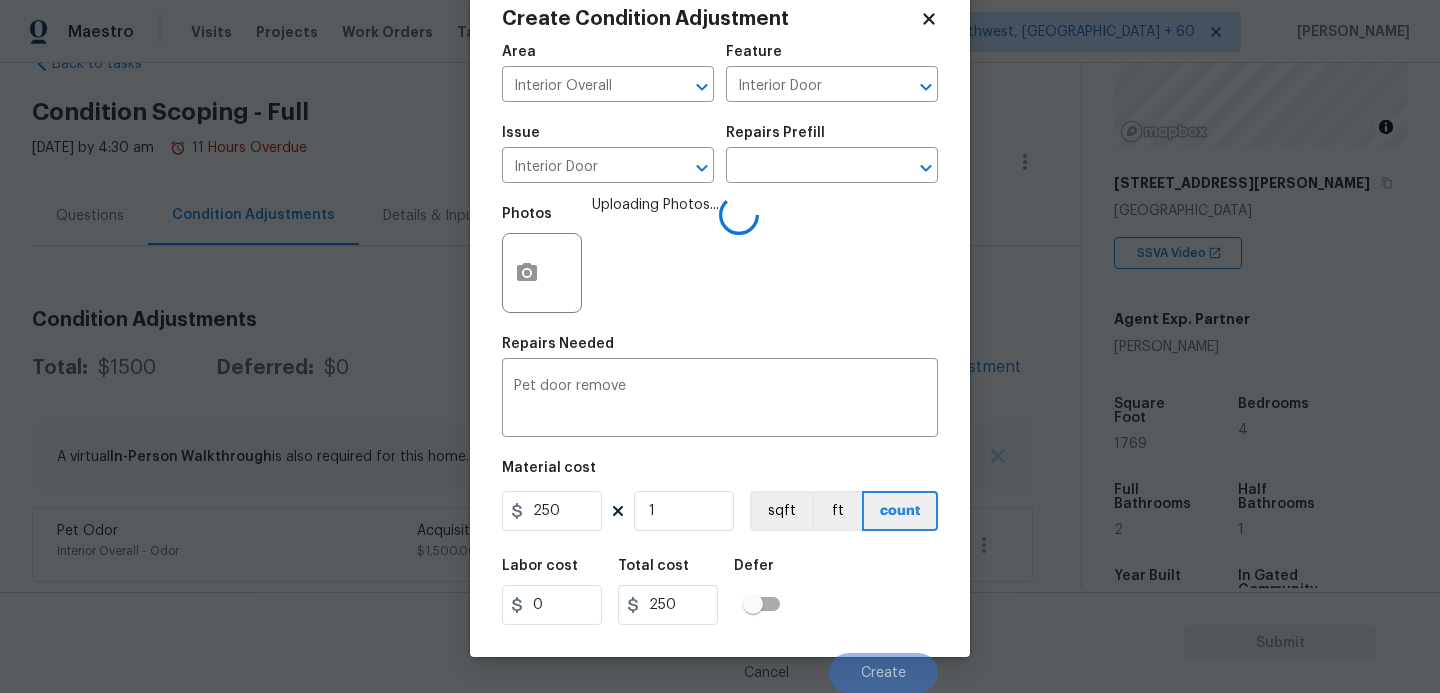 click on "Labor cost 0 Total cost 250 Defer" at bounding box center (720, 592) 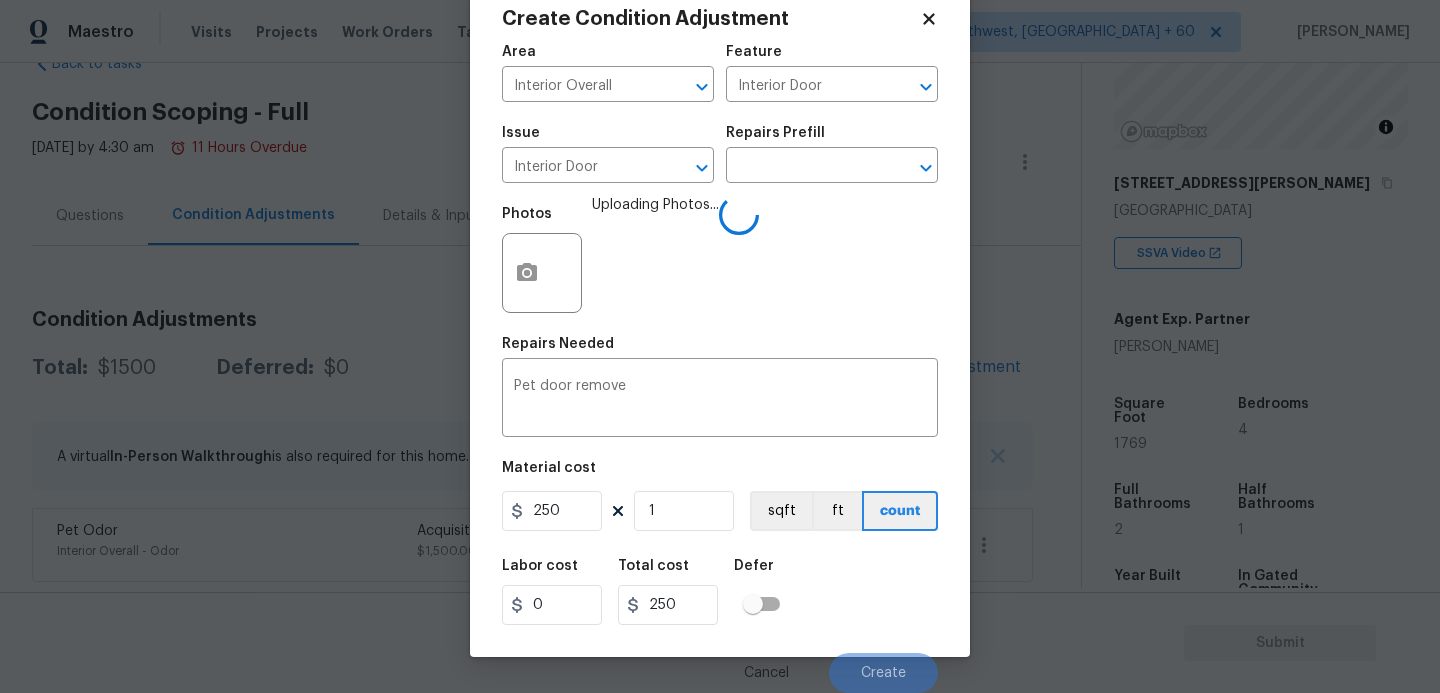 click on "Labor cost 0 Total cost 250 Defer" at bounding box center (720, 592) 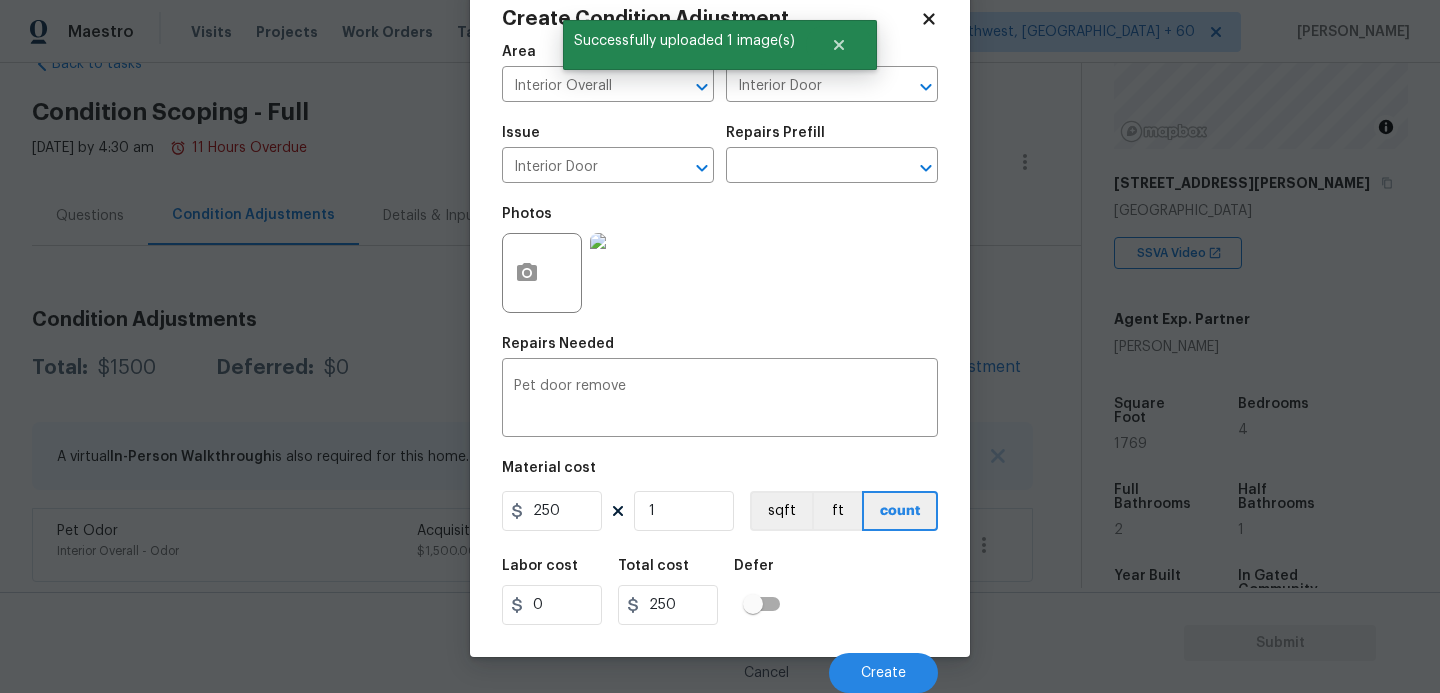click on "Cancel Create" at bounding box center [720, 665] 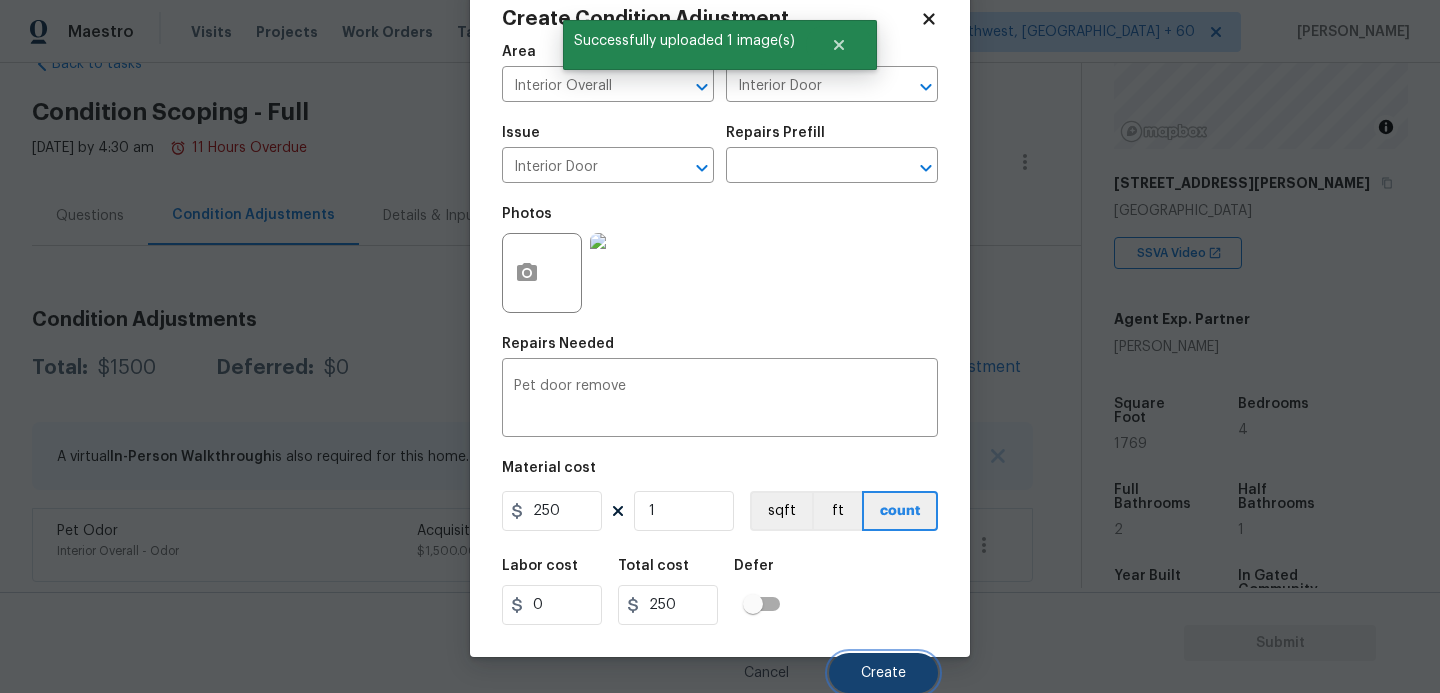 click on "Create" at bounding box center (883, 673) 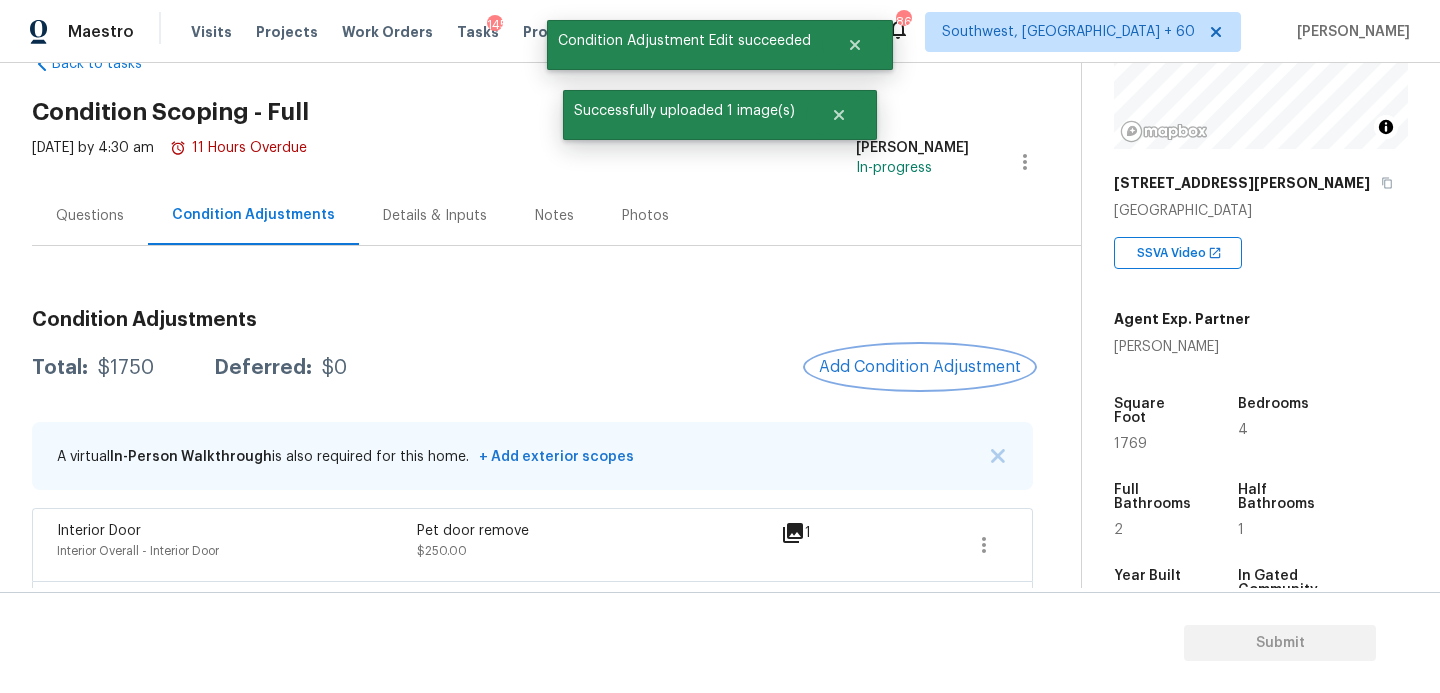 scroll, scrollTop: 0, scrollLeft: 0, axis: both 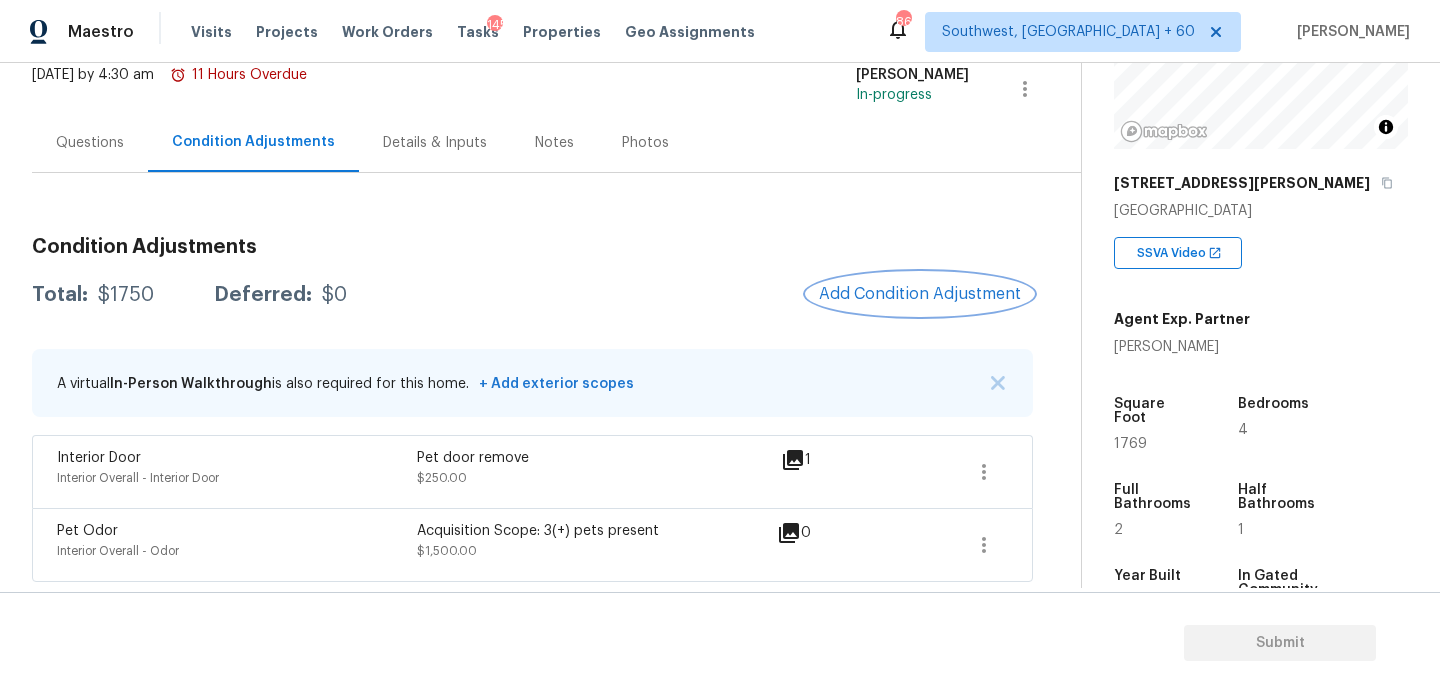 click on "Add Condition Adjustment" at bounding box center [920, 294] 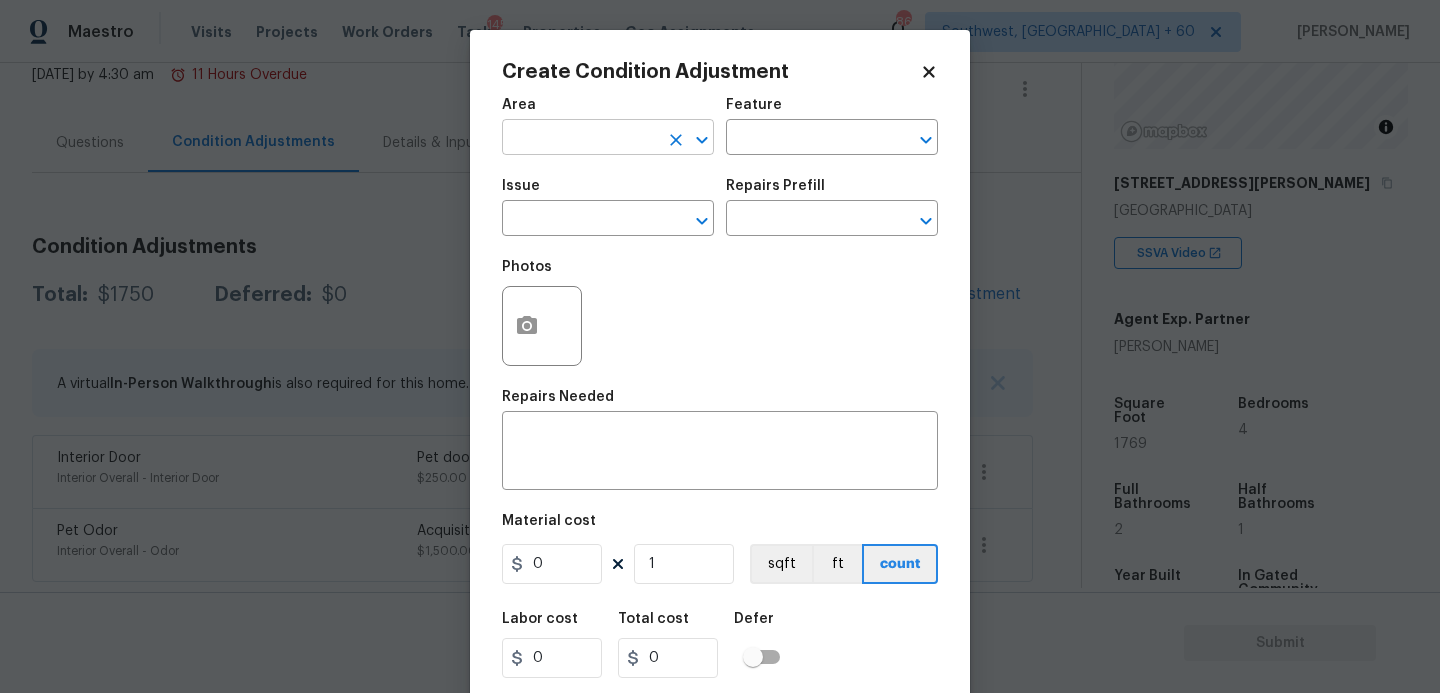 click at bounding box center [580, 139] 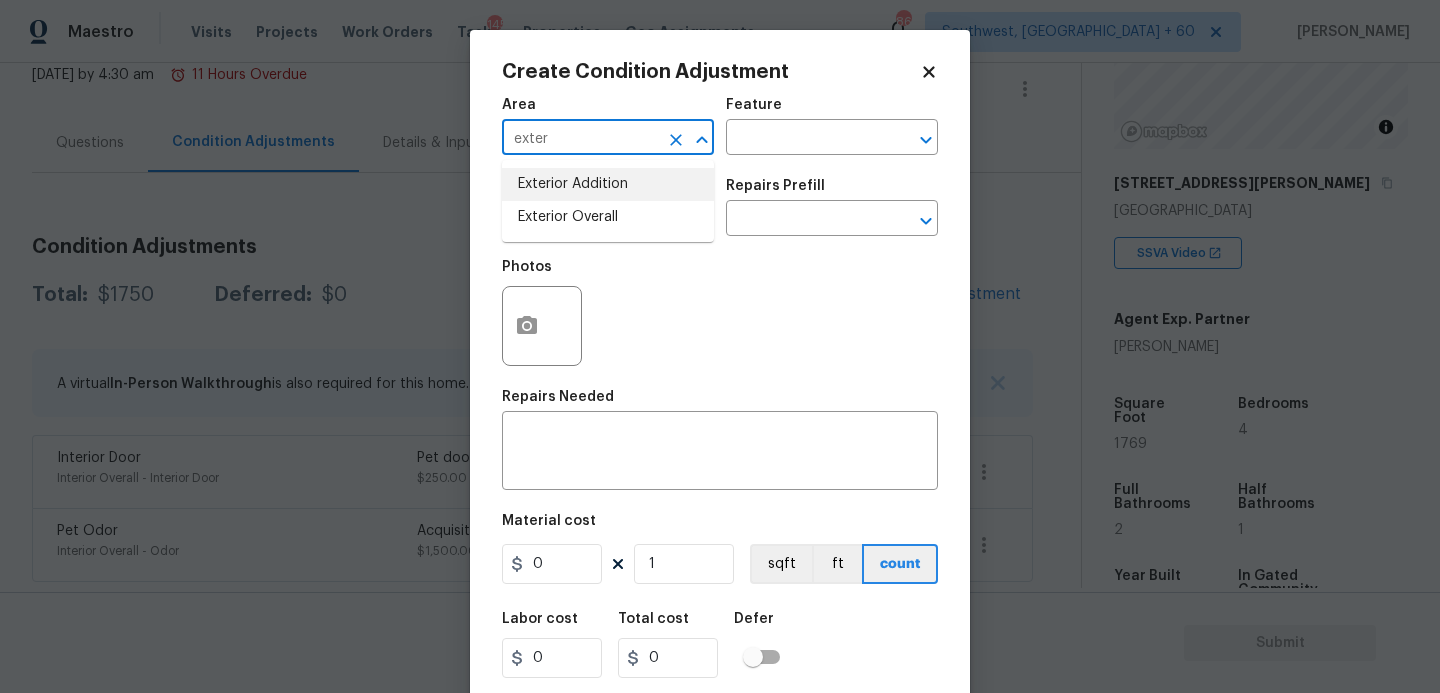 click on "Exterior Overall" at bounding box center (608, 217) 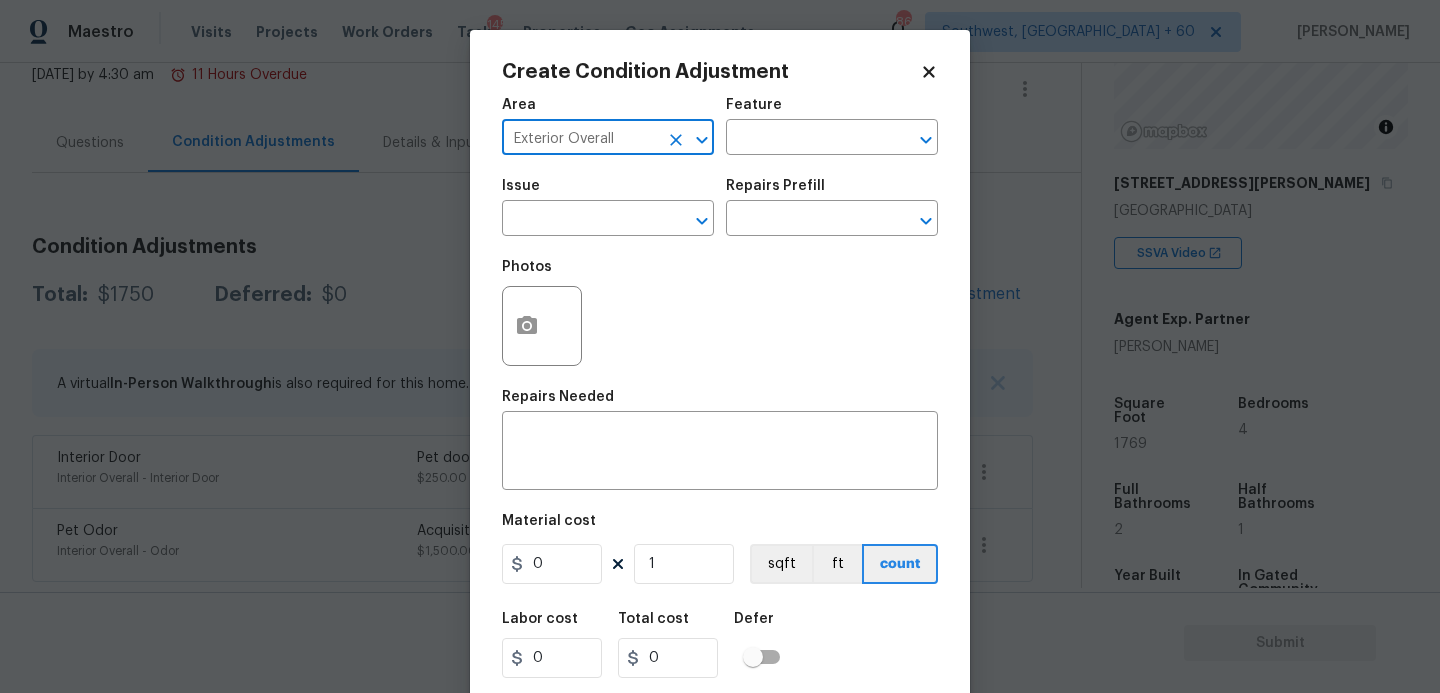 type on "Exterior Overall" 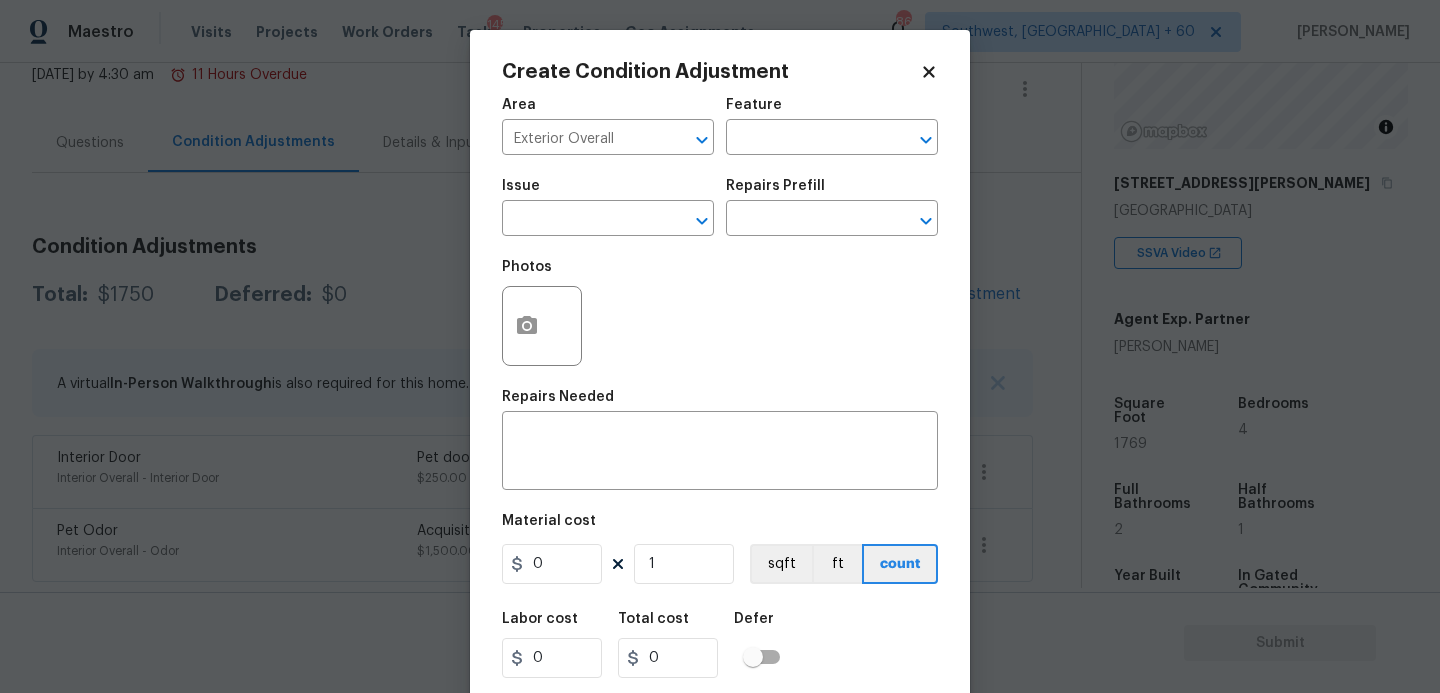 click on "Area Exterior Overall ​ Feature ​" at bounding box center (720, 126) 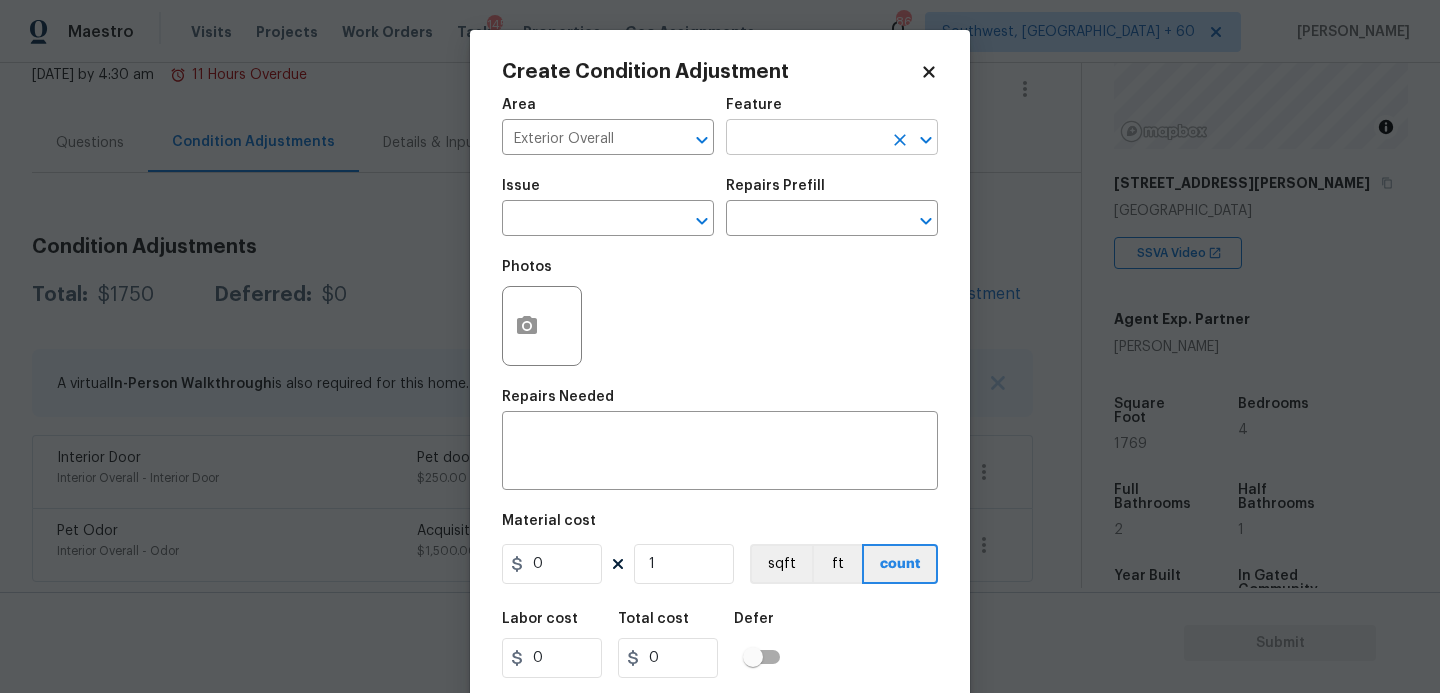 click at bounding box center (804, 139) 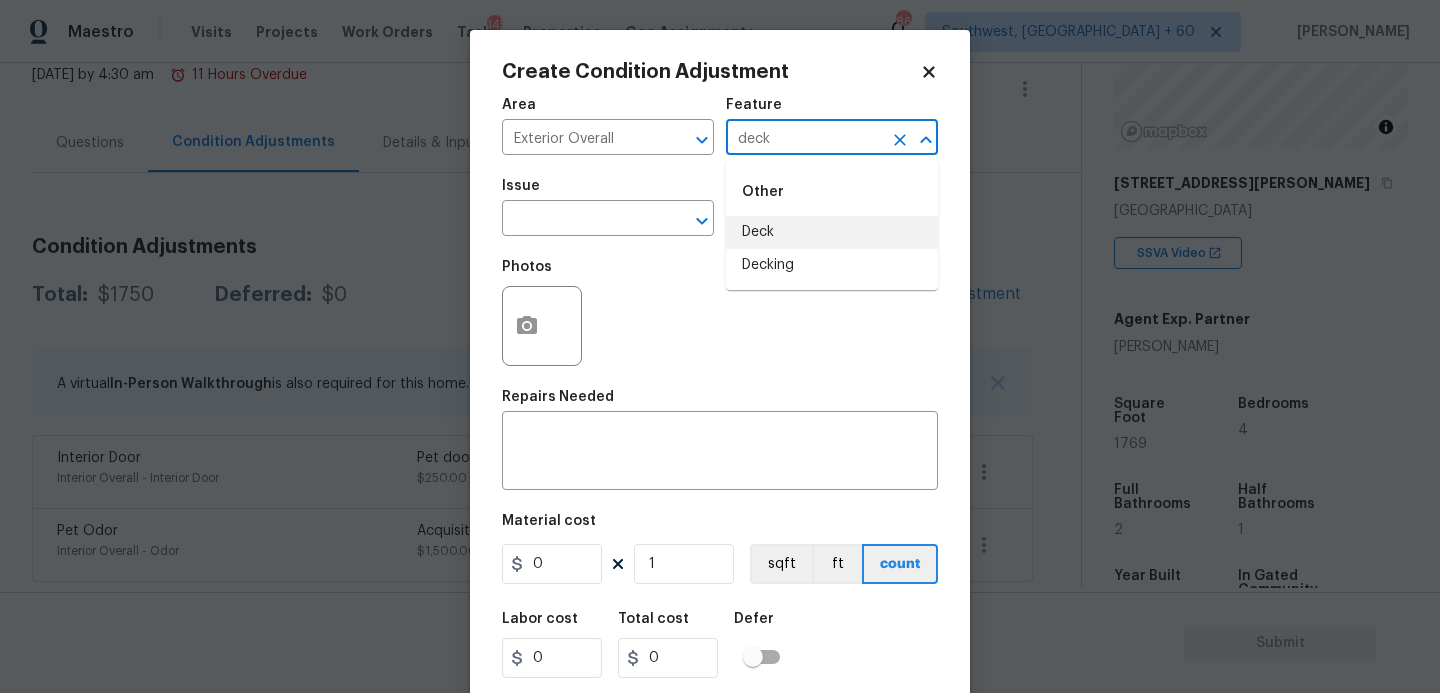 click on "Deck" at bounding box center (832, 232) 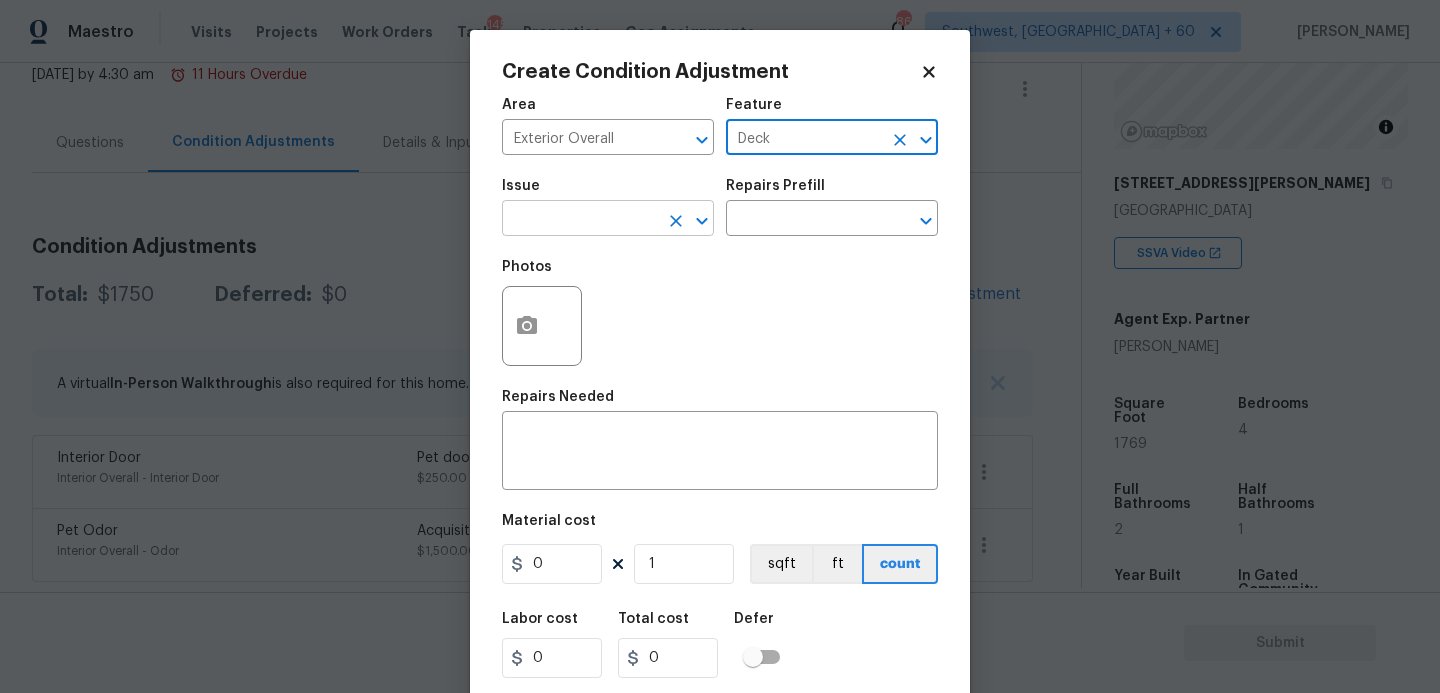 type on "Deck" 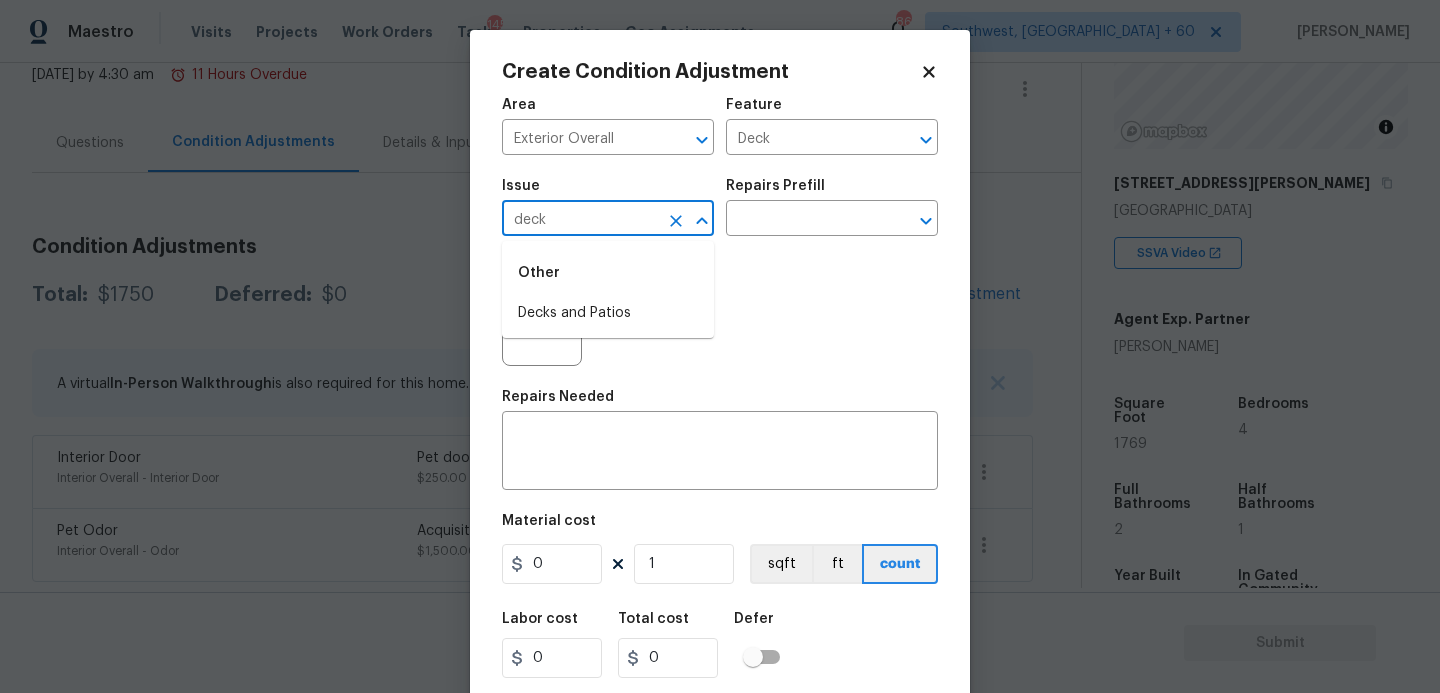 click on "Decks and Patios" at bounding box center (608, 313) 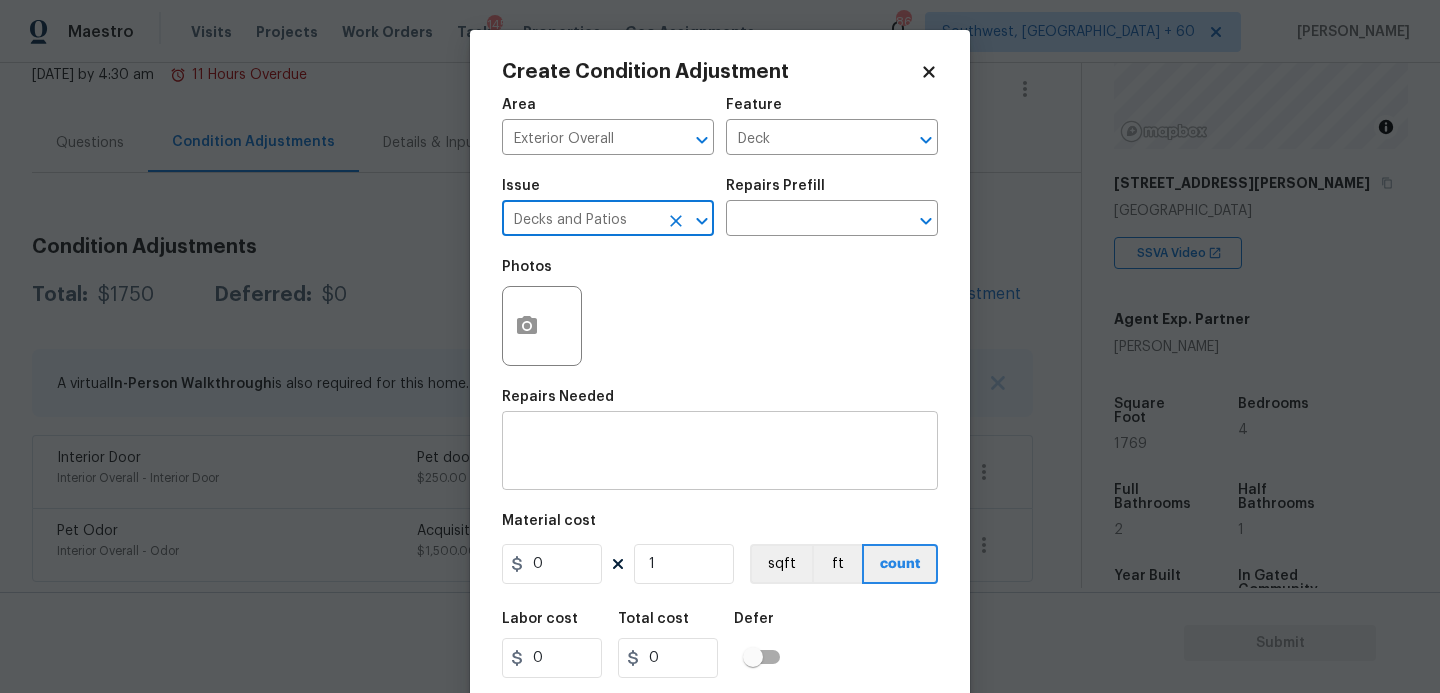 type on "Decks and Patios" 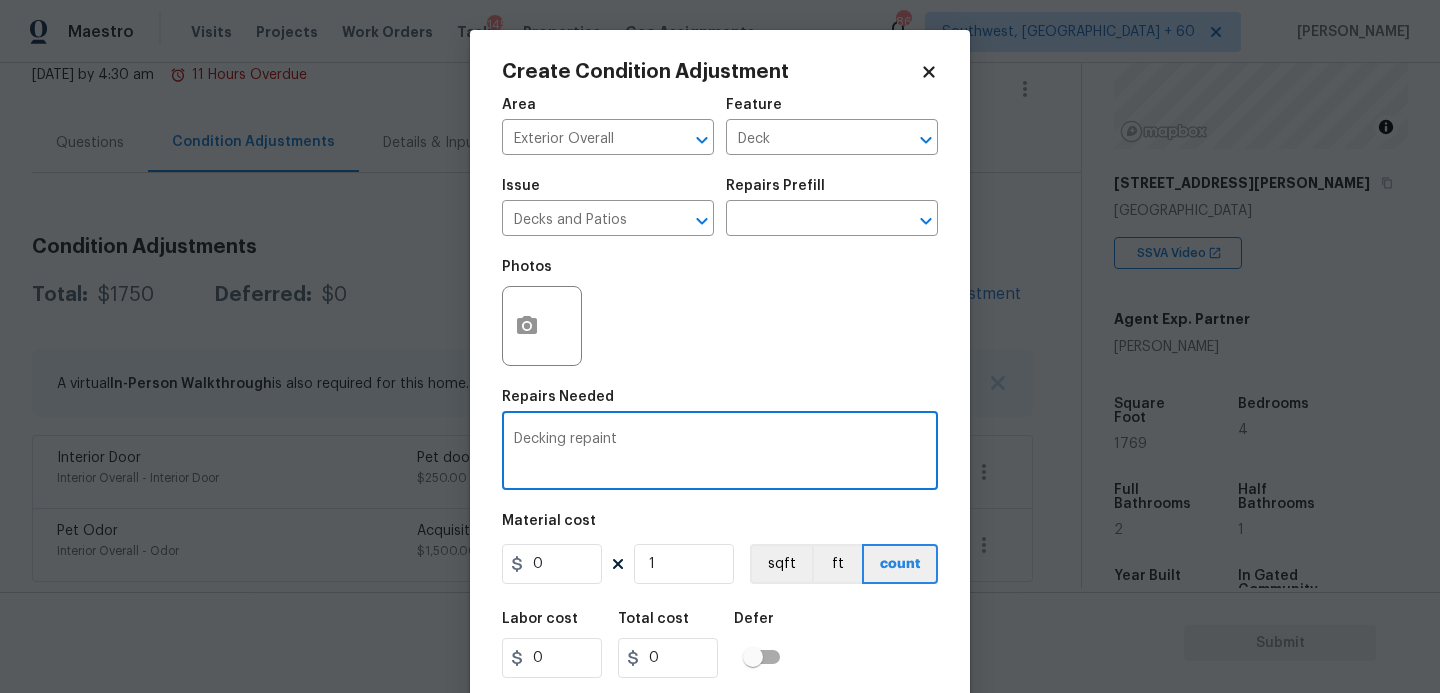 type on "Decking repaint" 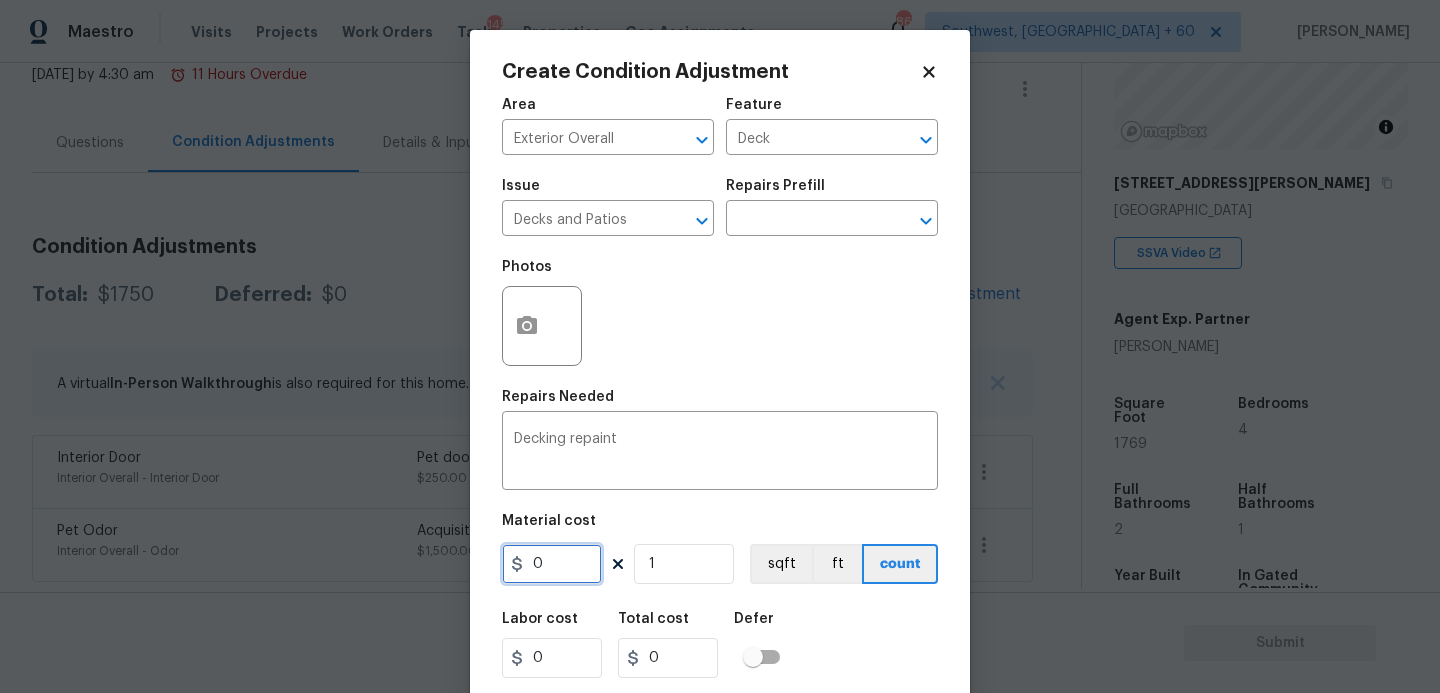 drag, startPoint x: 555, startPoint y: 568, endPoint x: 459, endPoint y: 570, distance: 96.02083 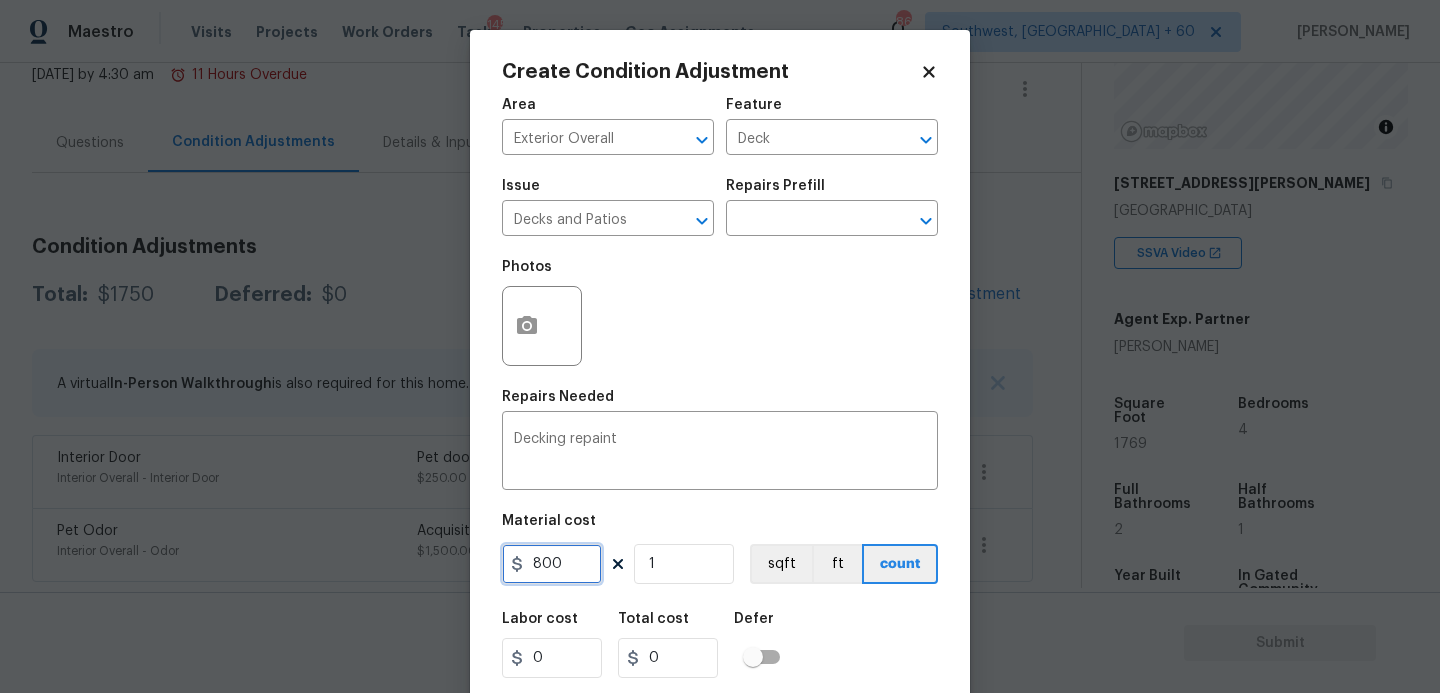 type on "800" 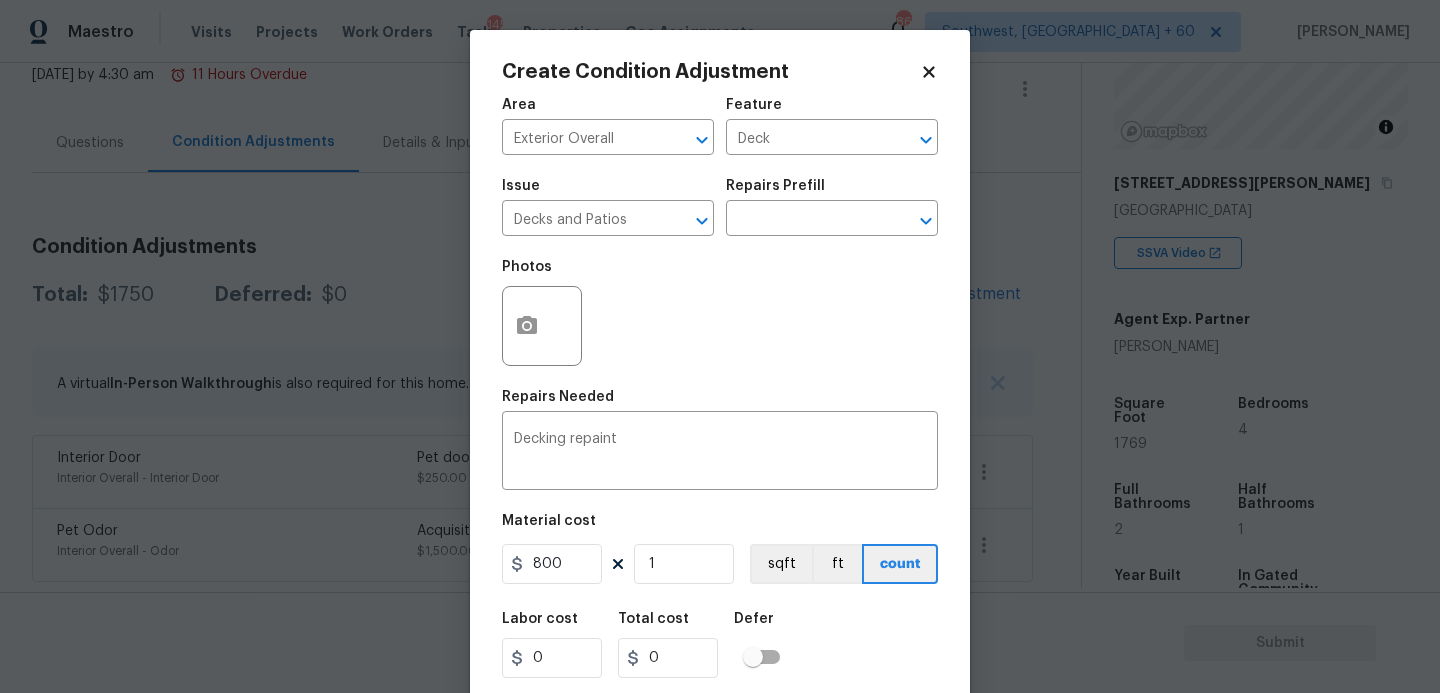 type on "800" 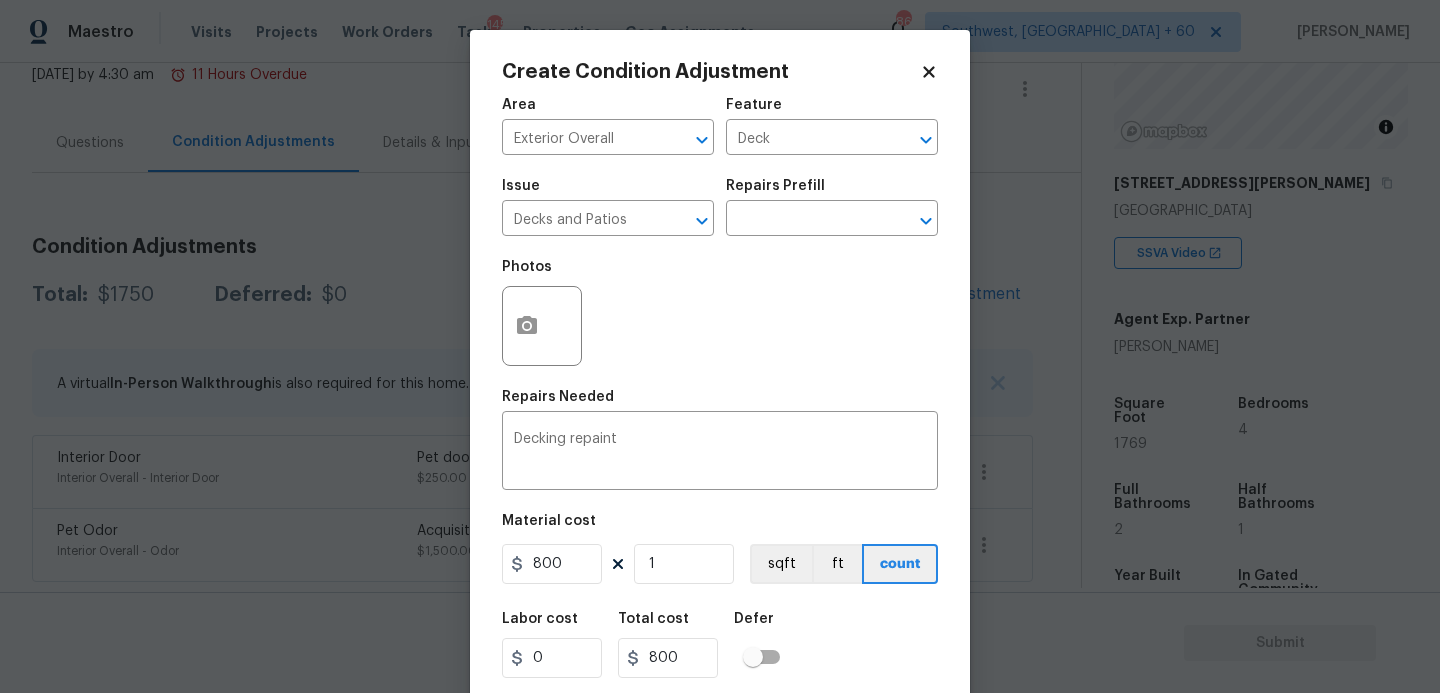click at bounding box center [542, 326] 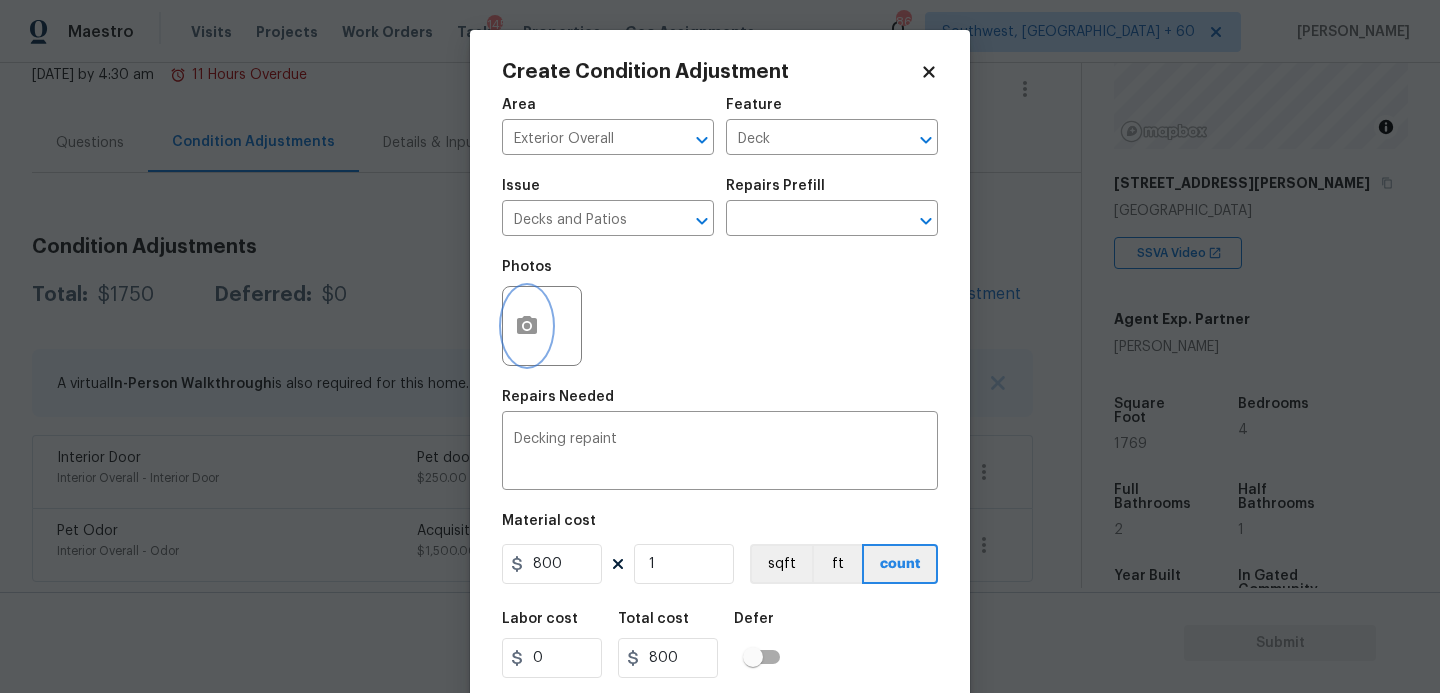 click 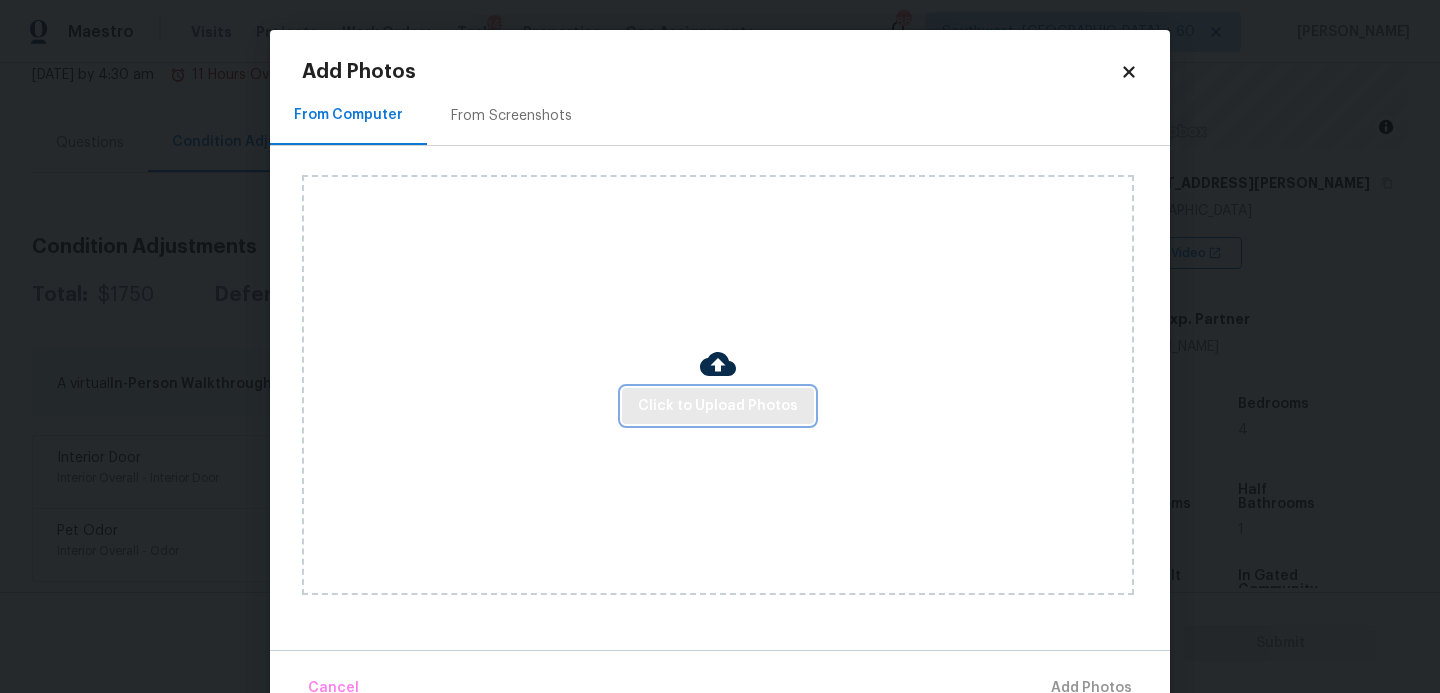click on "Click to Upload Photos" at bounding box center [718, 406] 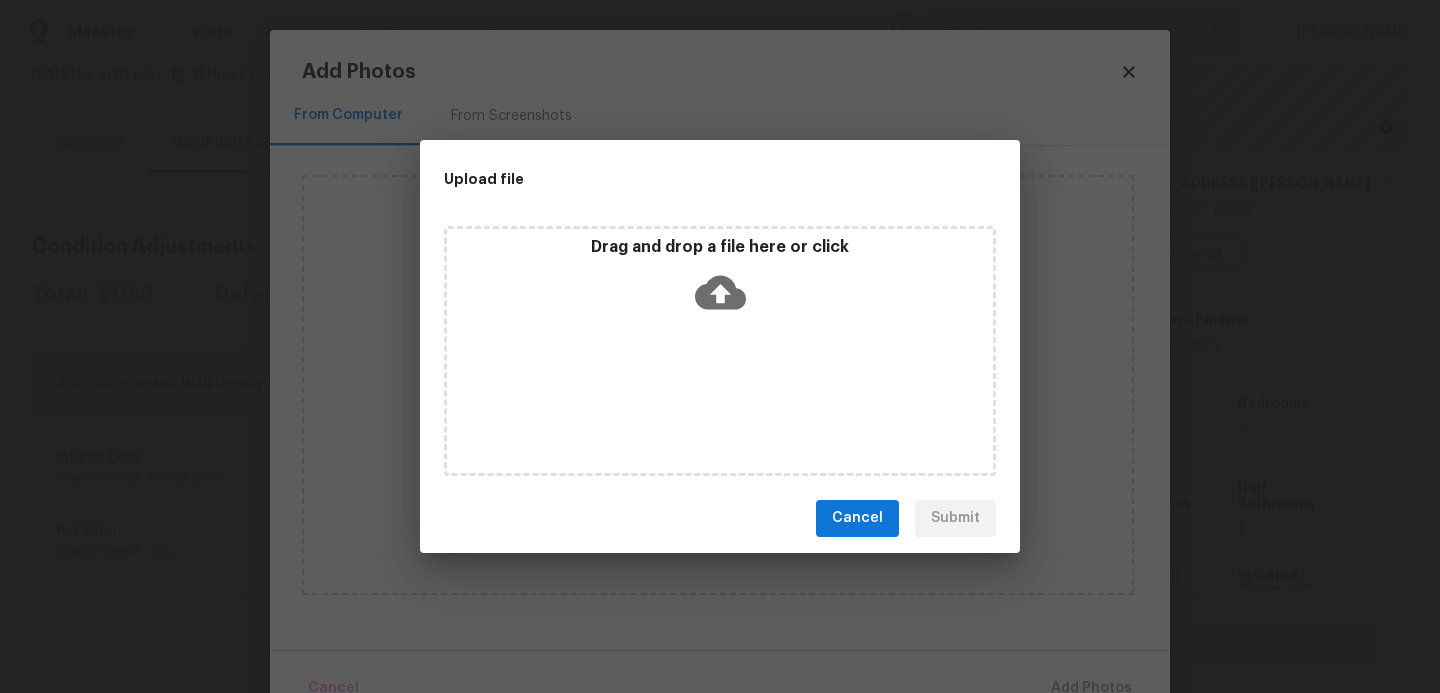 click 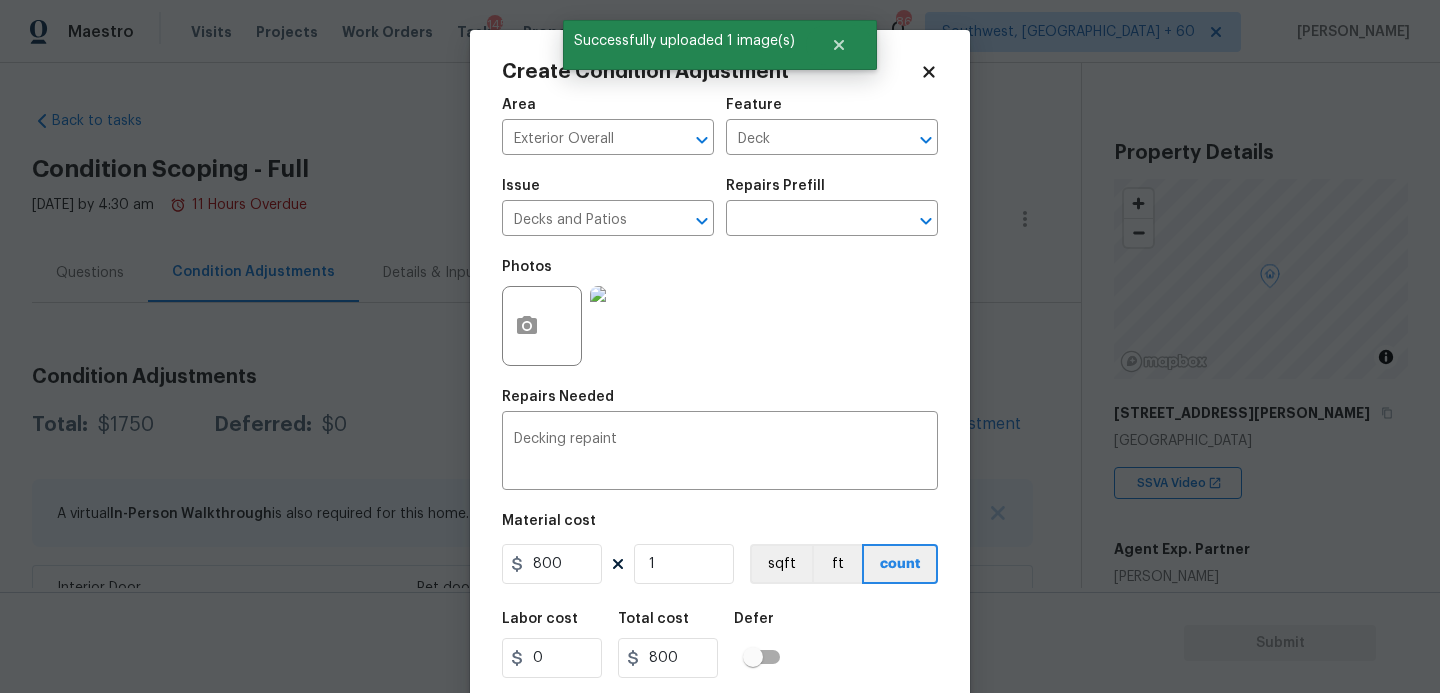 scroll, scrollTop: 0, scrollLeft: 0, axis: both 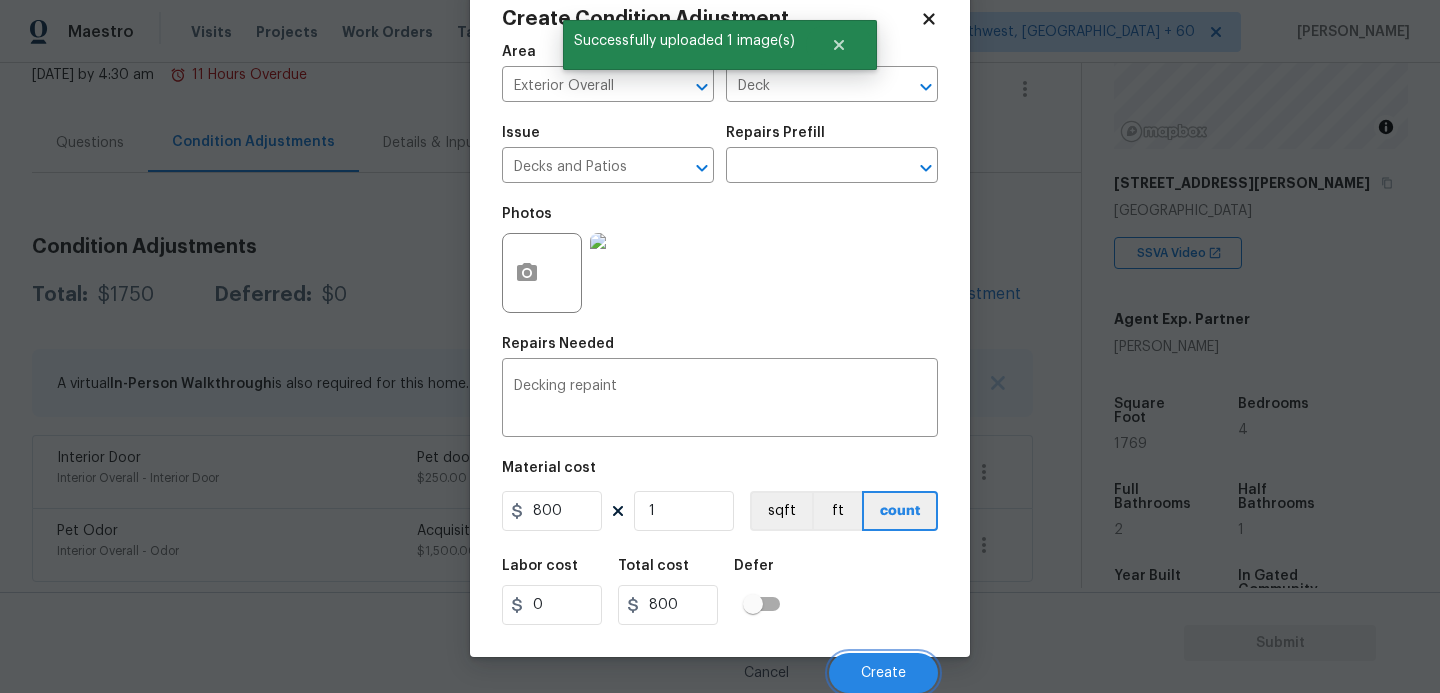 click on "Create" at bounding box center [883, 673] 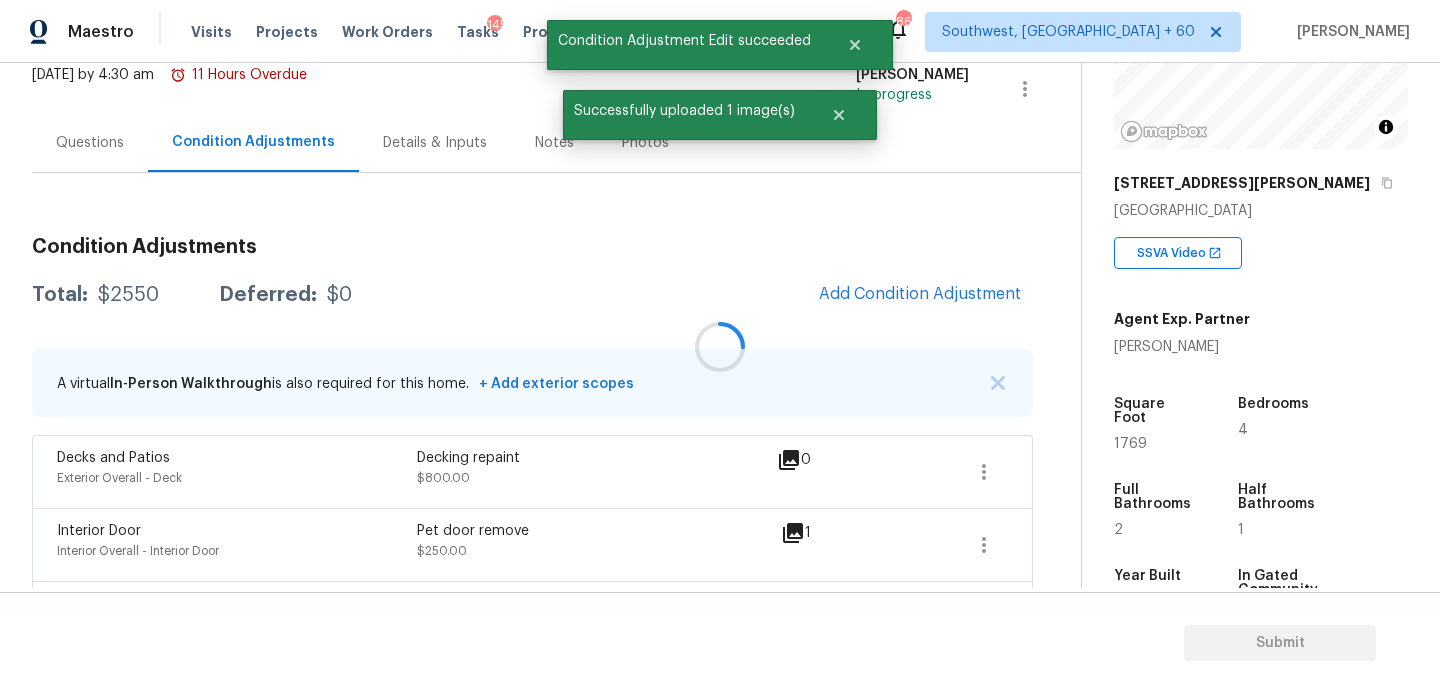 scroll, scrollTop: 47, scrollLeft: 0, axis: vertical 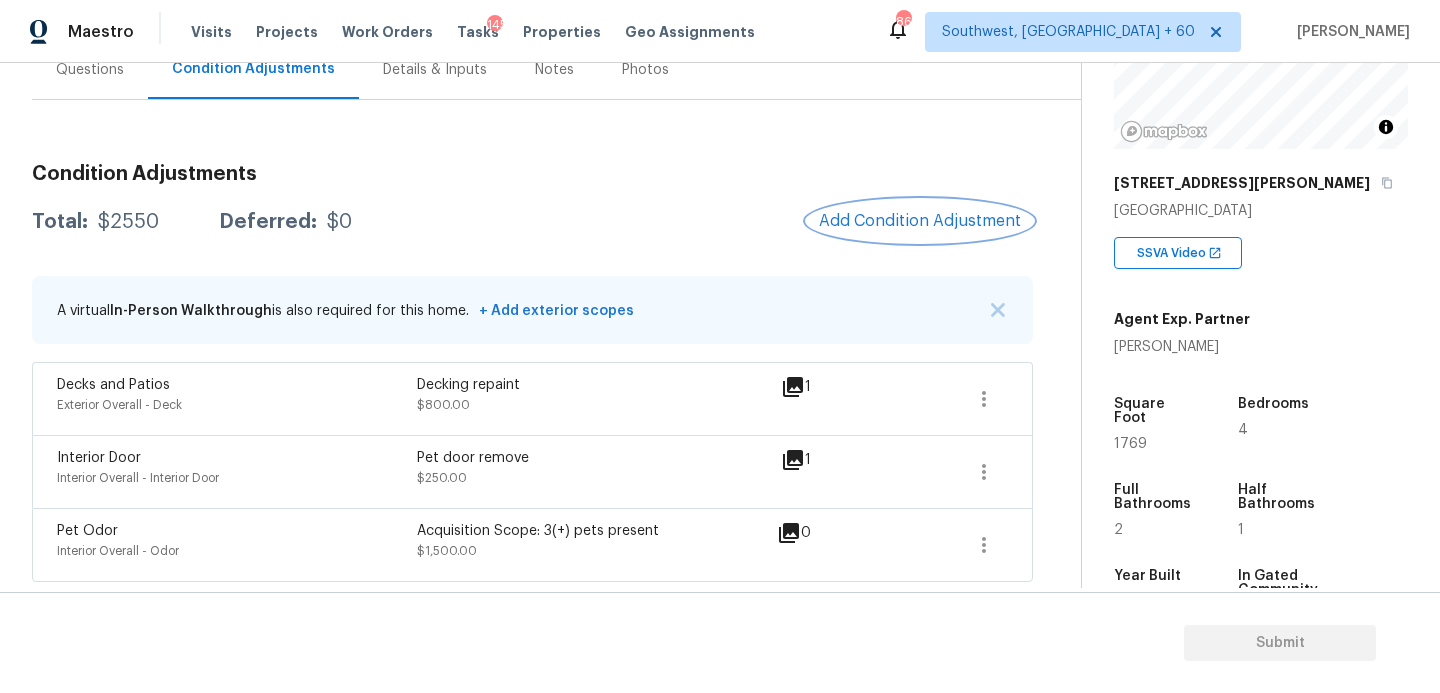 click on "Add Condition Adjustment" at bounding box center [920, 221] 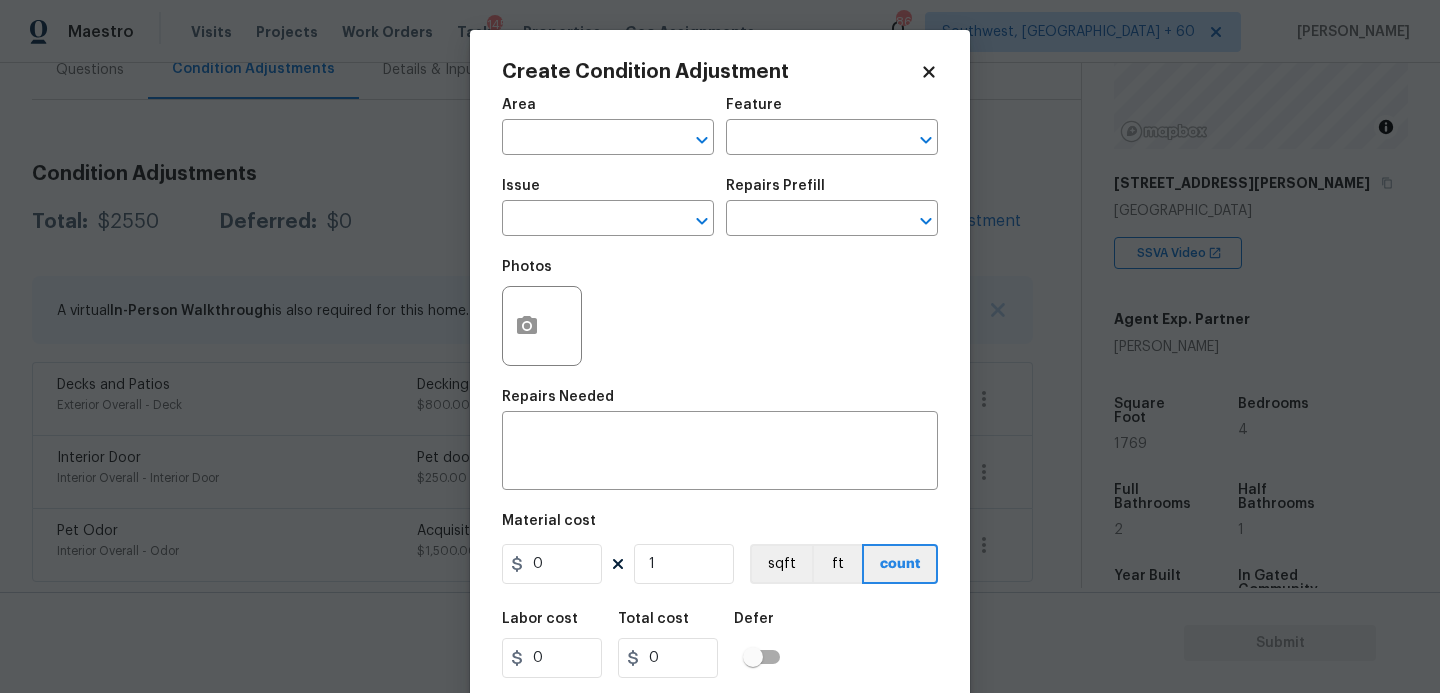 click on "Area" at bounding box center [608, 111] 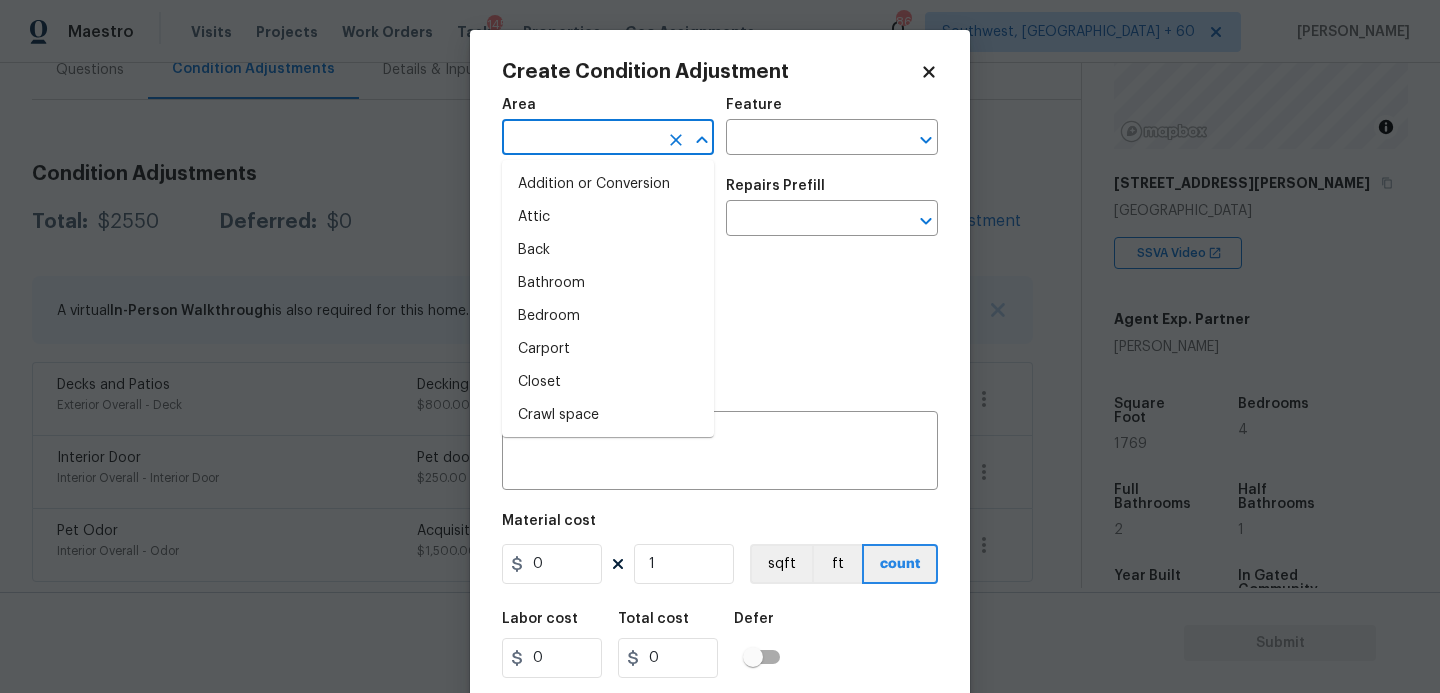 click at bounding box center [580, 139] 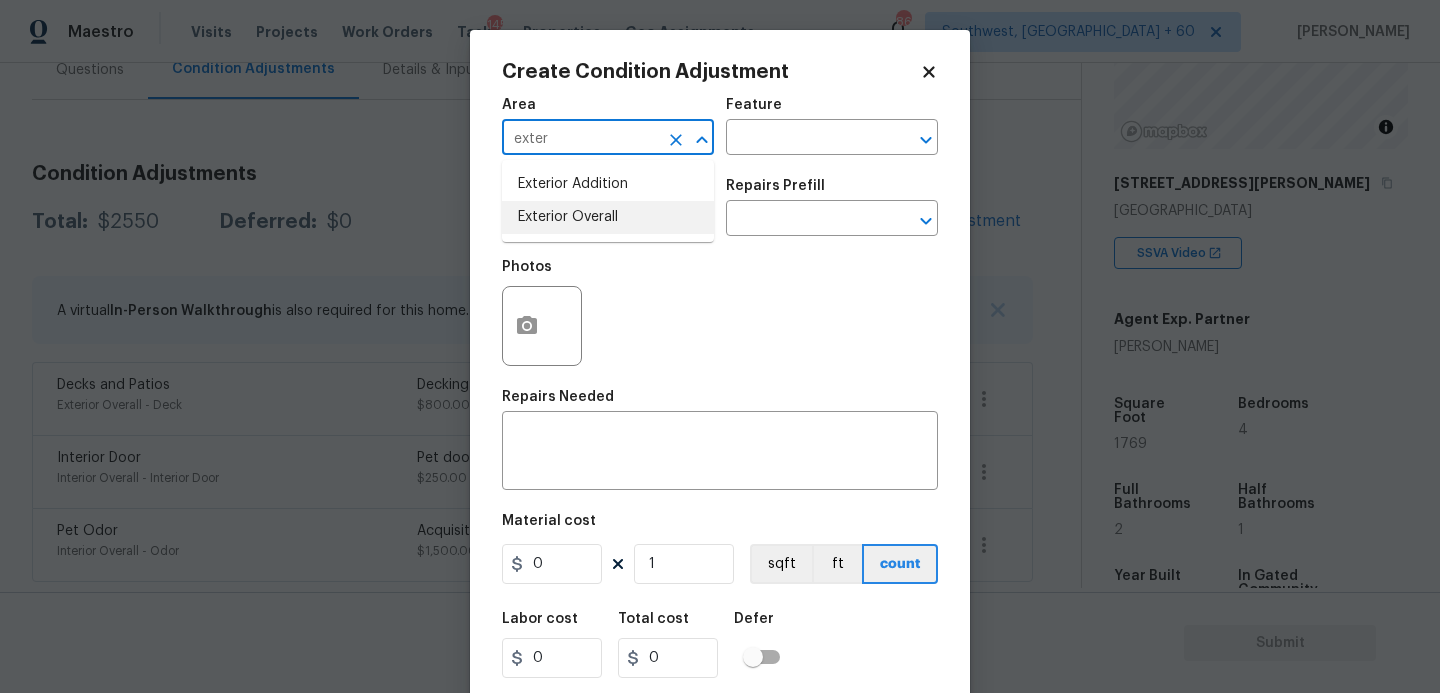 click on "Exterior Overall" at bounding box center [608, 217] 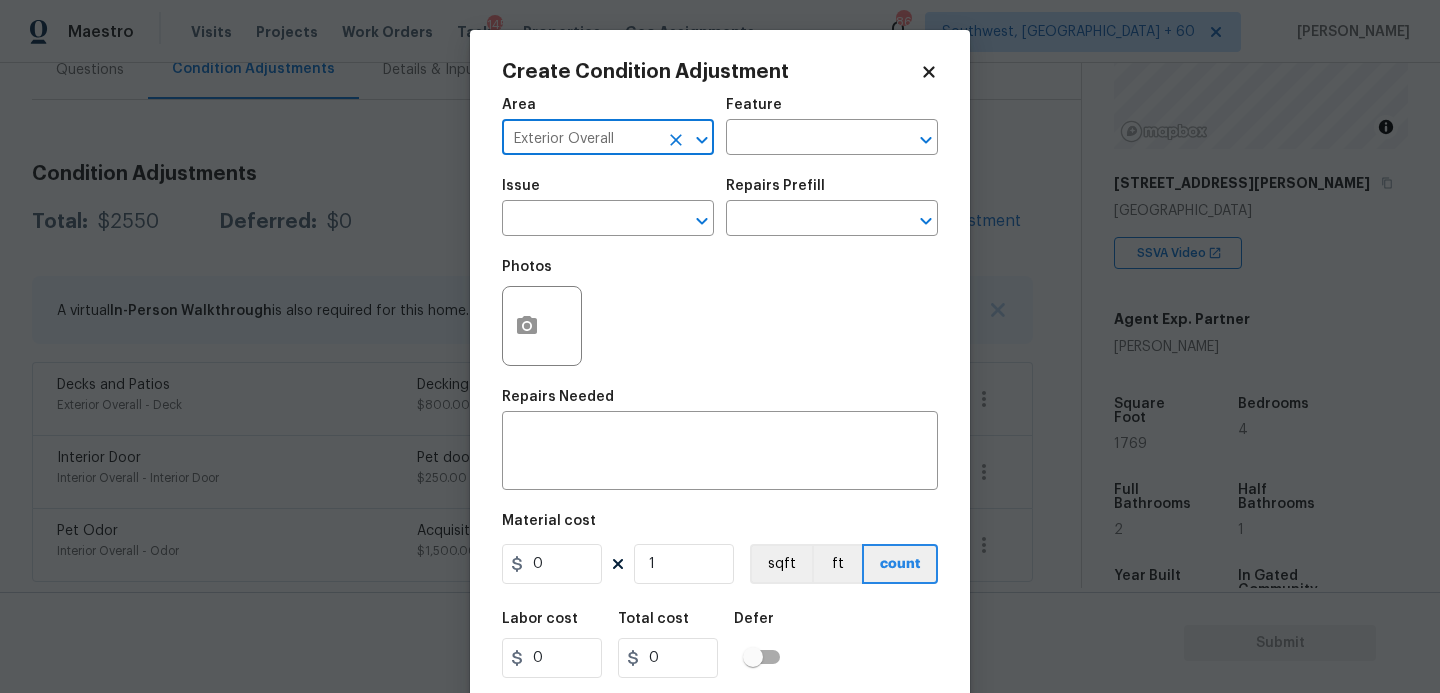 type on "Exterior Overall" 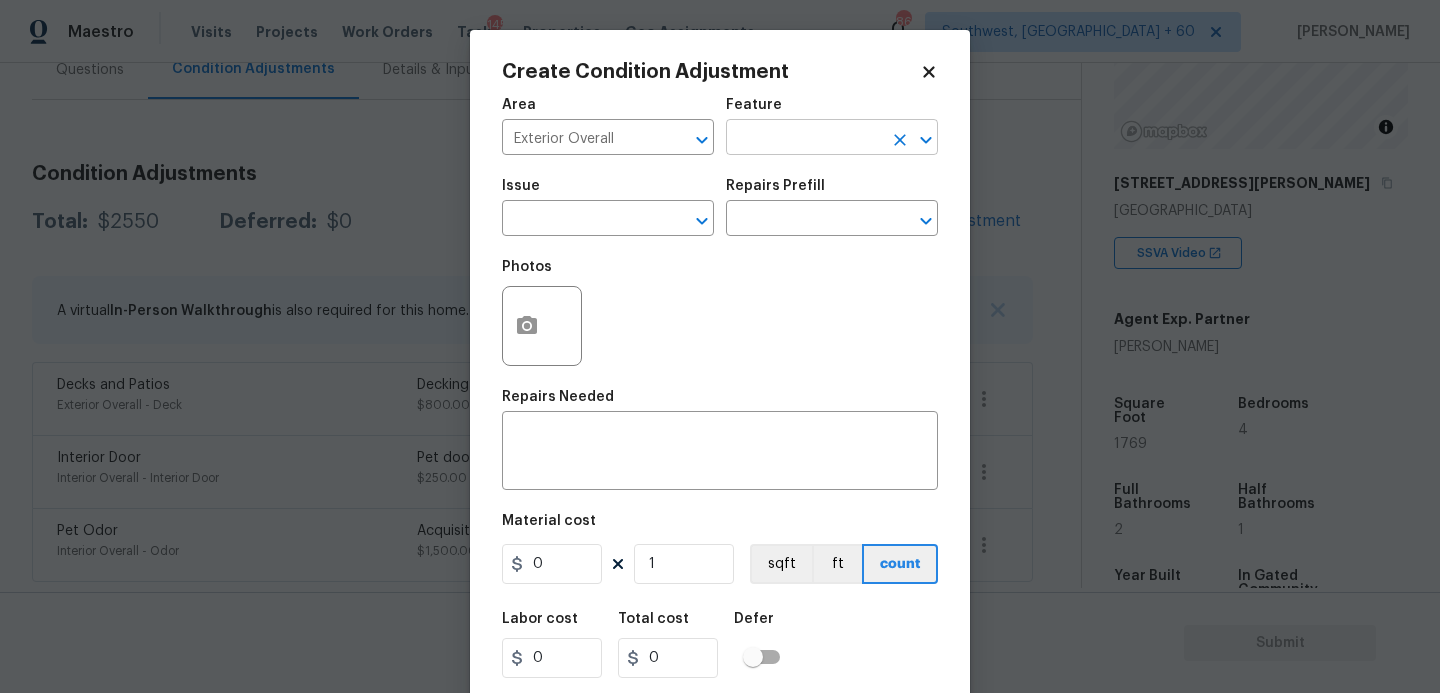 click at bounding box center [804, 139] 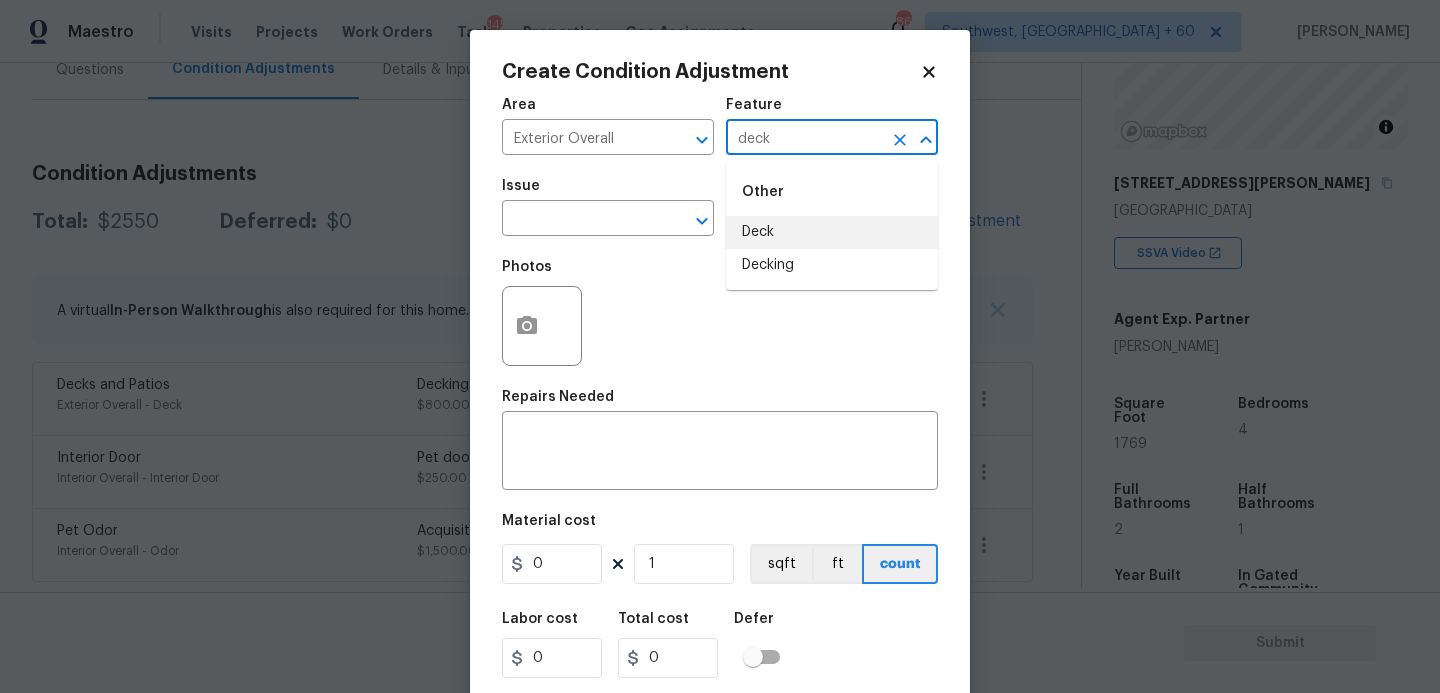 click on "Deck" at bounding box center [832, 232] 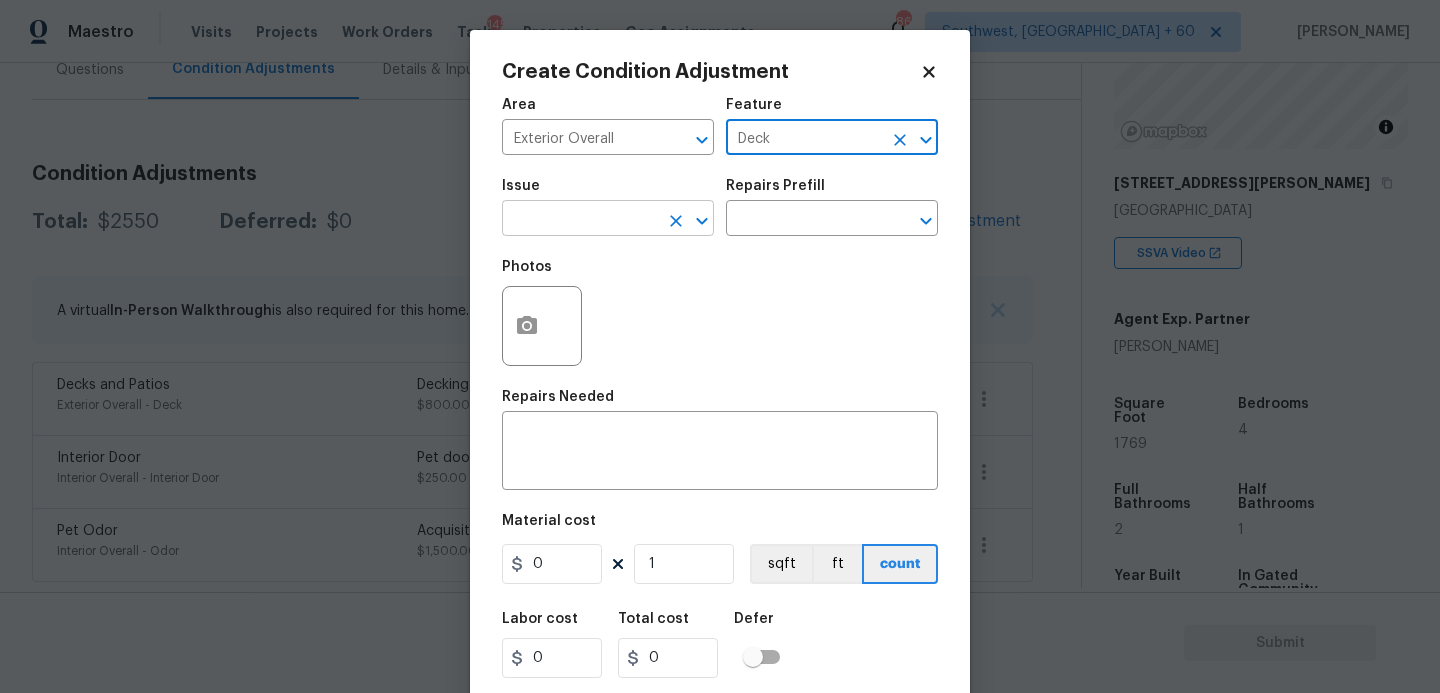 type on "Deck" 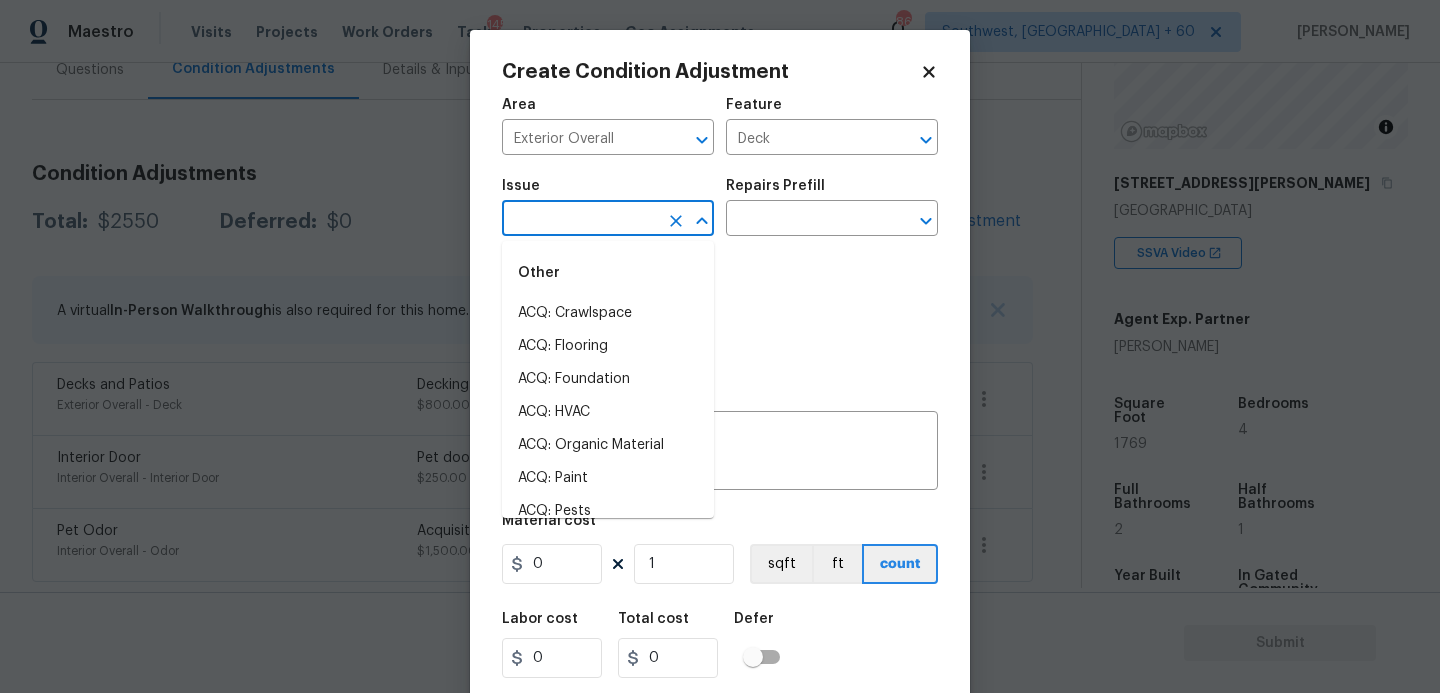 click at bounding box center (580, 220) 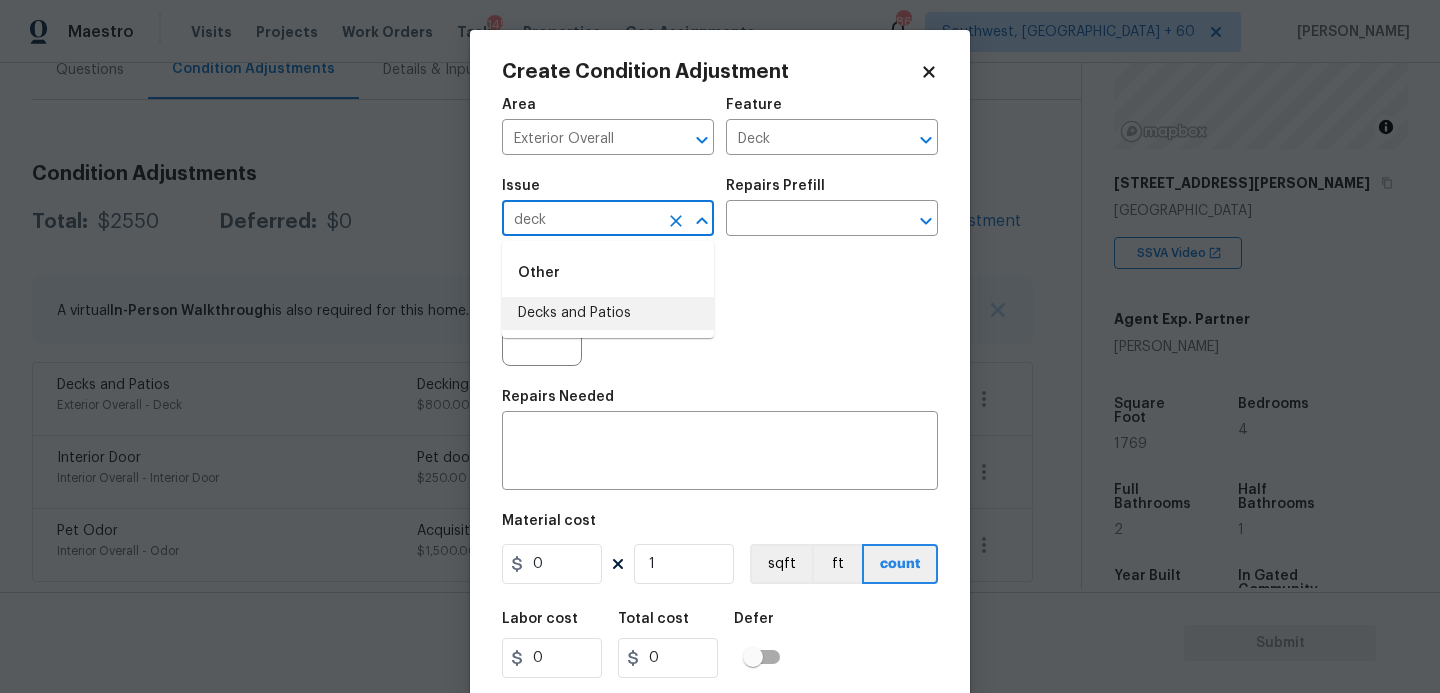 click on "Decks and Patios" at bounding box center [608, 313] 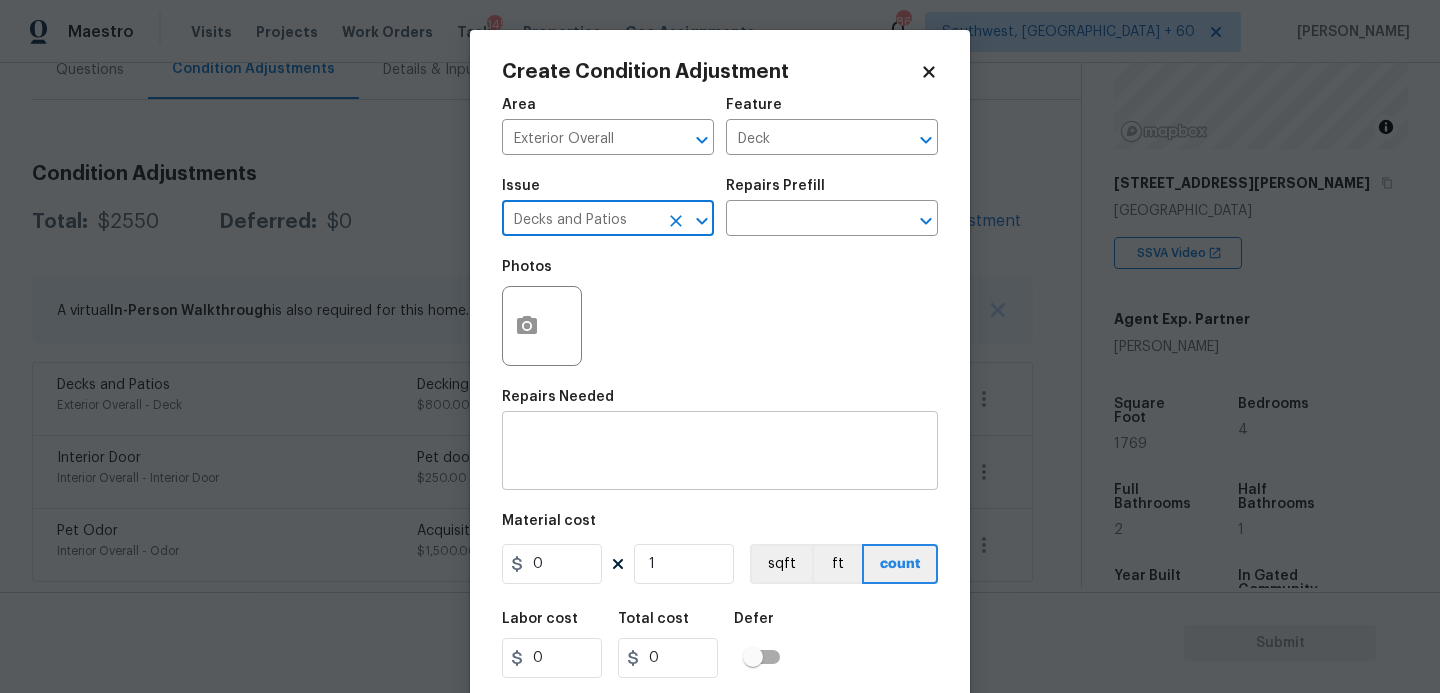 type on "Decks and Patios" 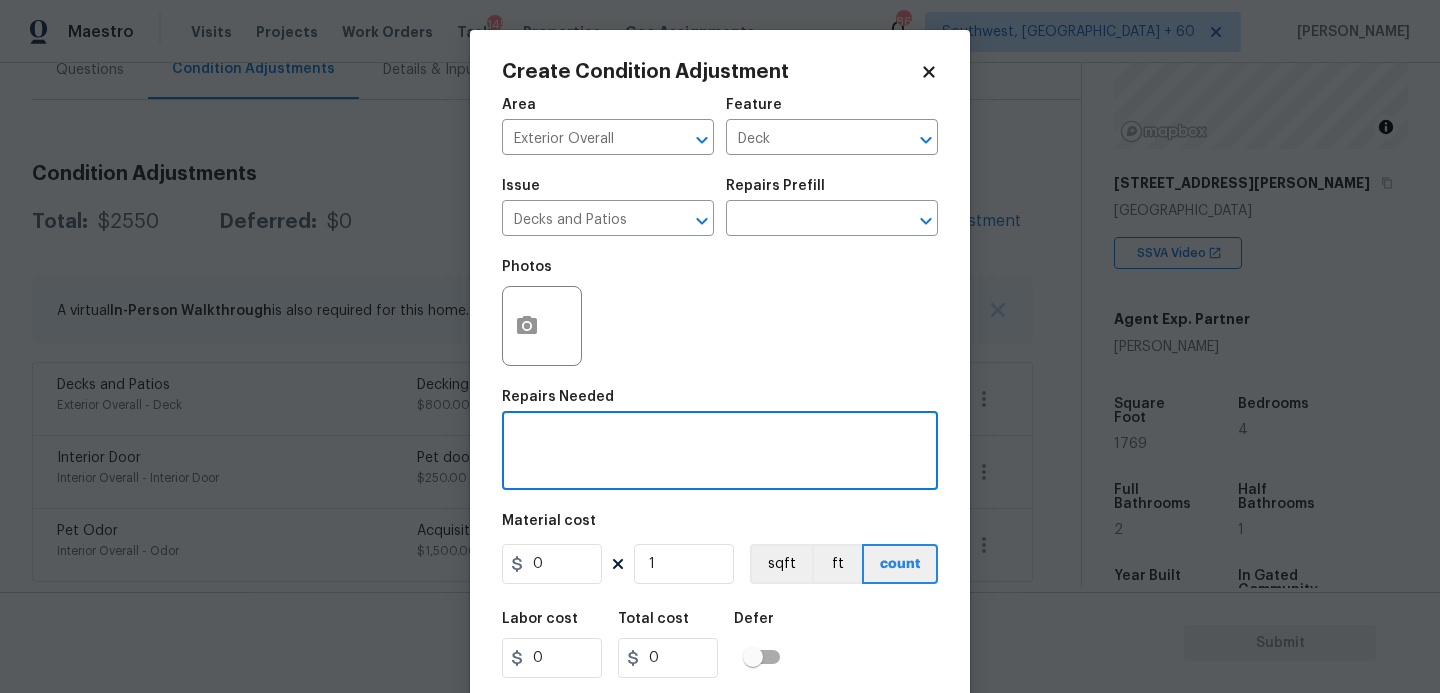 click at bounding box center [720, 453] 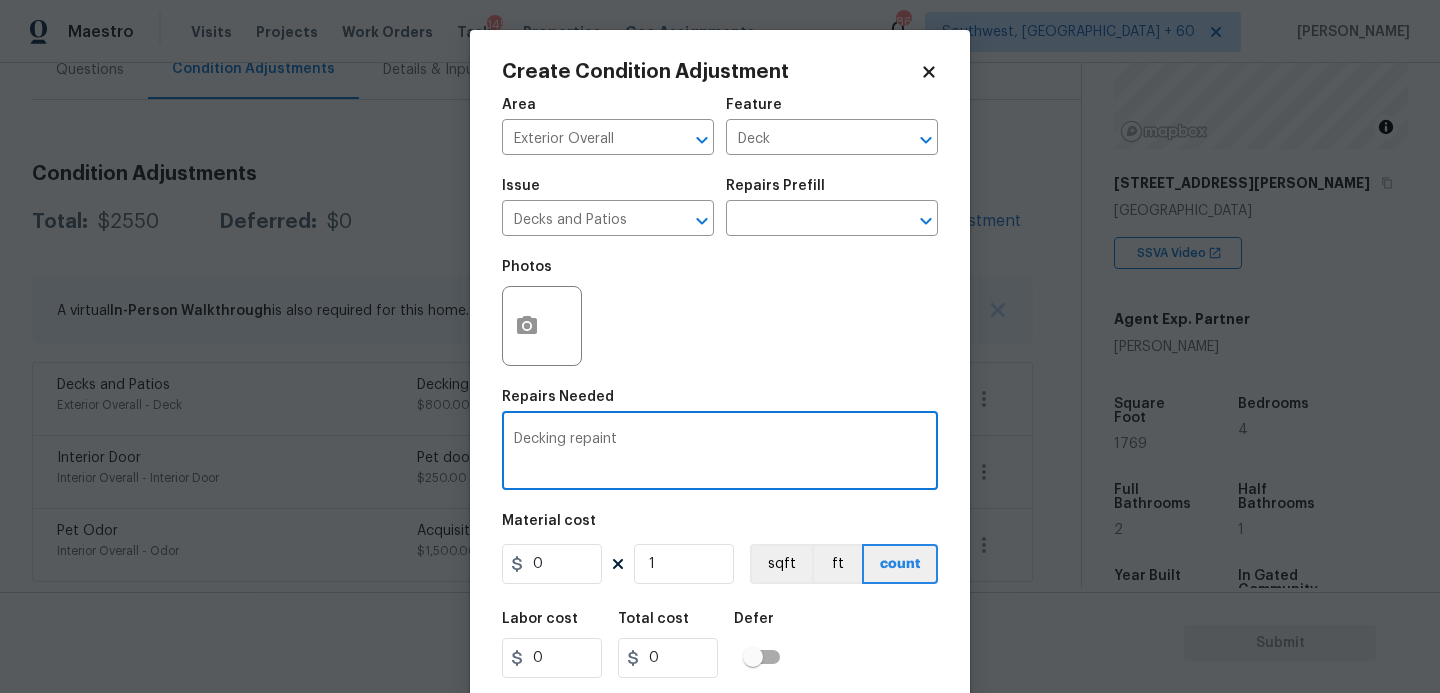 type on "Decking repaint" 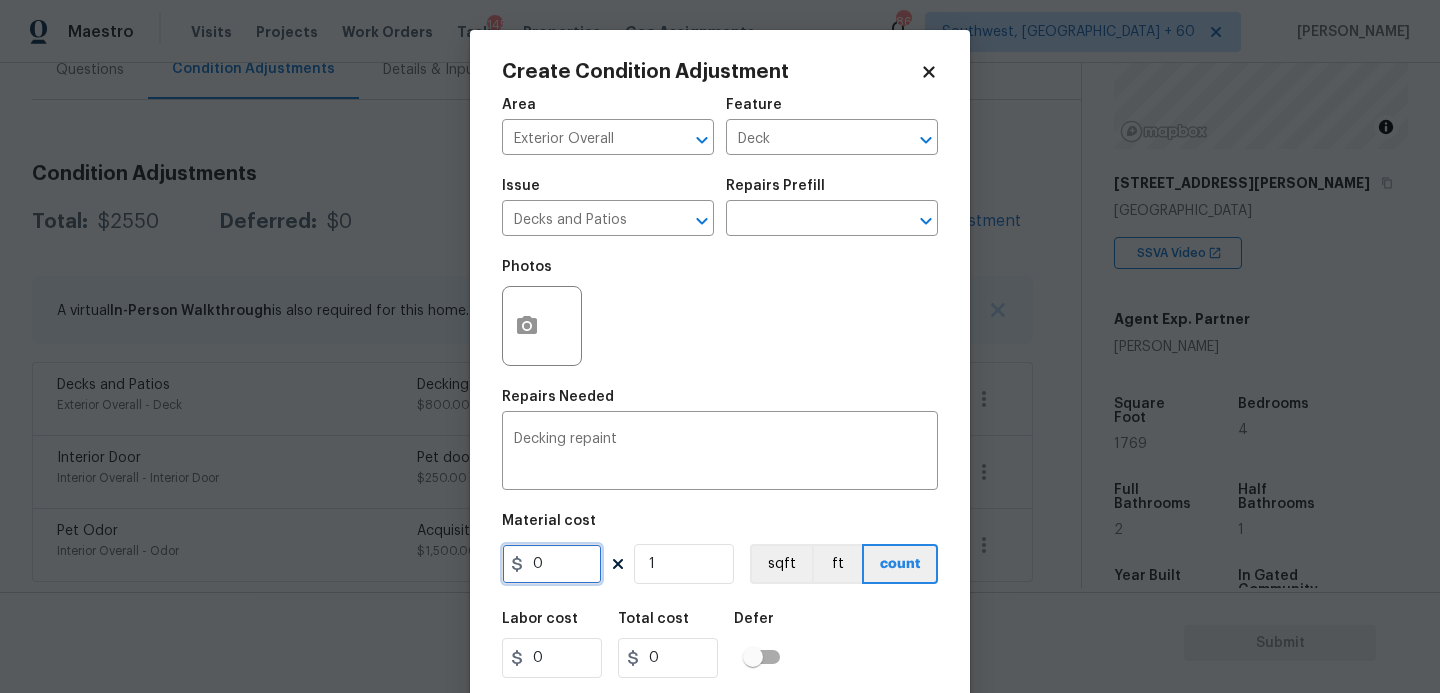 drag, startPoint x: 559, startPoint y: 564, endPoint x: 414, endPoint y: 564, distance: 145 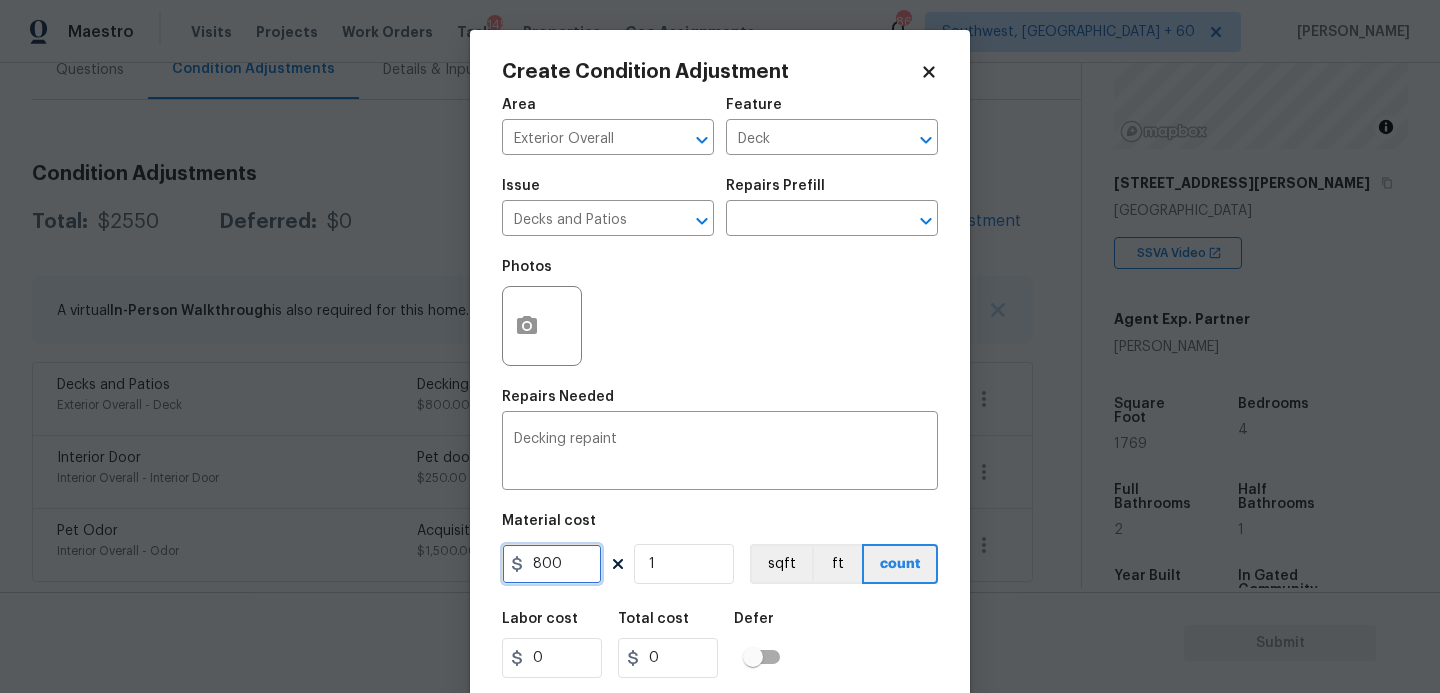 type on "800" 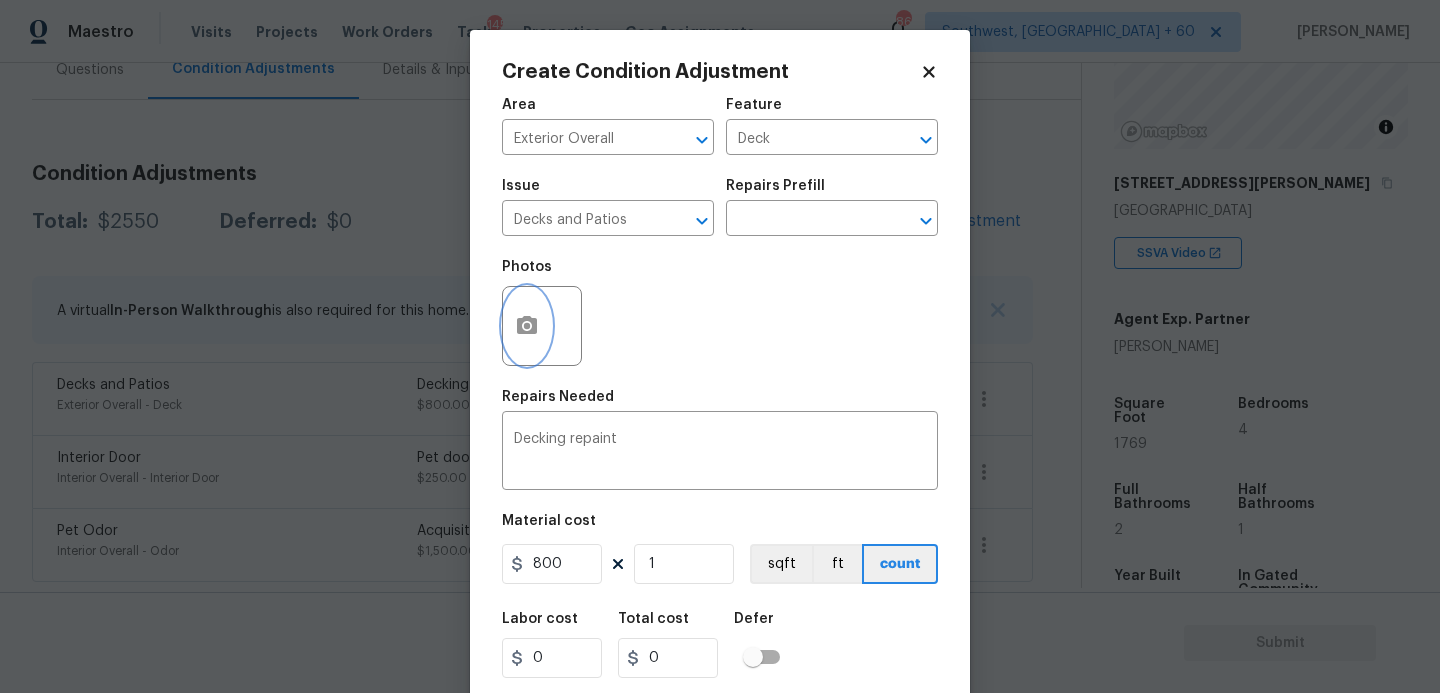 type on "800" 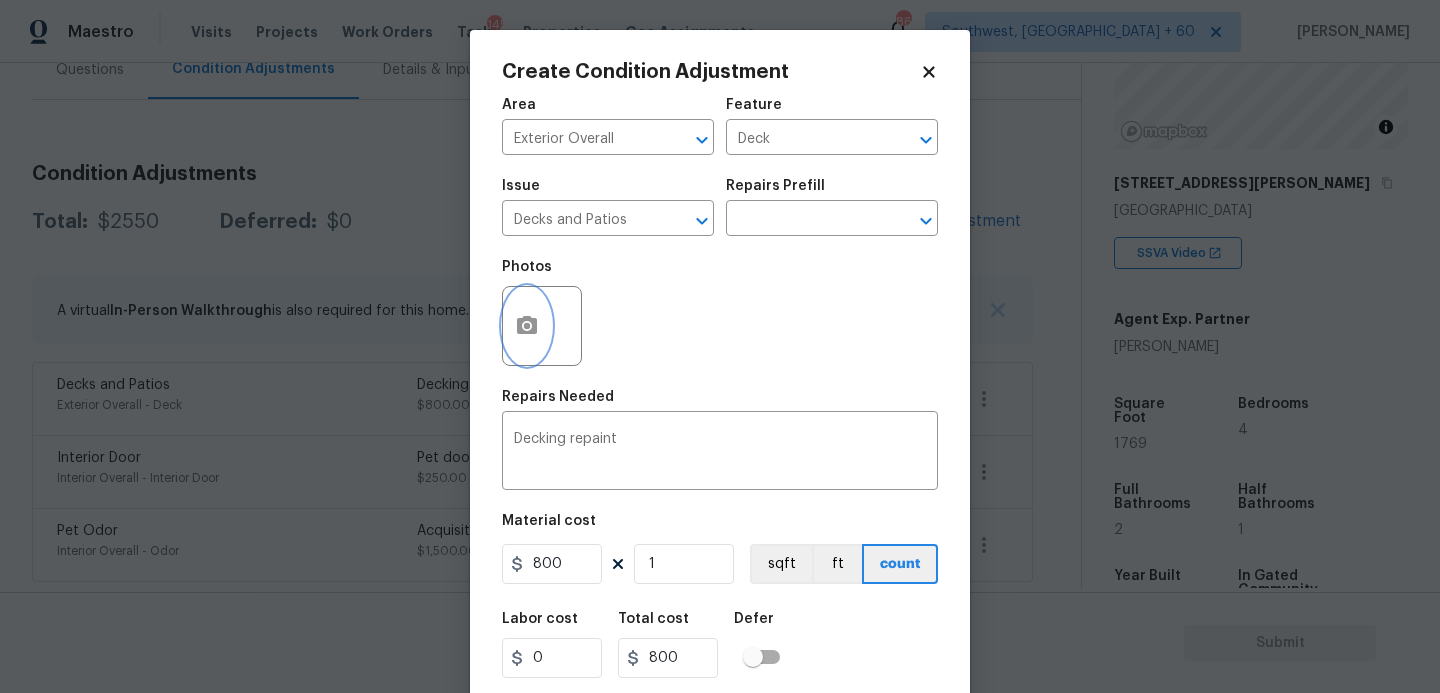 click 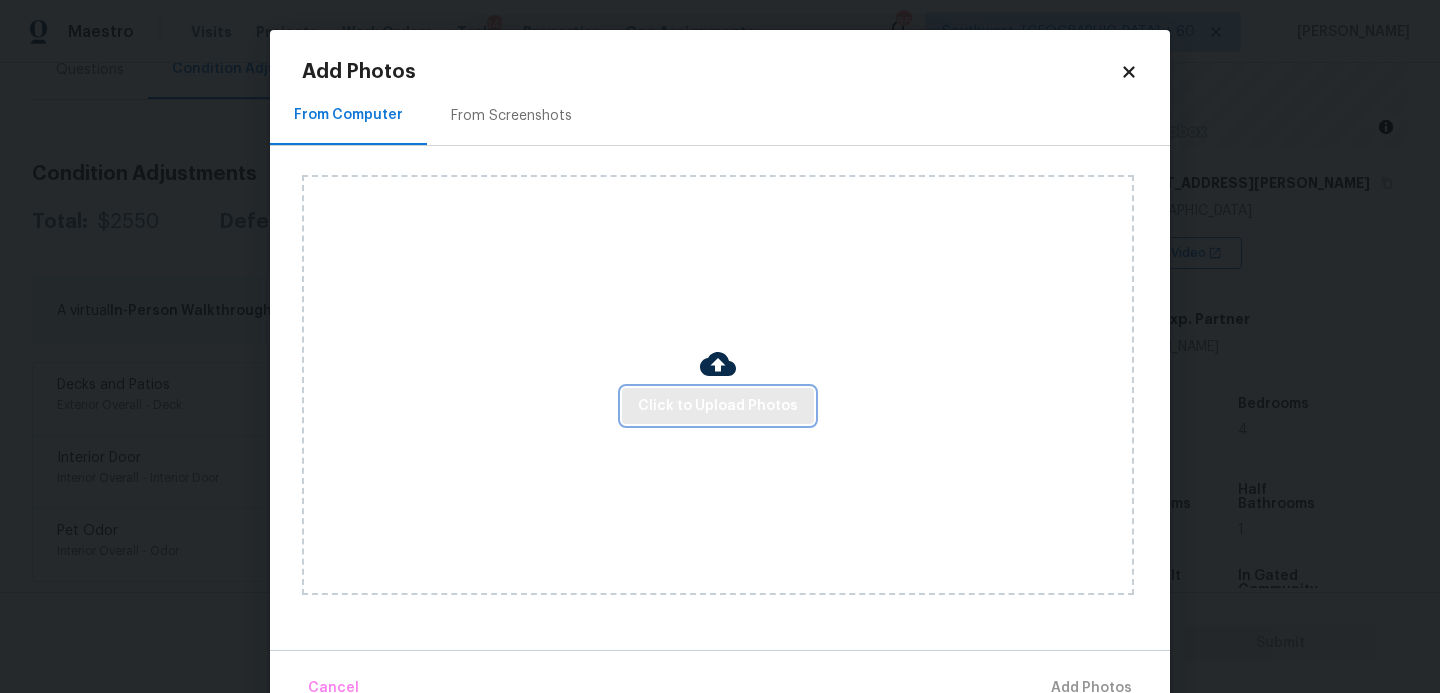 click on "Click to Upload Photos" at bounding box center [718, 406] 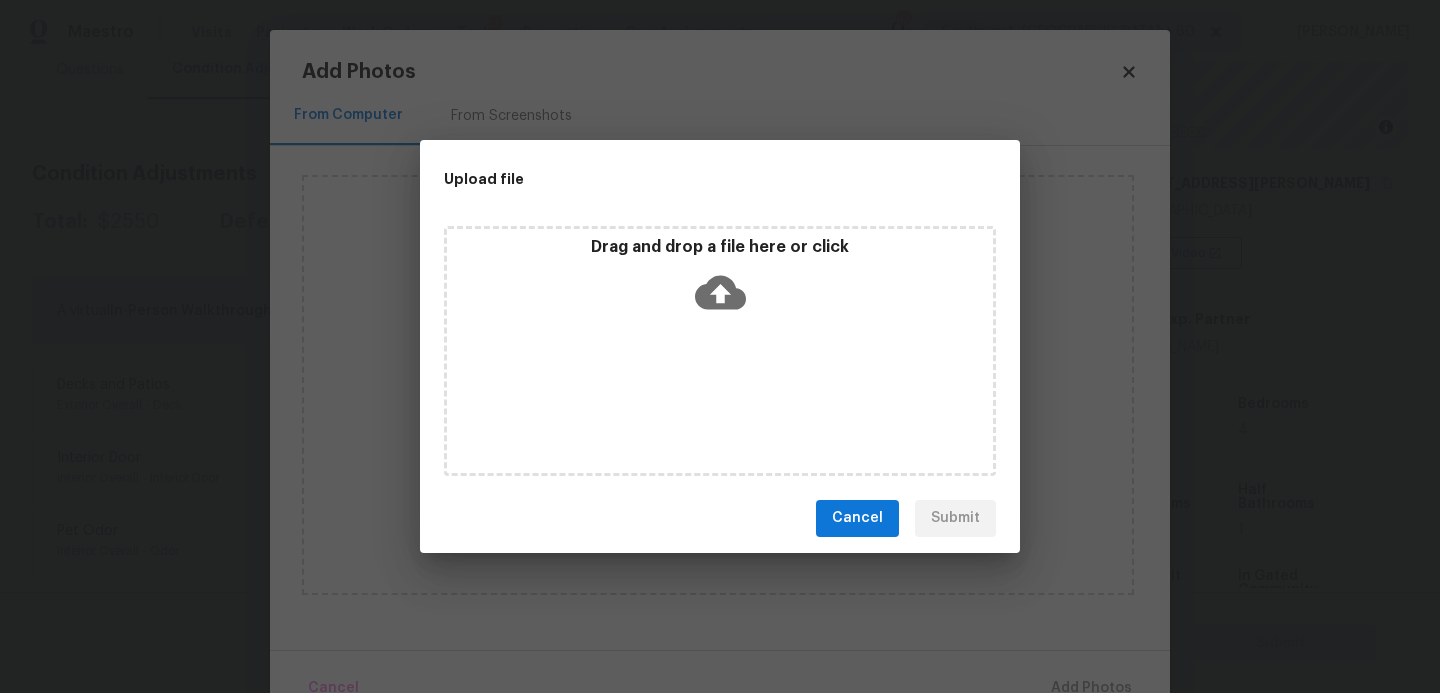 click on "Drag and drop a file here or click" at bounding box center [720, 351] 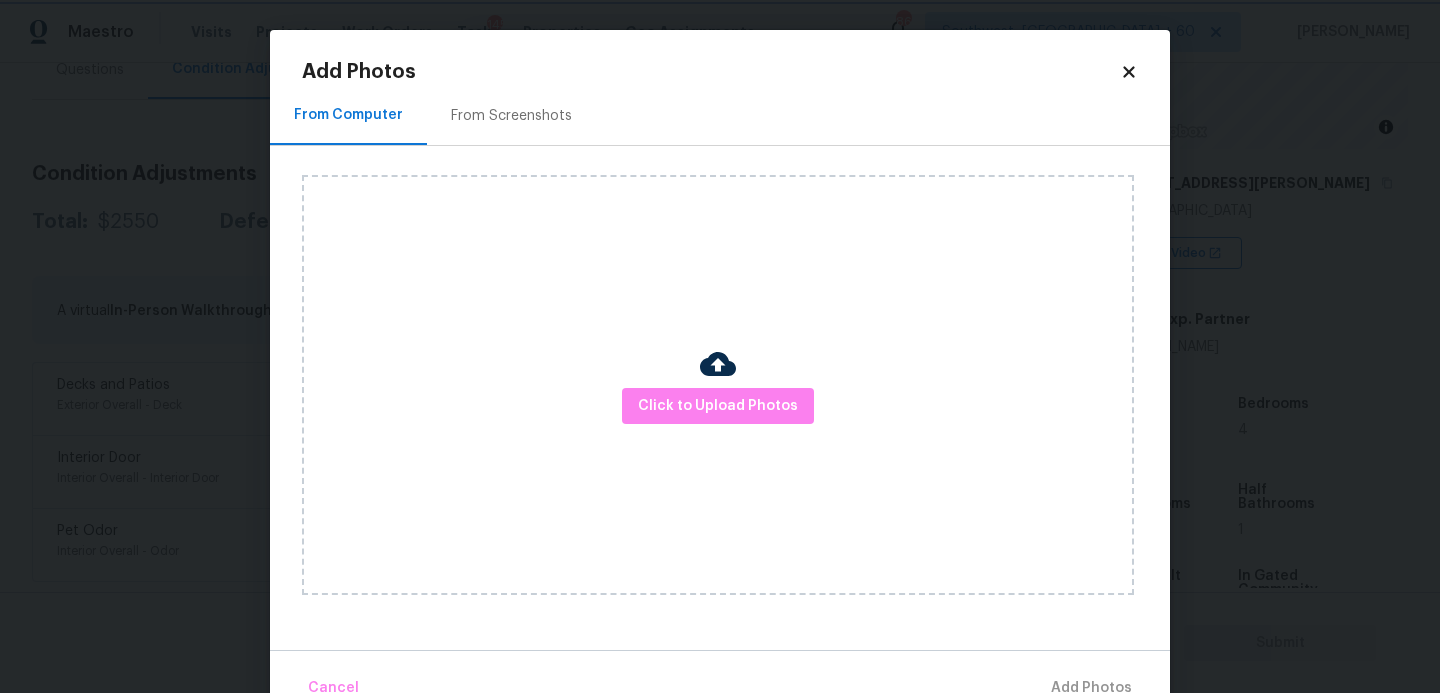 click on "Maestro Visits Projects Work Orders Tasks 145 Properties Geo Assignments 866 Southwest, [GEOGRAPHIC_DATA] + 60 [PERSON_NAME] Back to tasks Condition Scoping - Full [DATE] by 4:30 am   11 Hours Overdue [PERSON_NAME] In-progress Questions Condition Adjustments Details & Inputs Notes Photos Condition Adjustments Total:  $2550 Deferred:  $0 Add Condition Adjustment A virtual  In-Person Walkthrough  is also required for this home.   + Add exterior scopes Decks and Patios Exterior Overall - Deck Decking repaint $800.00   1 Interior Door Interior Overall - Interior Door Pet door remove $250.00   1 Pet Odor Interior Overall - Odor Acquisition Scope: 3(+) pets present $1,500.00   0 Property Details © Mapbox   © OpenStreetMap   Improve this map [STREET_ADDRESS][PERSON_NAME] SSVA Video Agent Exp. Partner [PERSON_NAME] Square Foot 1769 Bedrooms 4 Full Bathrooms 2 Half Bathrooms 1 Year Built 2021 In Gated Community - Number of Pets - Smoking - Septic system - Home Additions - Submit
Area ​ Feature" at bounding box center [720, 346] 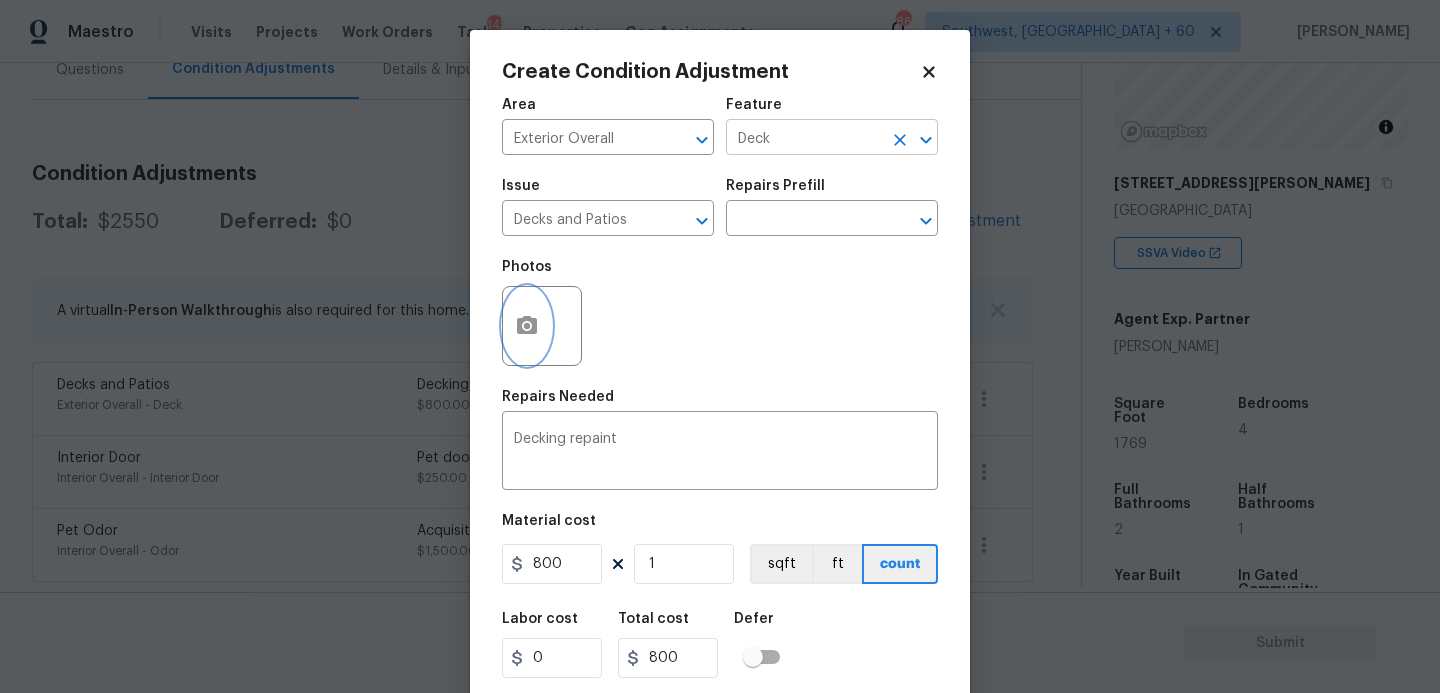 click 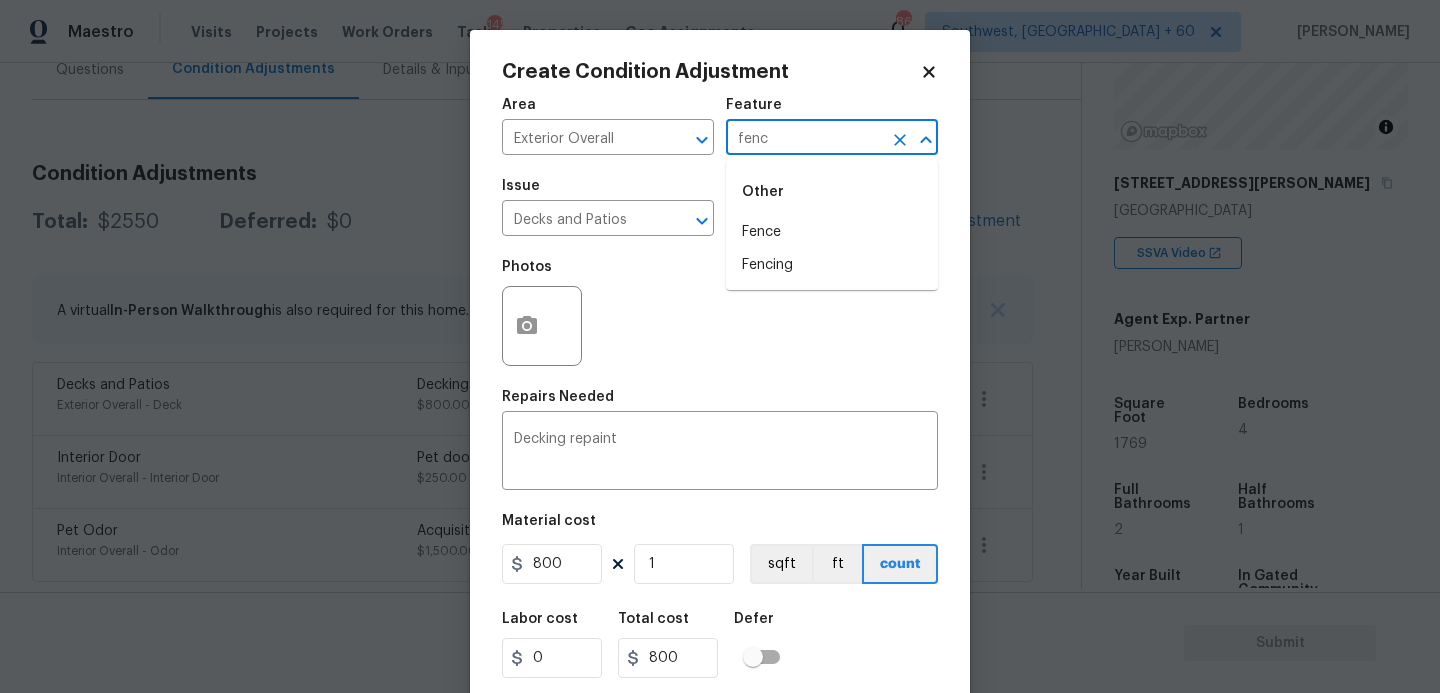 click on "Fence" at bounding box center (832, 232) 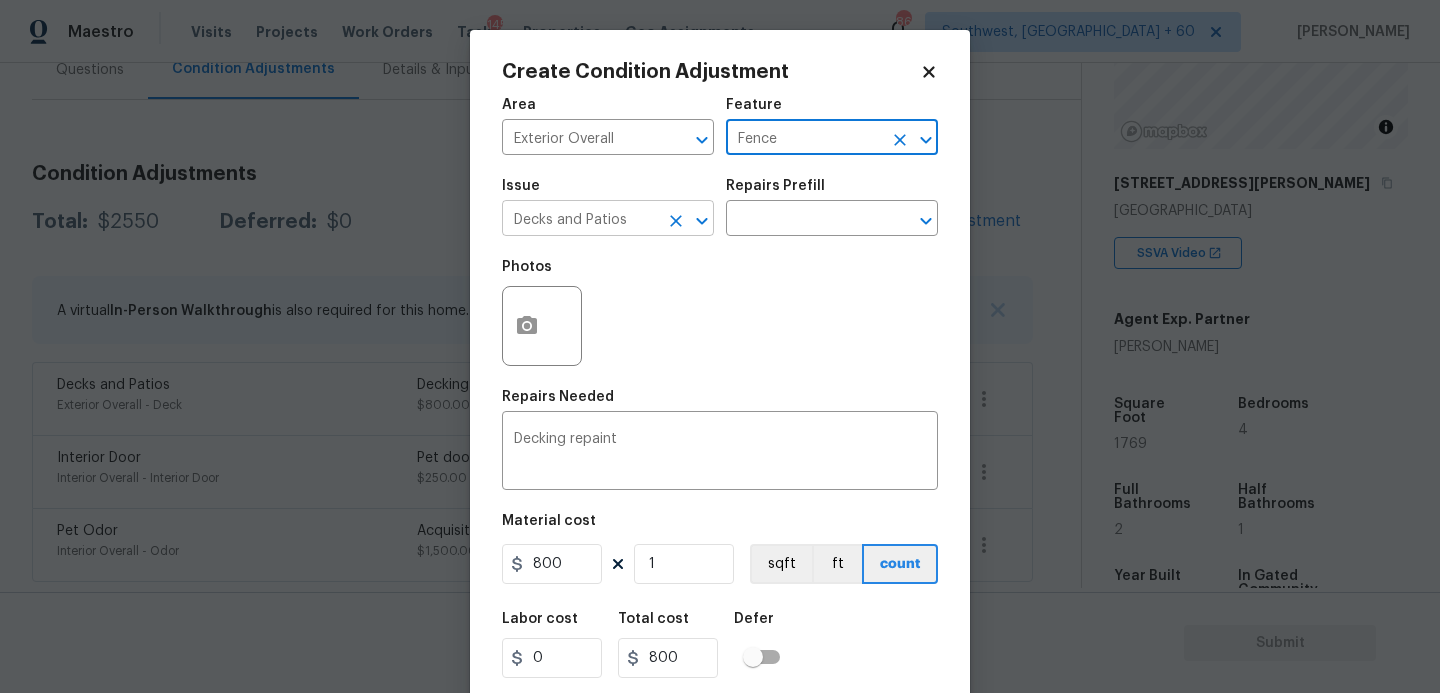click 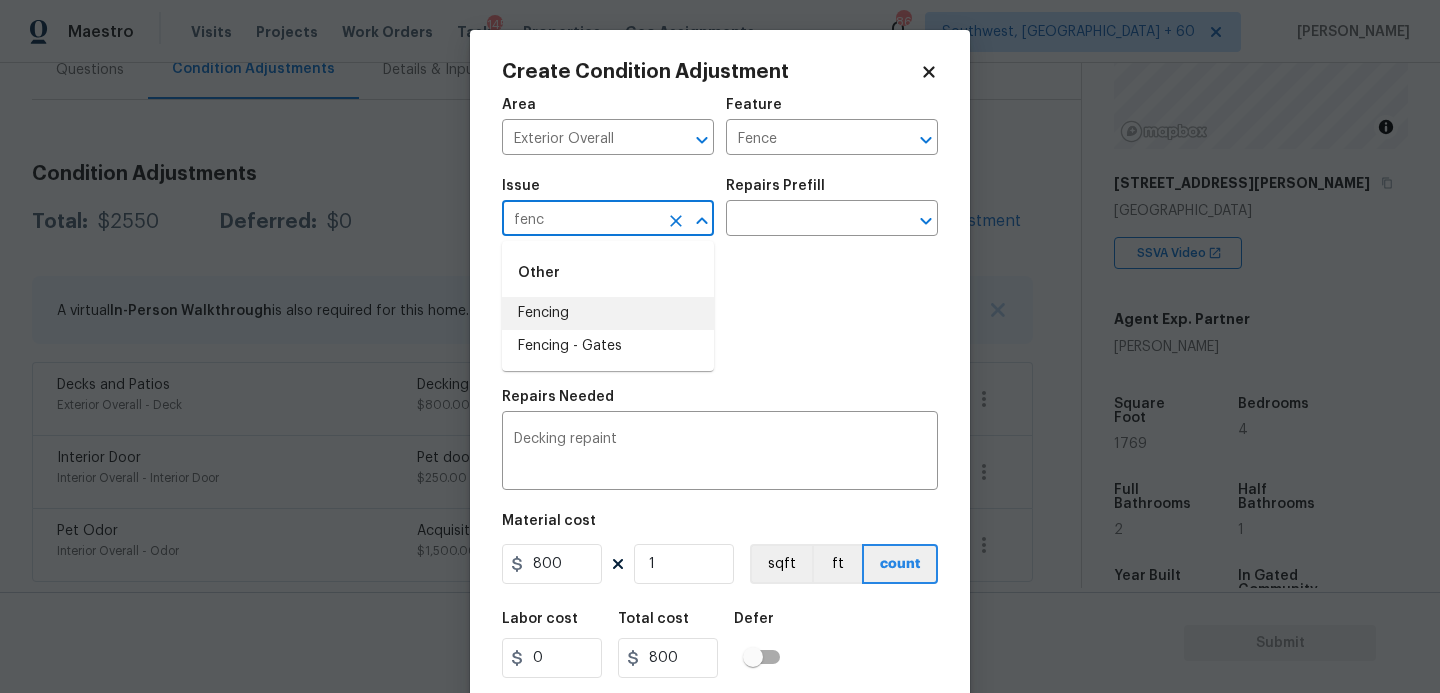 click on "Fencing" at bounding box center [608, 313] 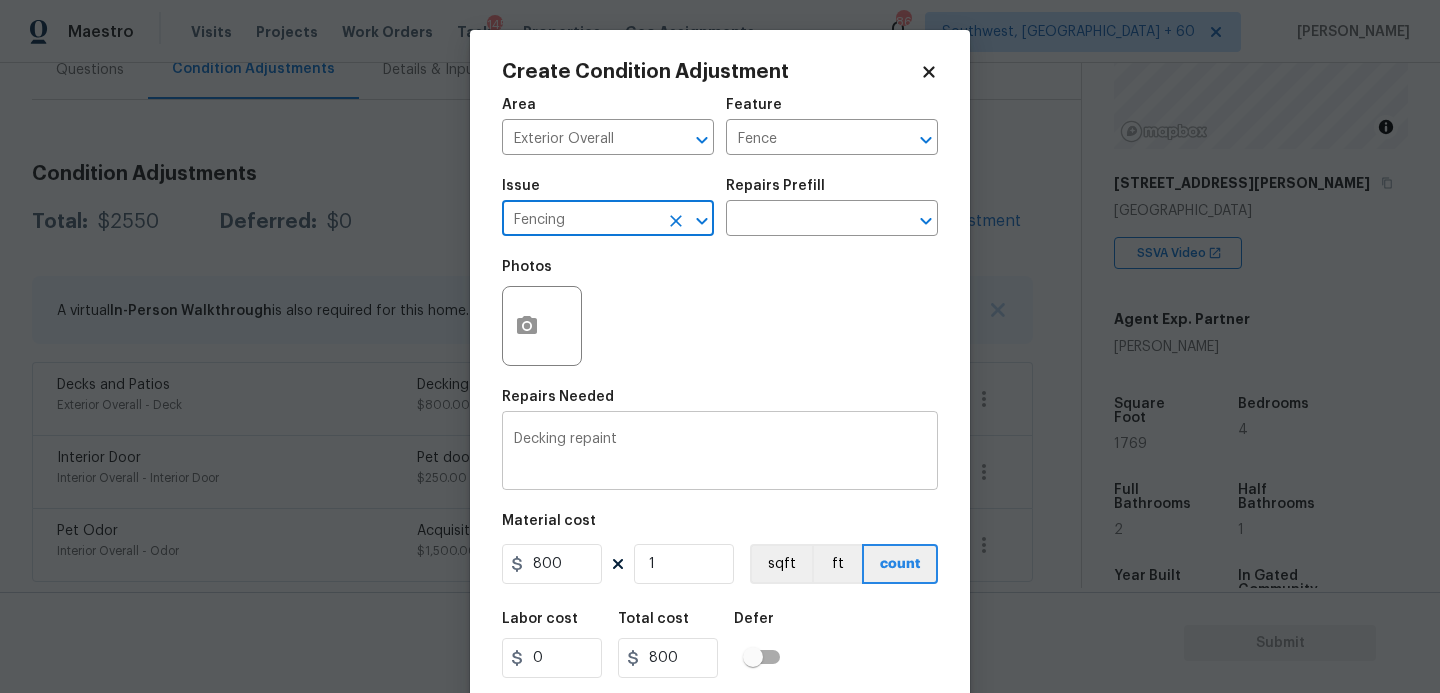 type on "Fencing" 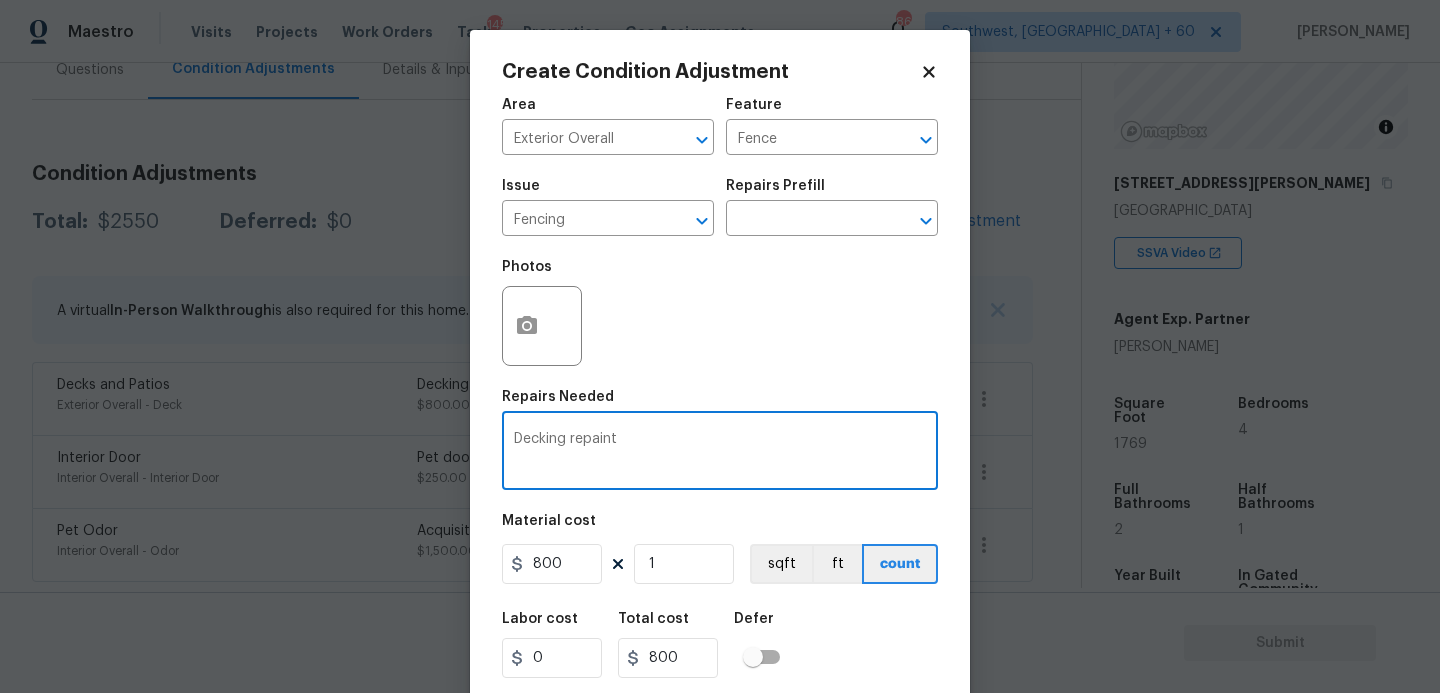 drag, startPoint x: 566, startPoint y: 439, endPoint x: 318, endPoint y: 449, distance: 248.20154 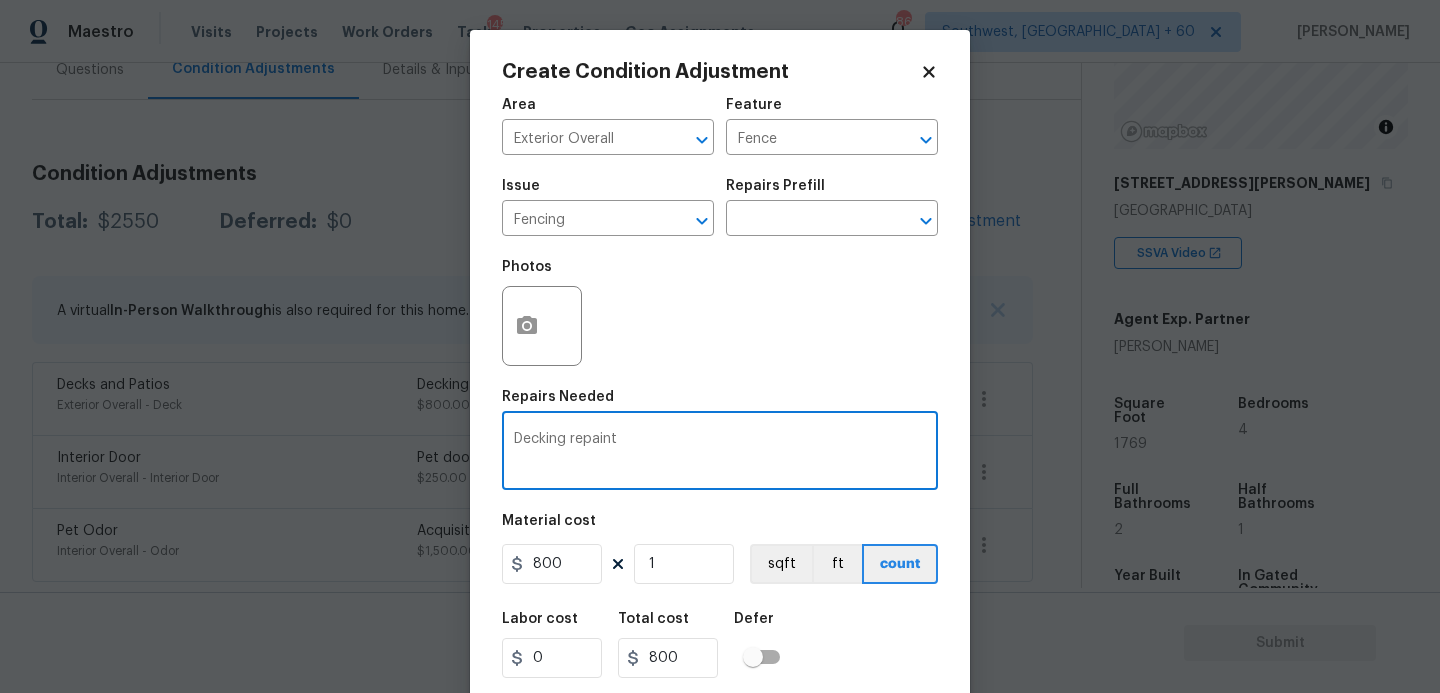 click on "Decking repaint" at bounding box center [720, 453] 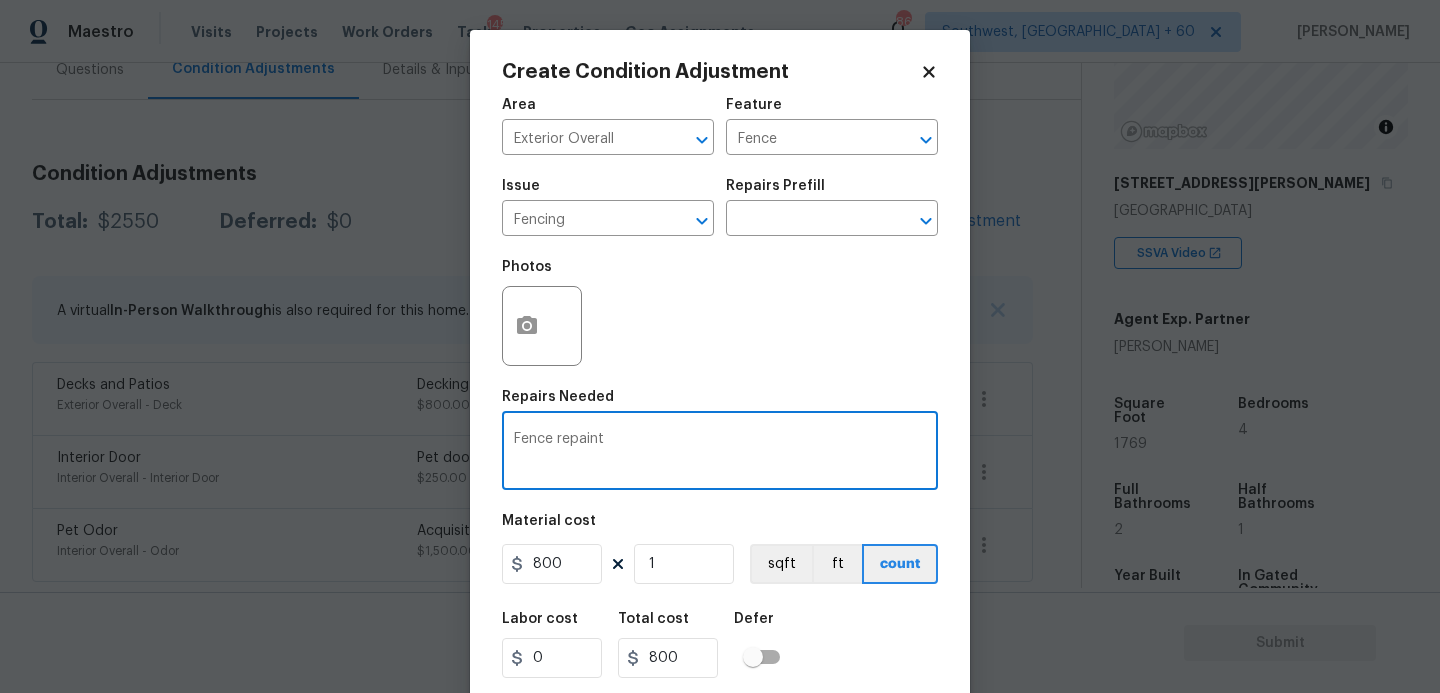 type on "Fence repaint" 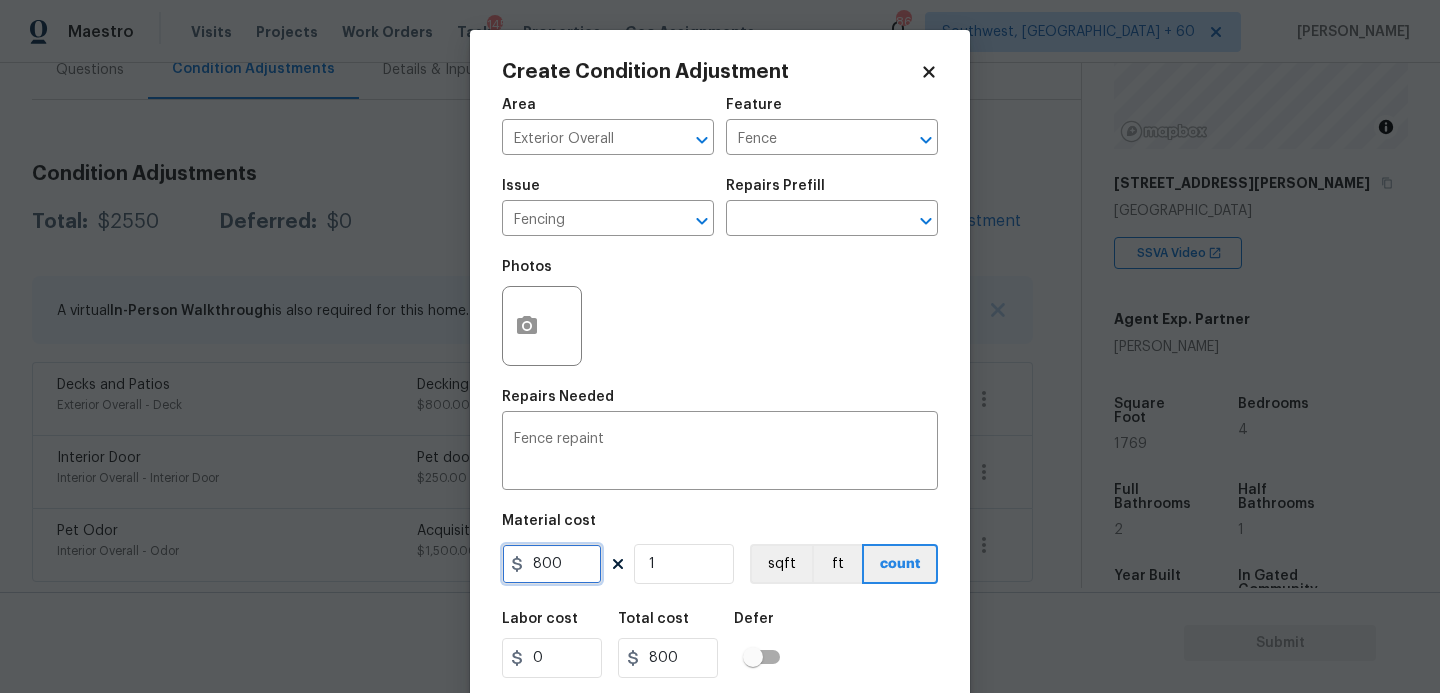 drag, startPoint x: 463, startPoint y: 565, endPoint x: 365, endPoint y: 567, distance: 98.02041 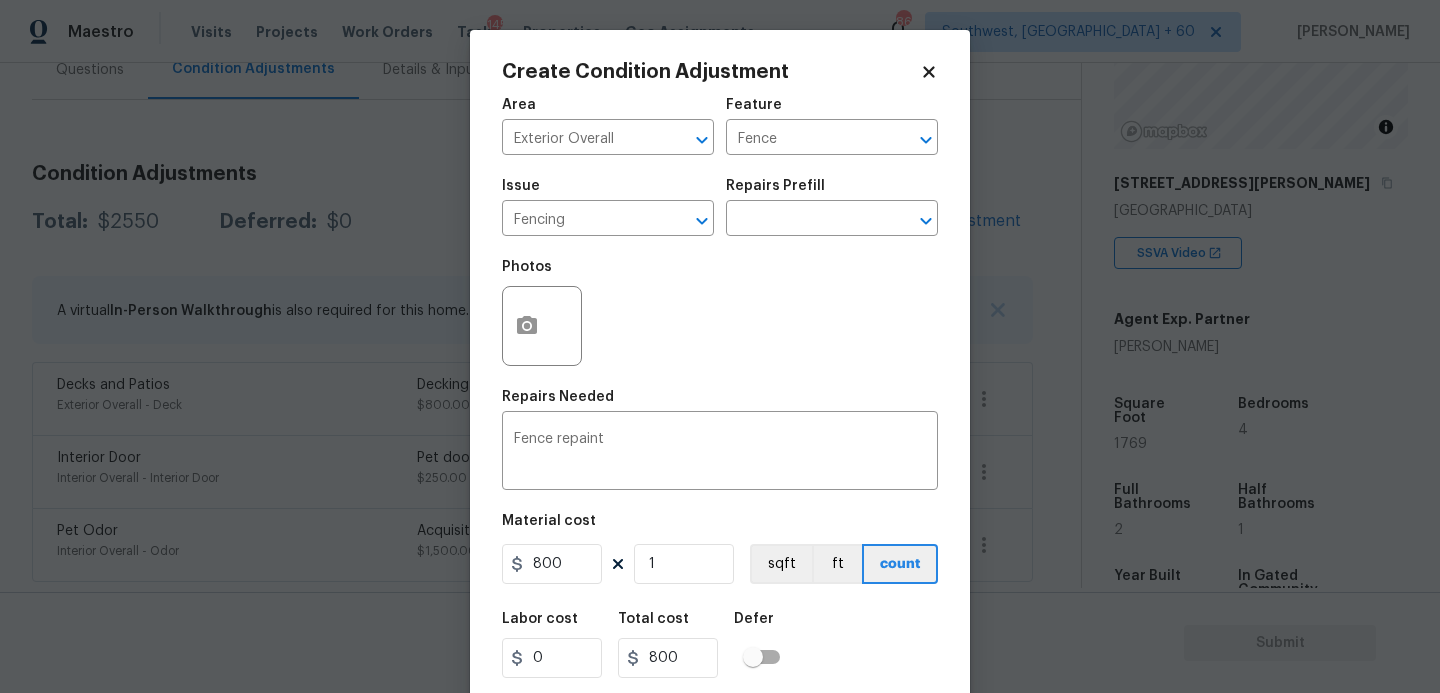 click on "Labor cost 0 Total cost 800 Defer" at bounding box center [720, 645] 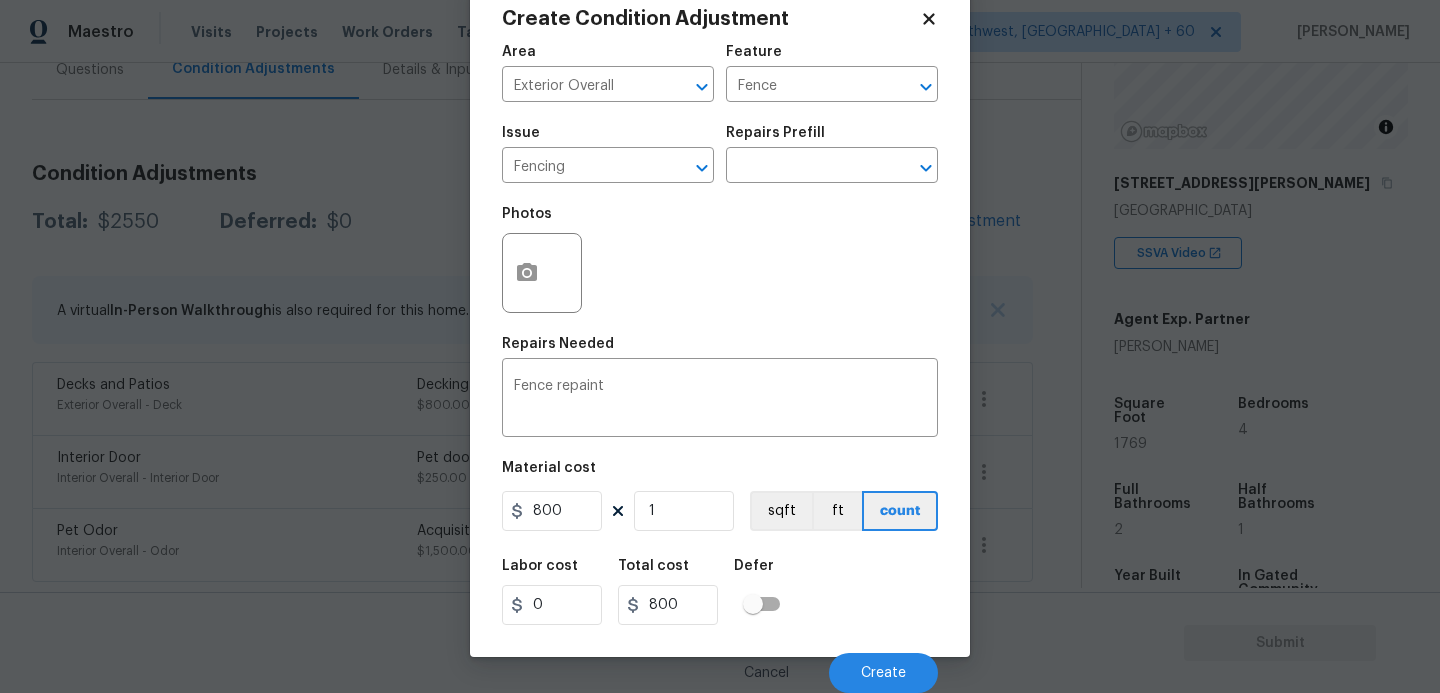 click on "Labor cost 0 Total cost 800 Defer" at bounding box center [720, 592] 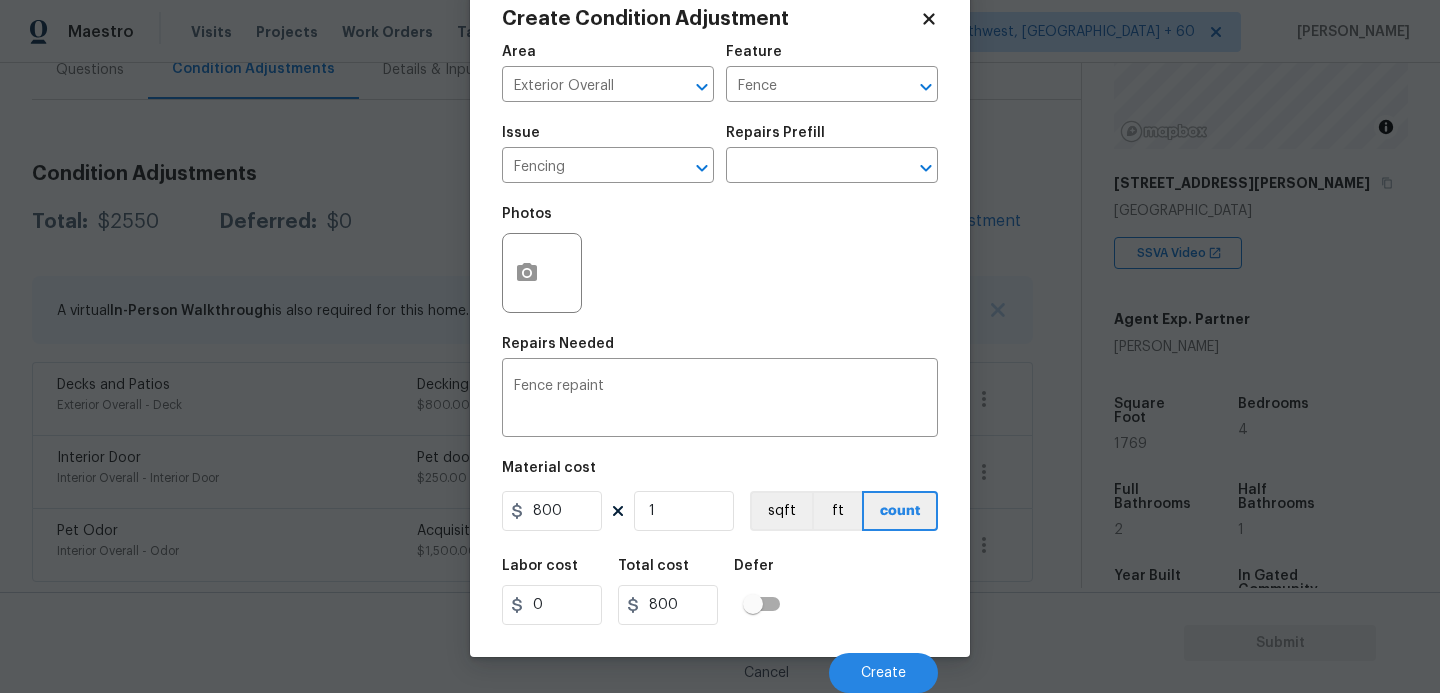 click on "Labor cost 0 Total cost 800 Defer" at bounding box center [720, 592] 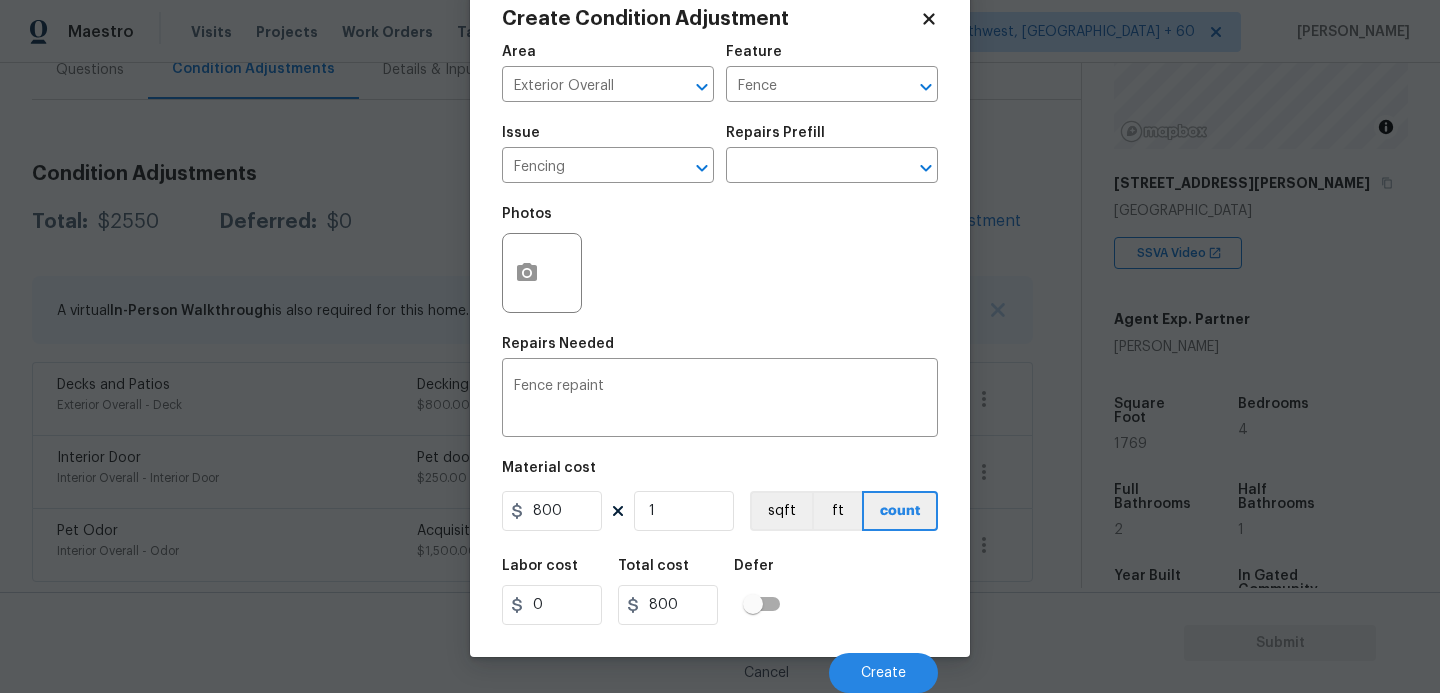 click on "Labor cost 0 Total cost 800 Defer" at bounding box center [720, 592] 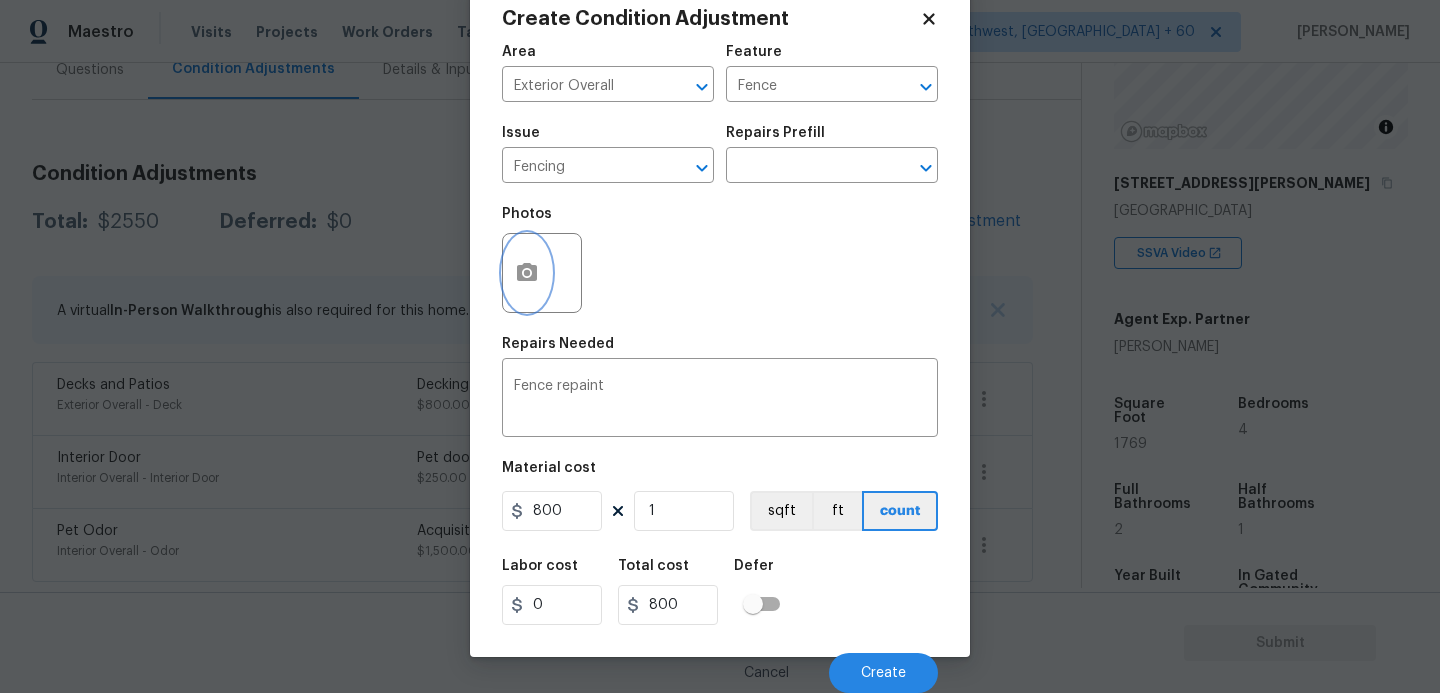 click 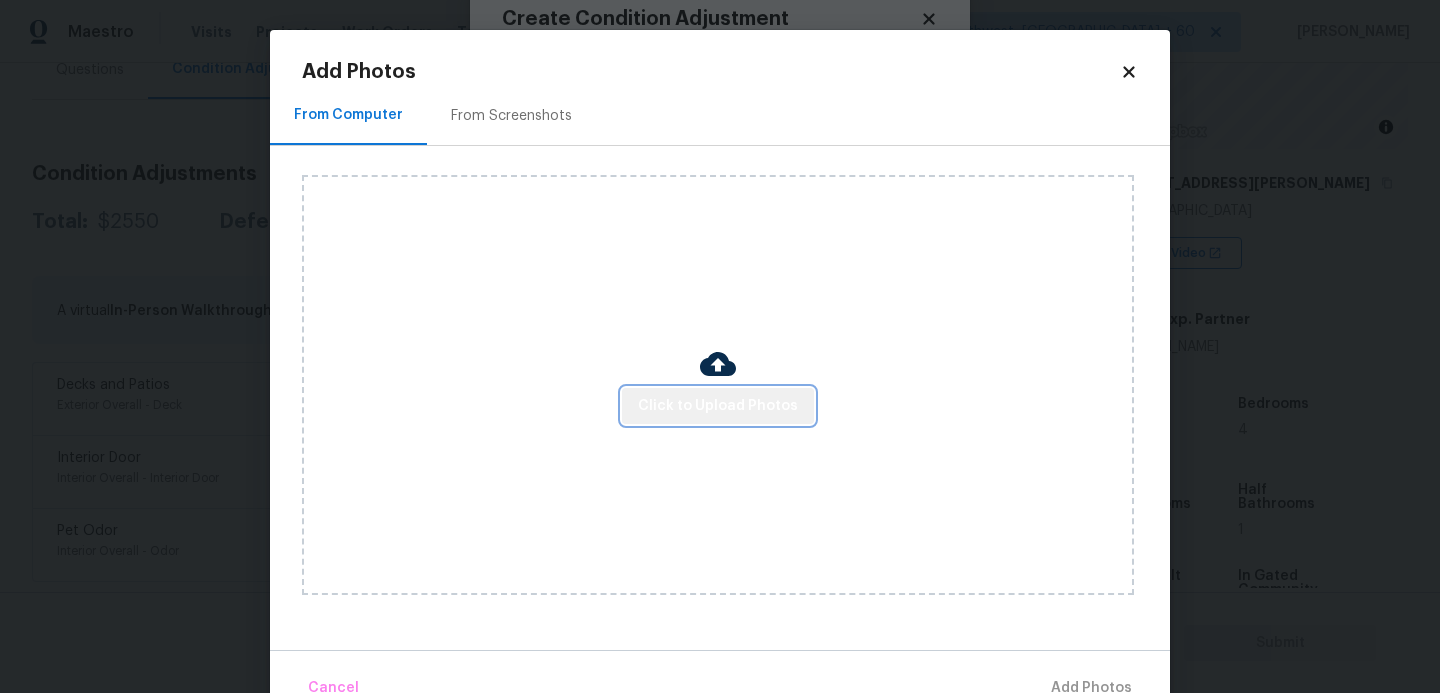 click on "Click to Upload Photos" at bounding box center [718, 406] 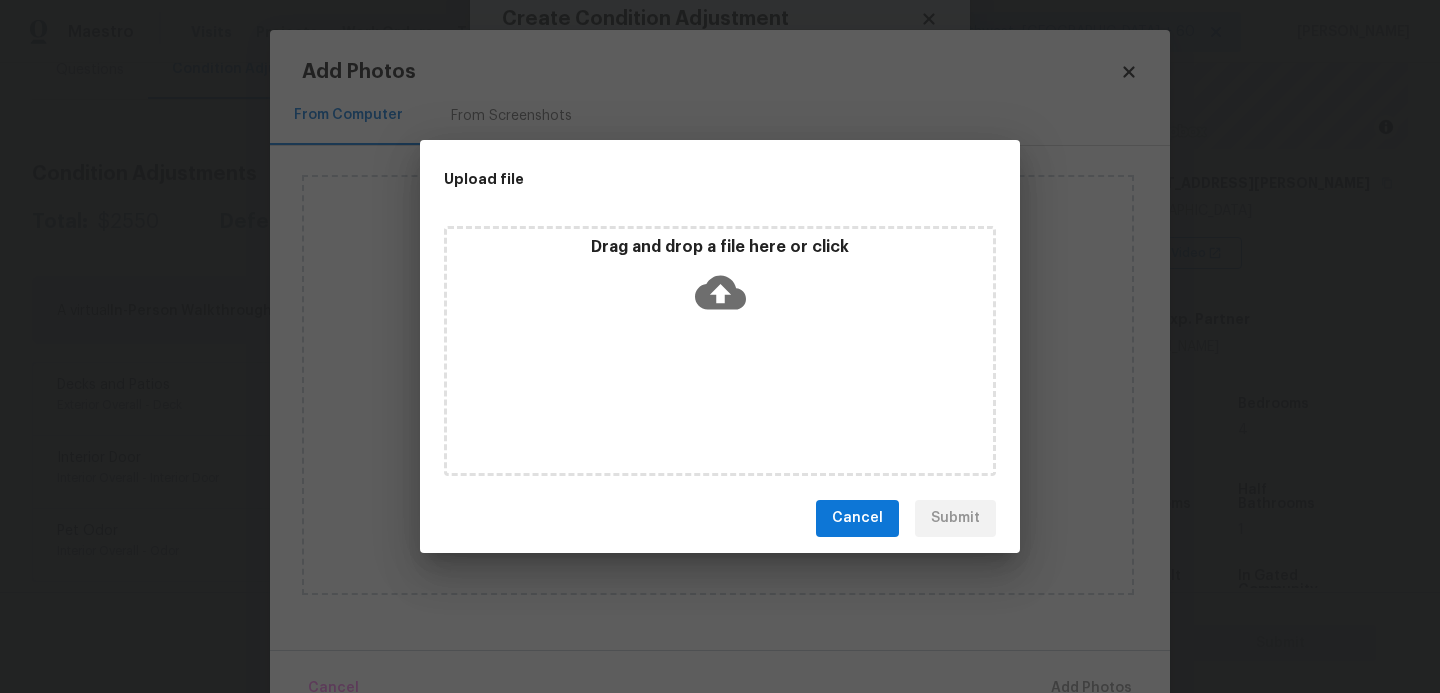click 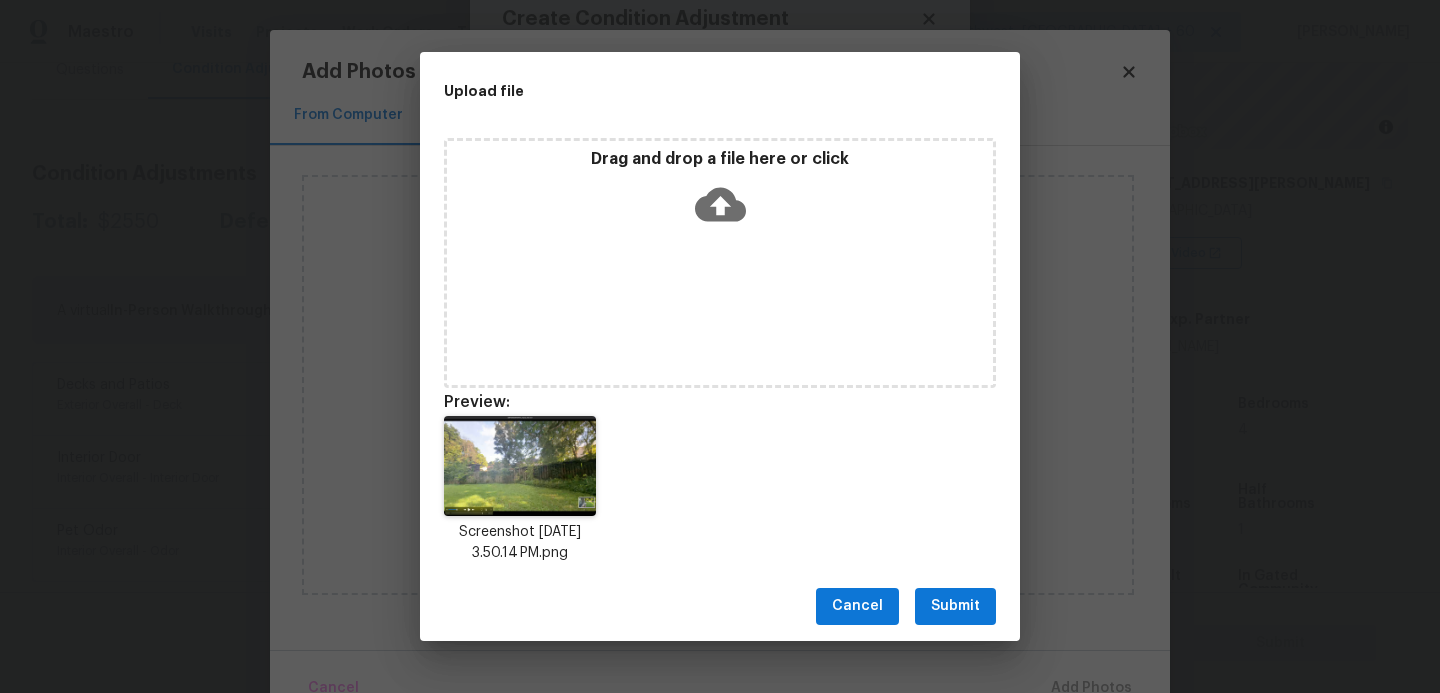 click on "Submit" at bounding box center [955, 606] 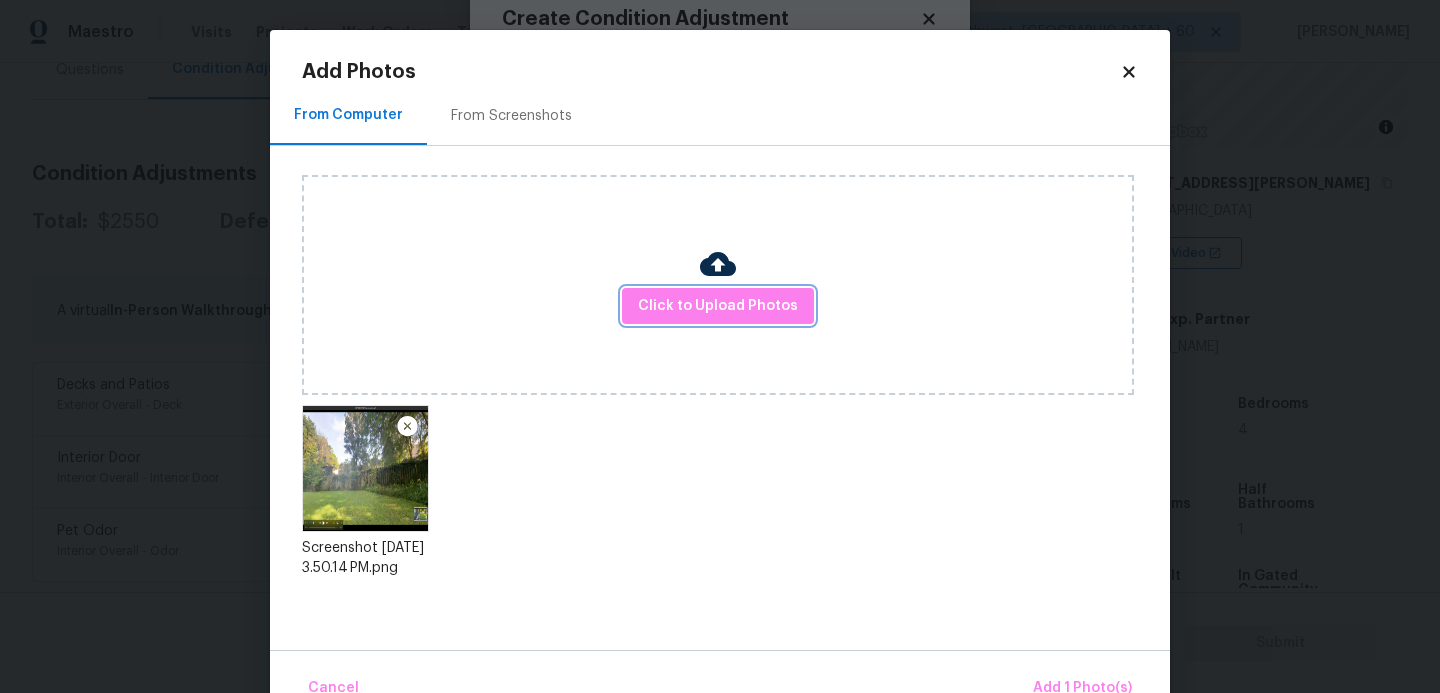 scroll, scrollTop: 47, scrollLeft: 0, axis: vertical 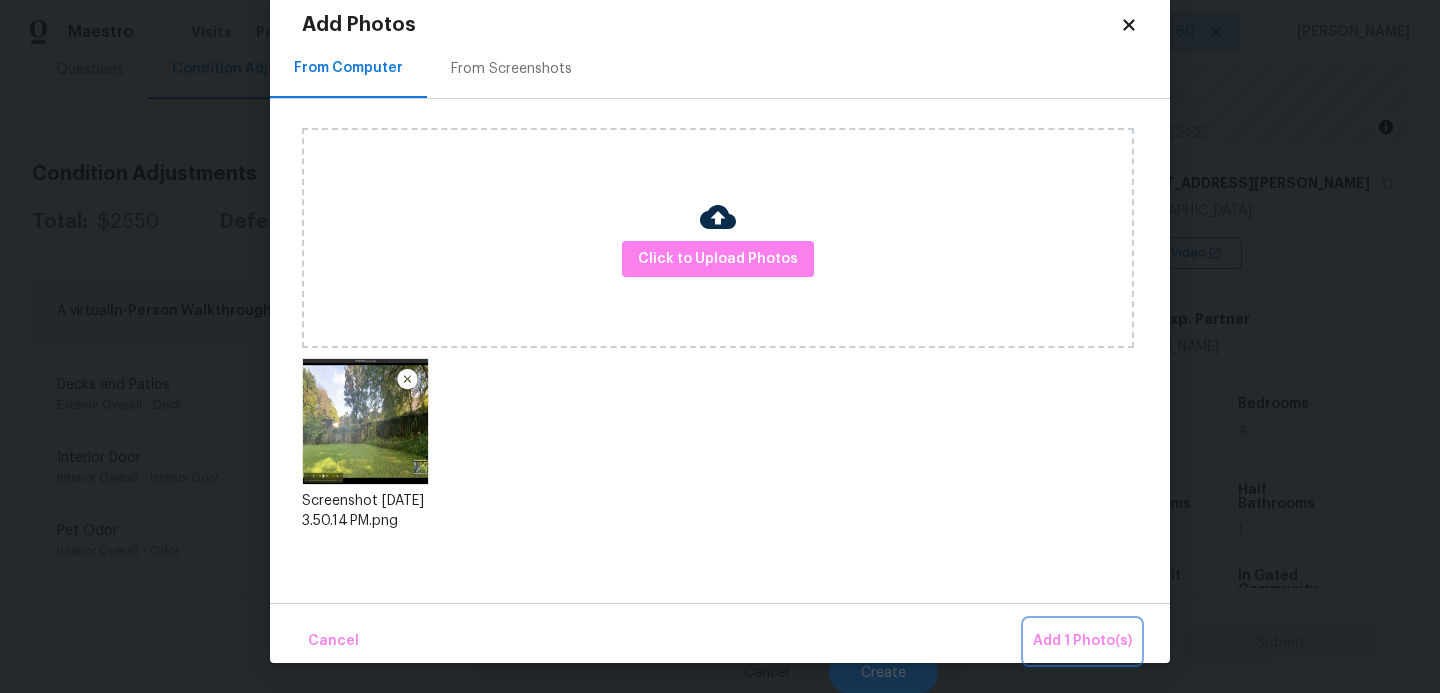 click on "Add 1 Photo(s)" at bounding box center [1082, 641] 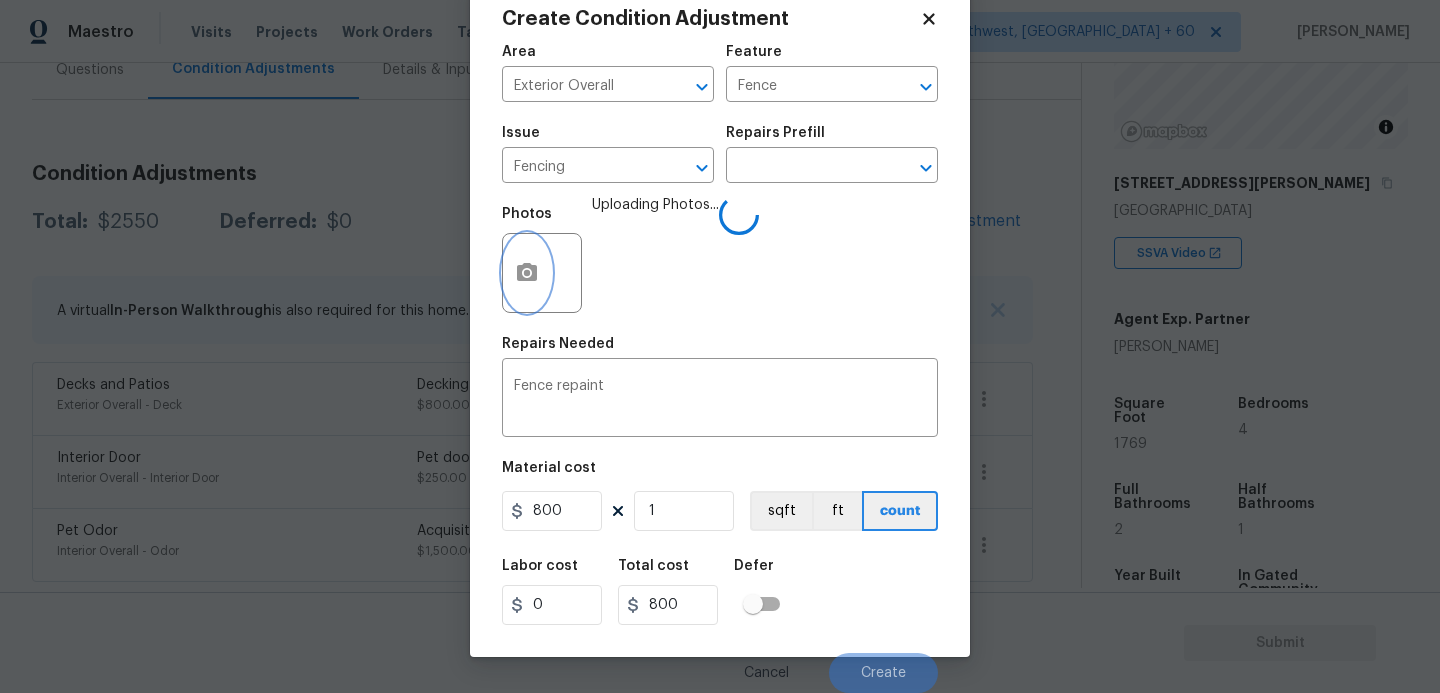 scroll, scrollTop: 0, scrollLeft: 0, axis: both 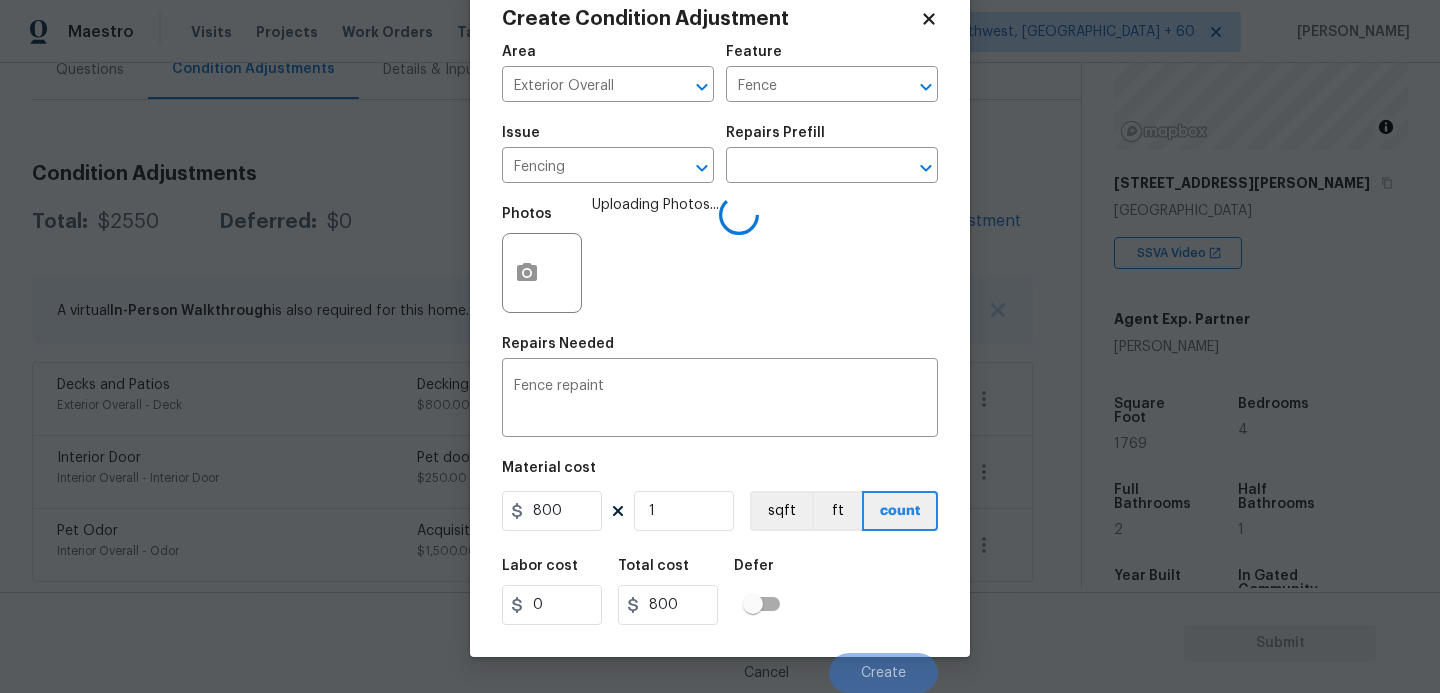 click on "Labor cost 0 Total cost 800 Defer" at bounding box center [720, 592] 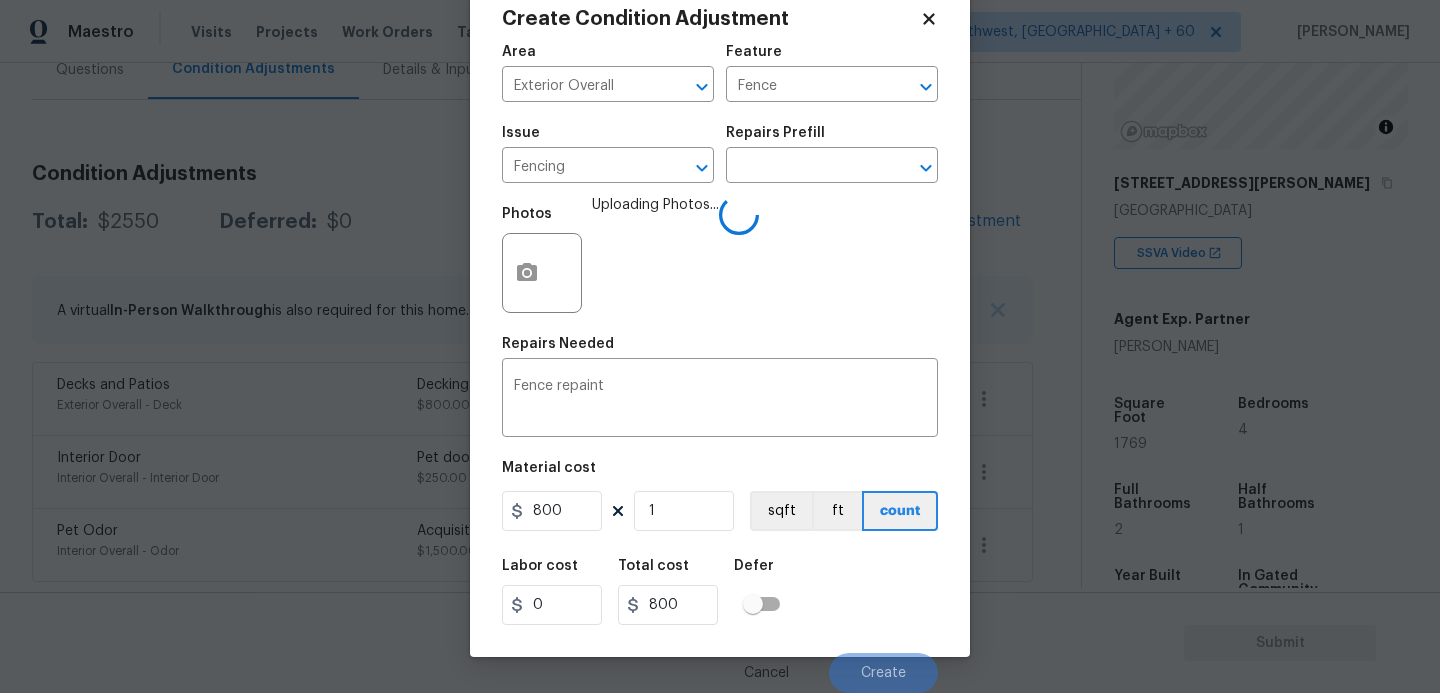 click on "Labor cost 0 Total cost 800 Defer" at bounding box center [720, 592] 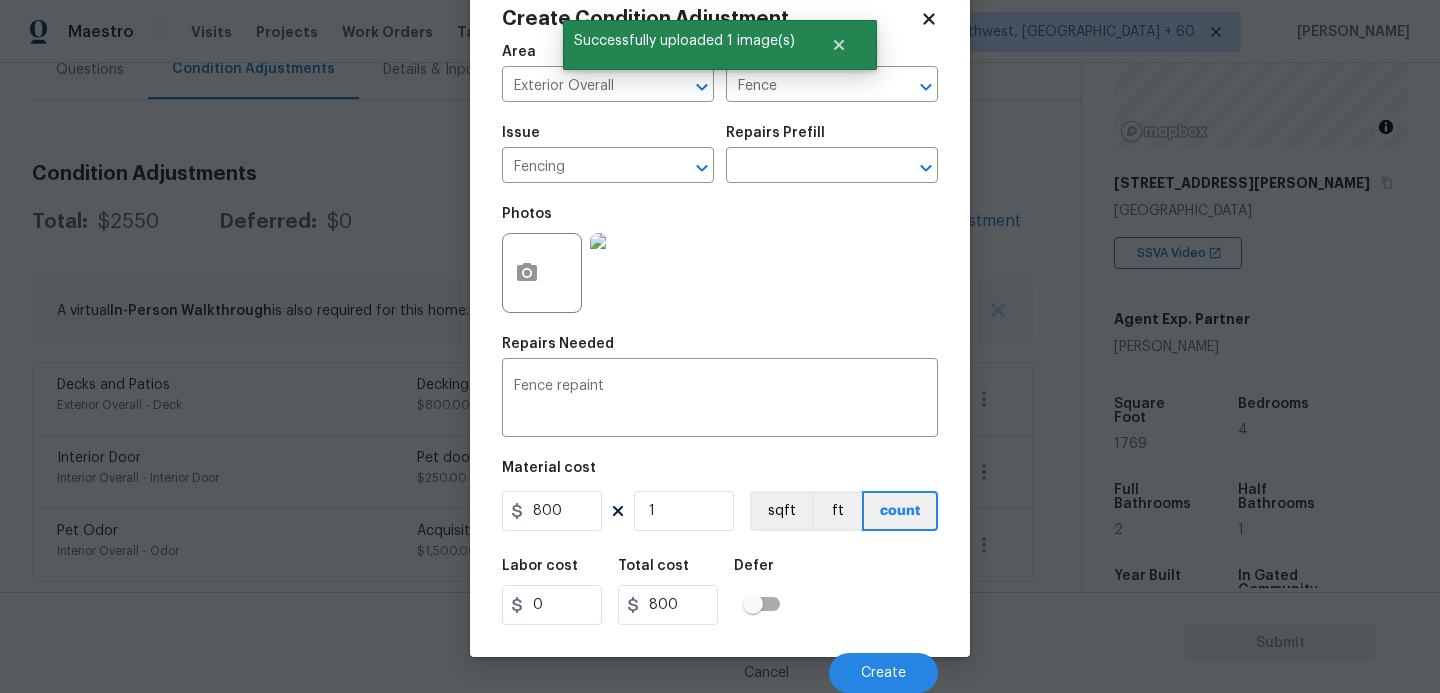 click on "Labor cost 0 Total cost 800 Defer" at bounding box center [720, 592] 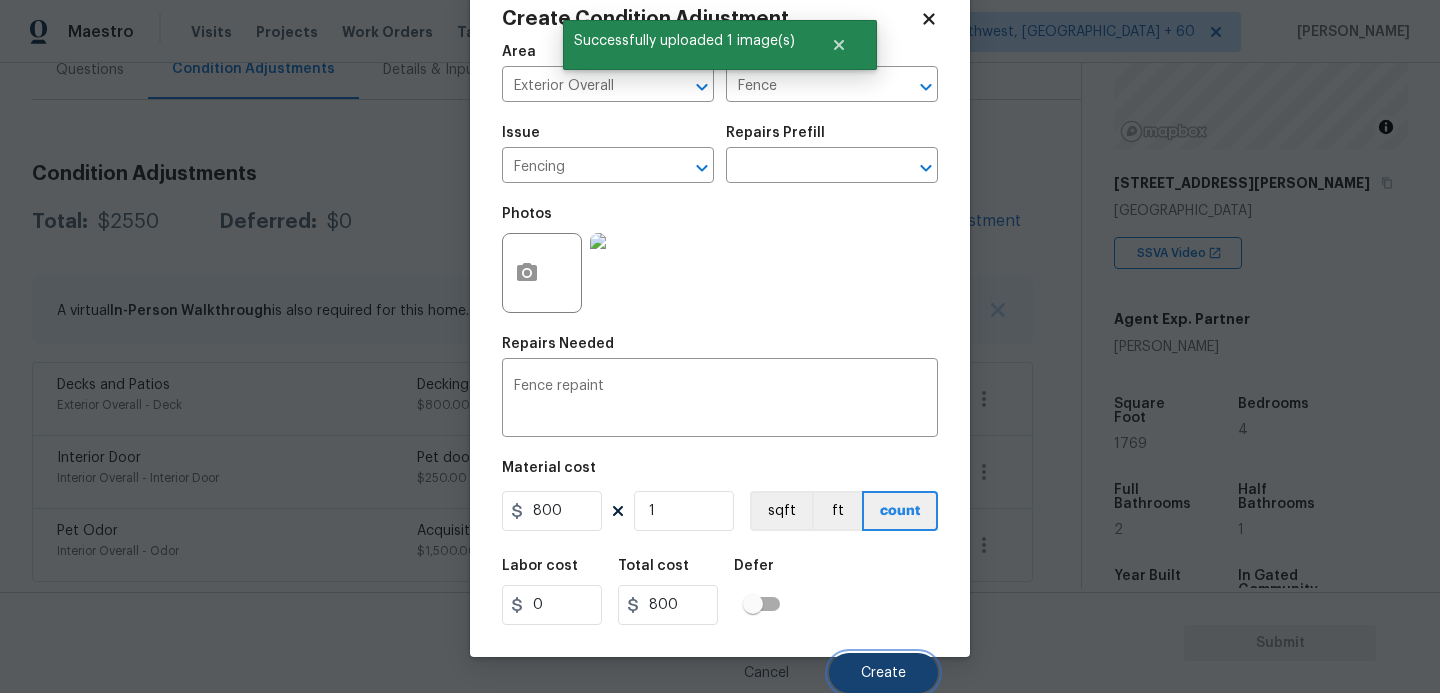 click on "Create" at bounding box center (883, 673) 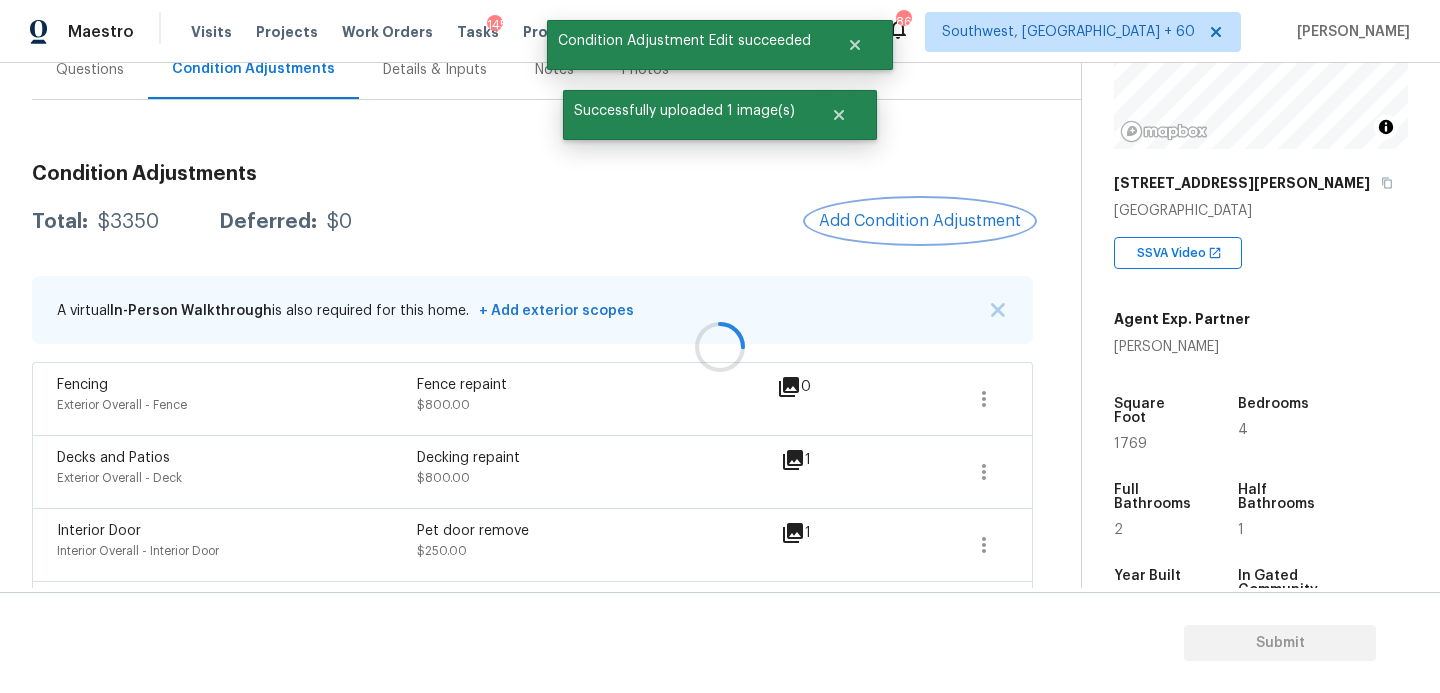 scroll, scrollTop: 0, scrollLeft: 0, axis: both 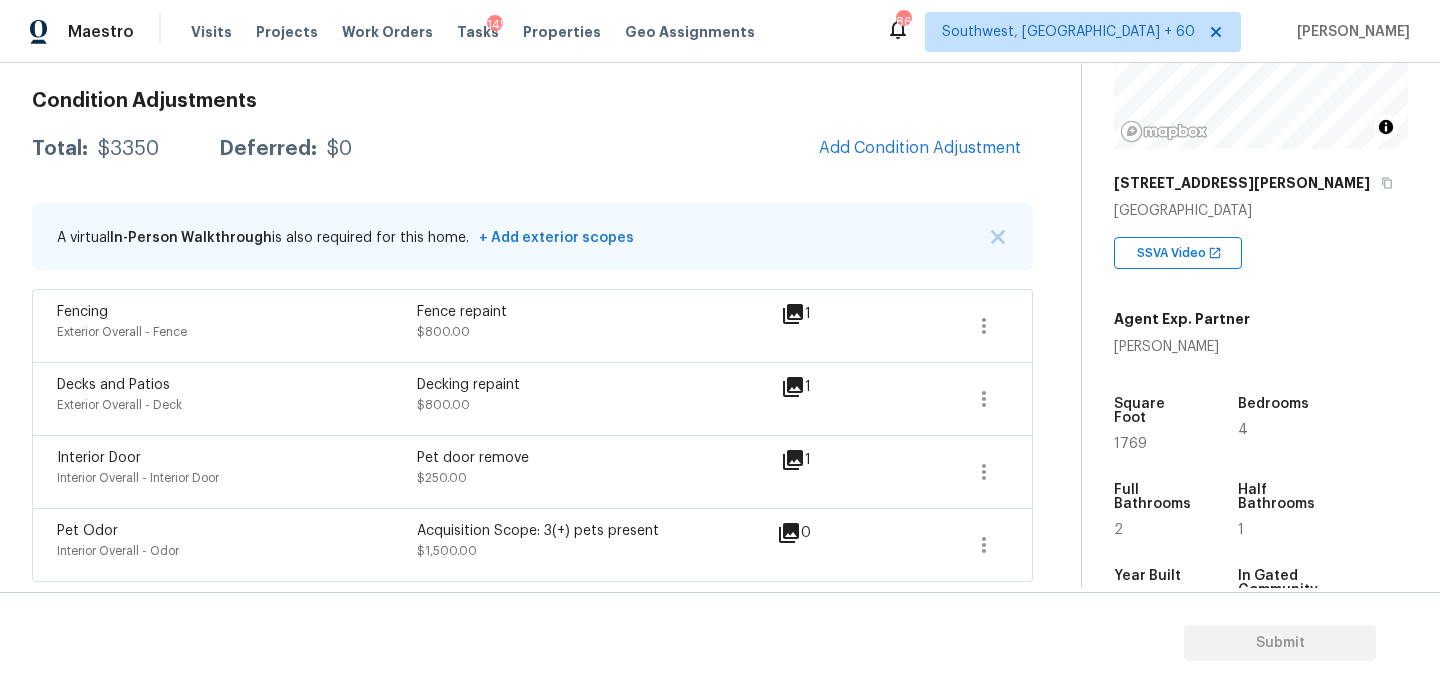 click on "Condition Adjustments Total:  $3350 Deferred:  $0 Add Condition Adjustment A virtual  In-Person Walkthrough  is also required for this home.   + Add exterior scopes Fencing Exterior Overall - Fence Fence repaint $800.00   1 Decks and Patios Exterior Overall - Deck Decking repaint $800.00   1 Interior Door Interior Overall - Interior Door Pet door remove $250.00   1 Pet Odor Interior Overall - Odor Acquisition Scope: 3(+) pets present $1,500.00   0" at bounding box center (532, 328) 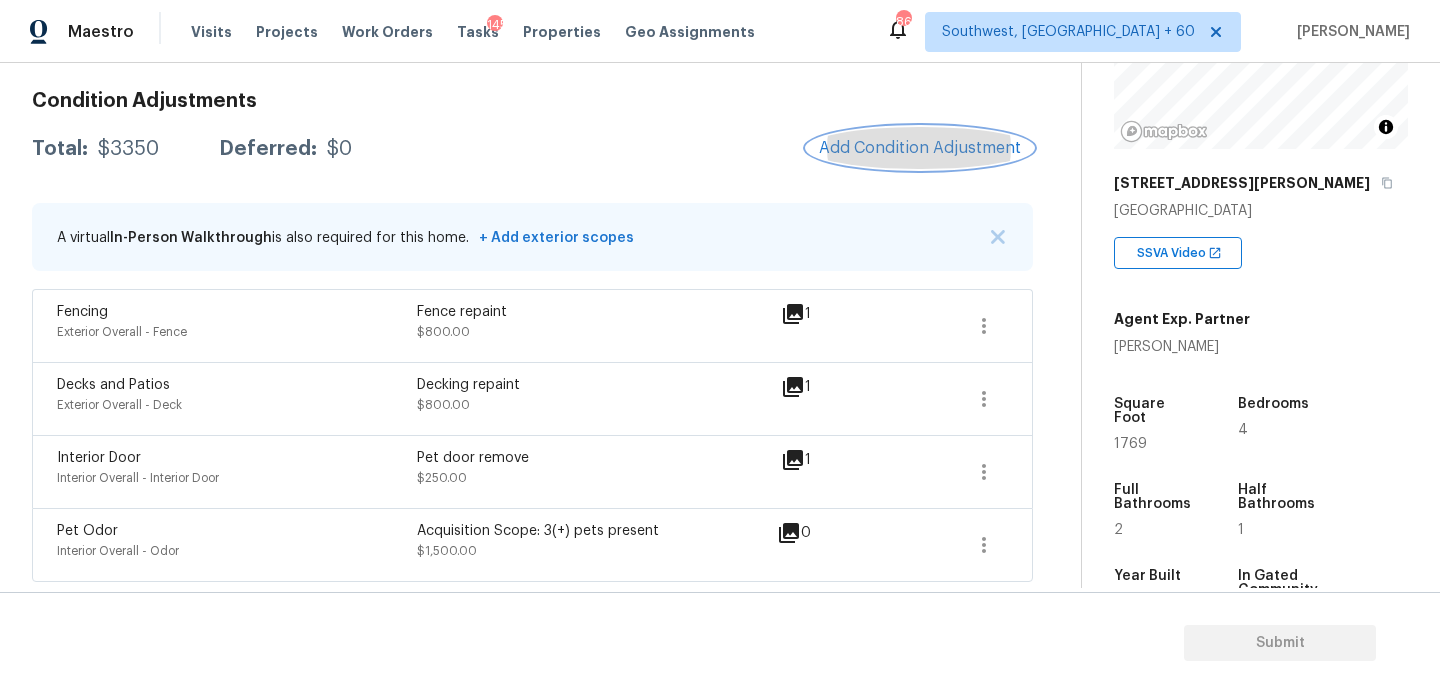 click on "Add Condition Adjustment" at bounding box center [920, 148] 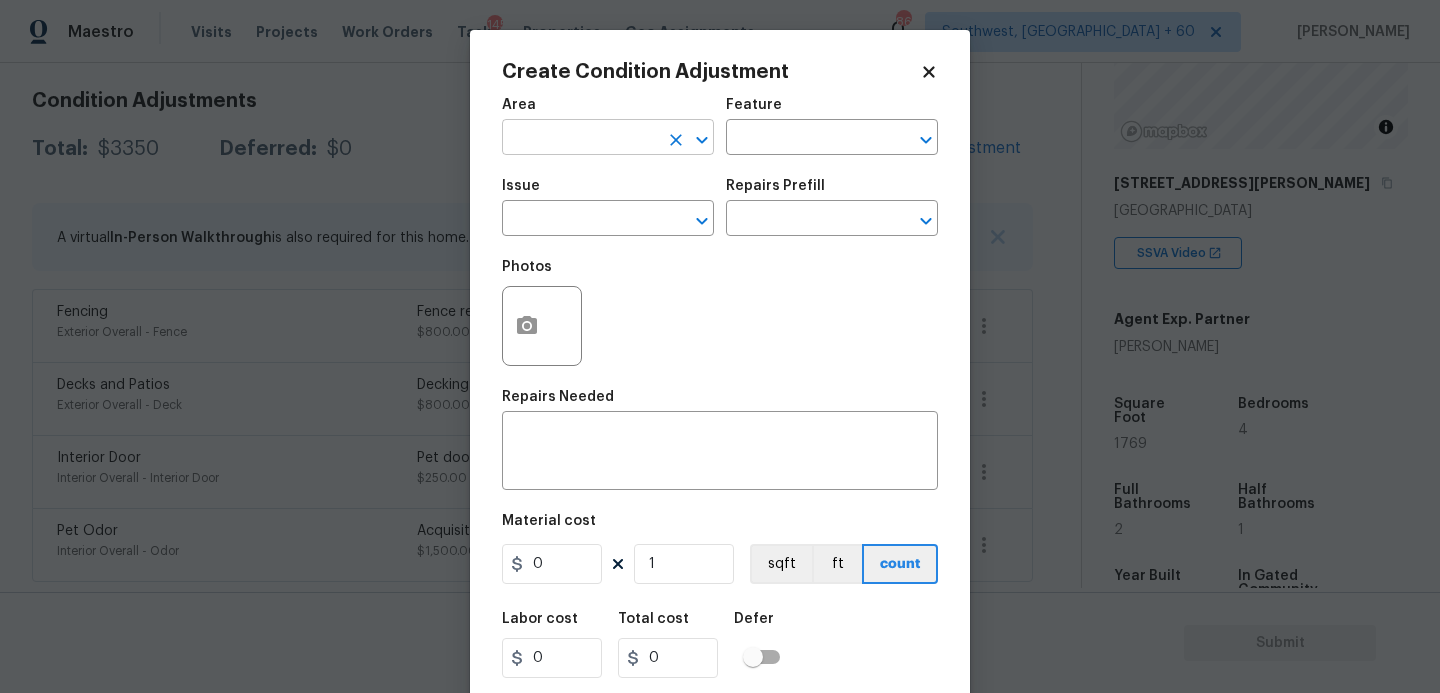 click at bounding box center (580, 139) 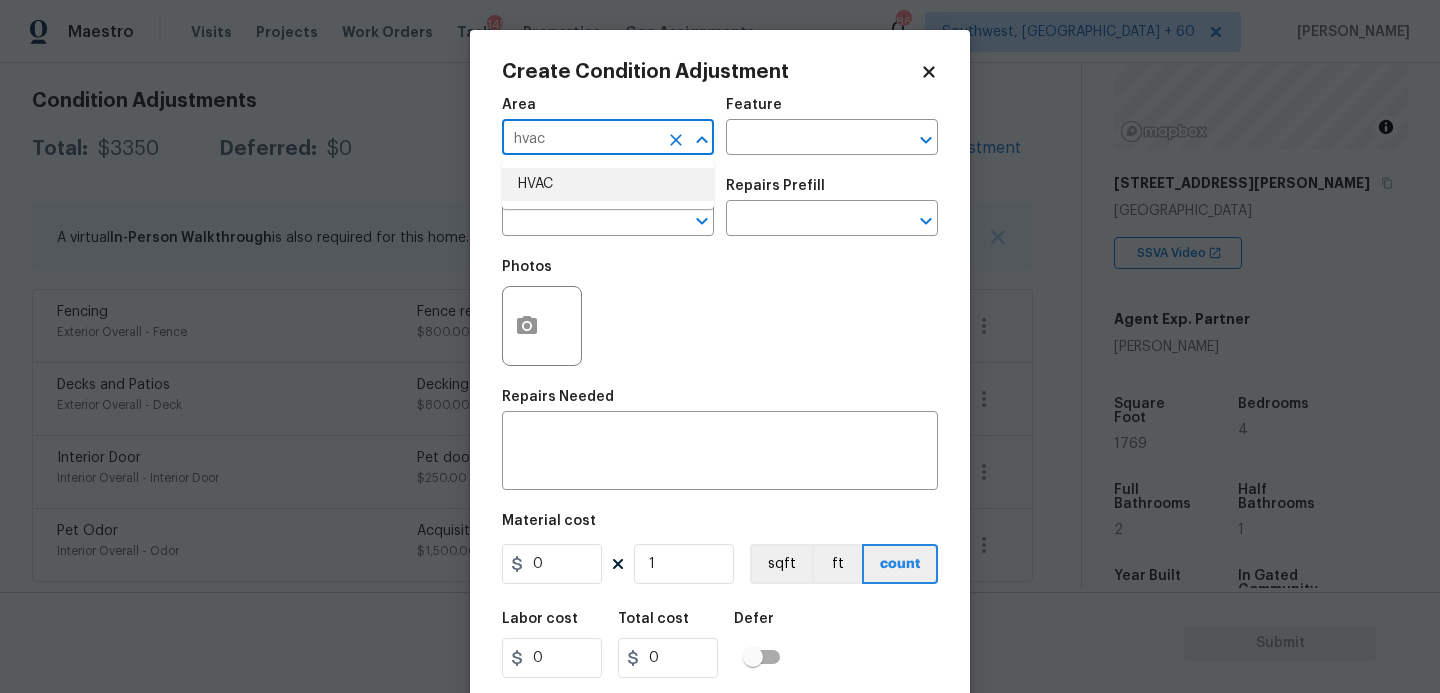 click on "HVAC" at bounding box center (608, 184) 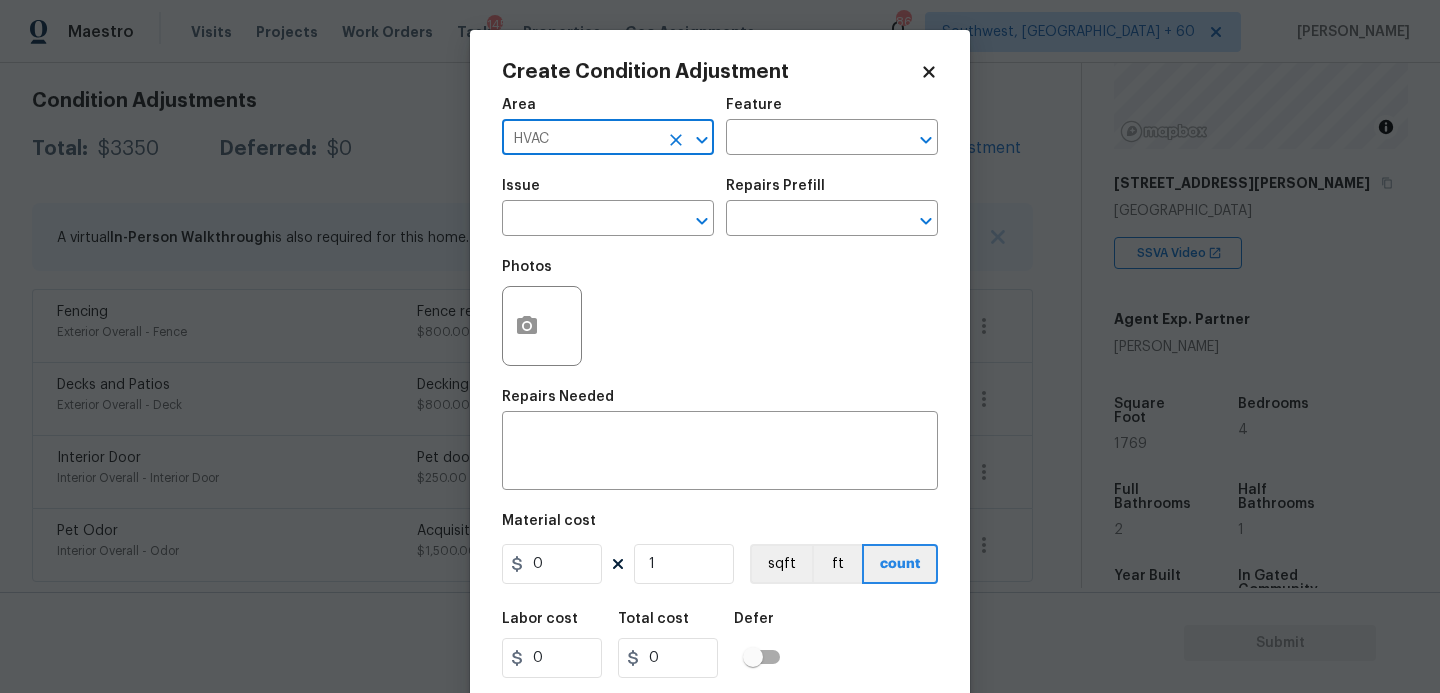 type on "HVAC" 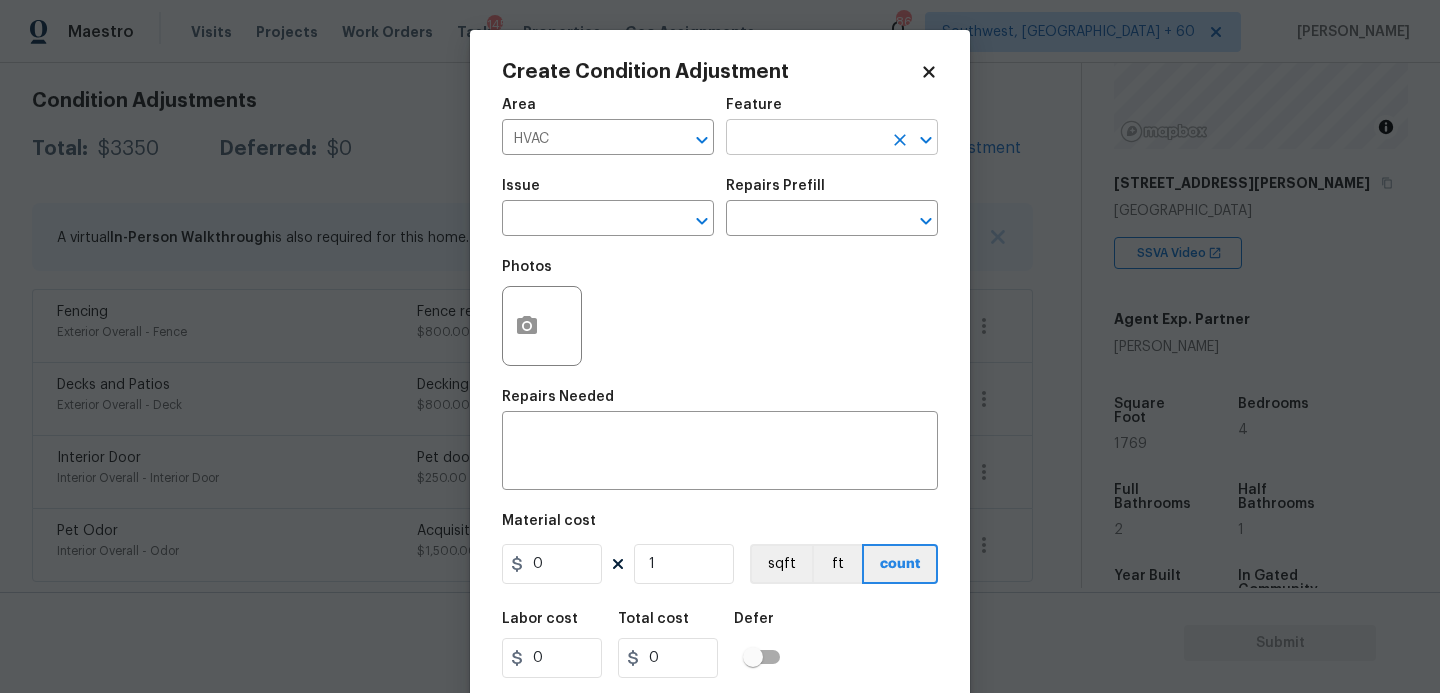 click at bounding box center (804, 139) 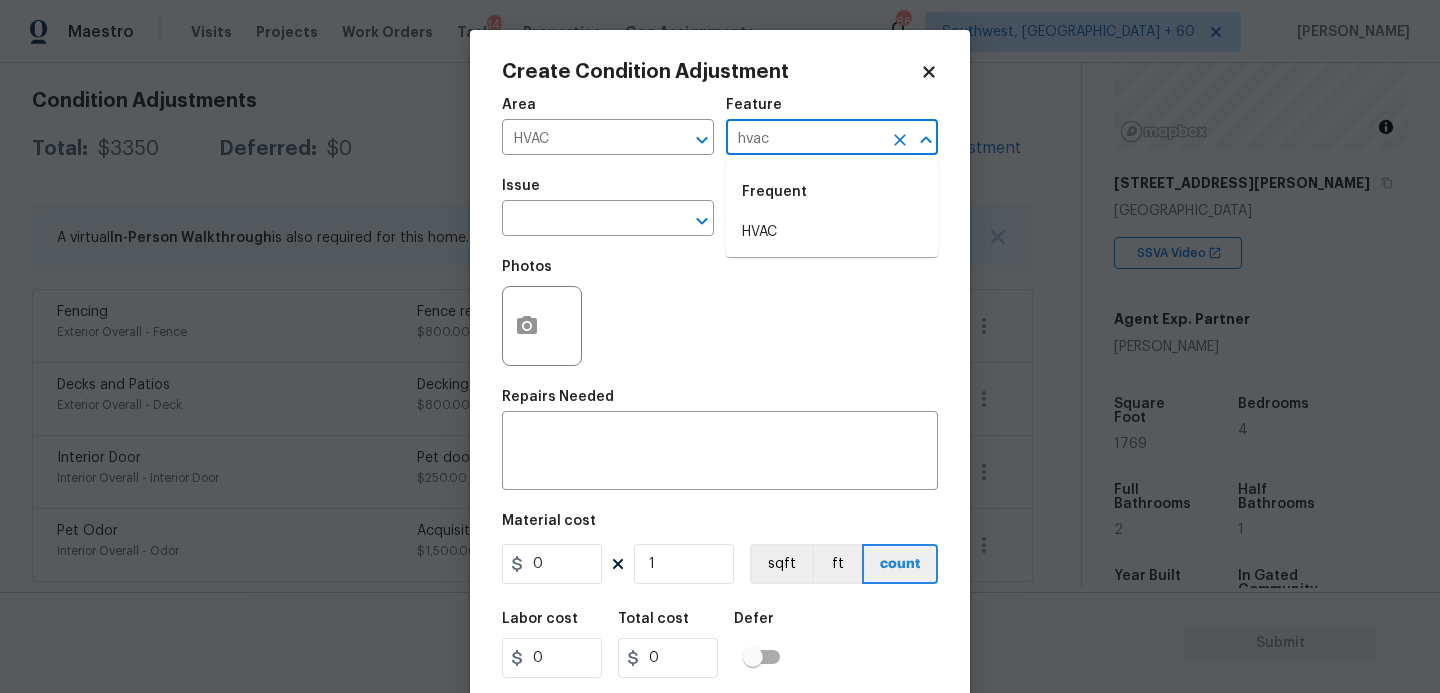 click on "HVAC" at bounding box center [832, 232] 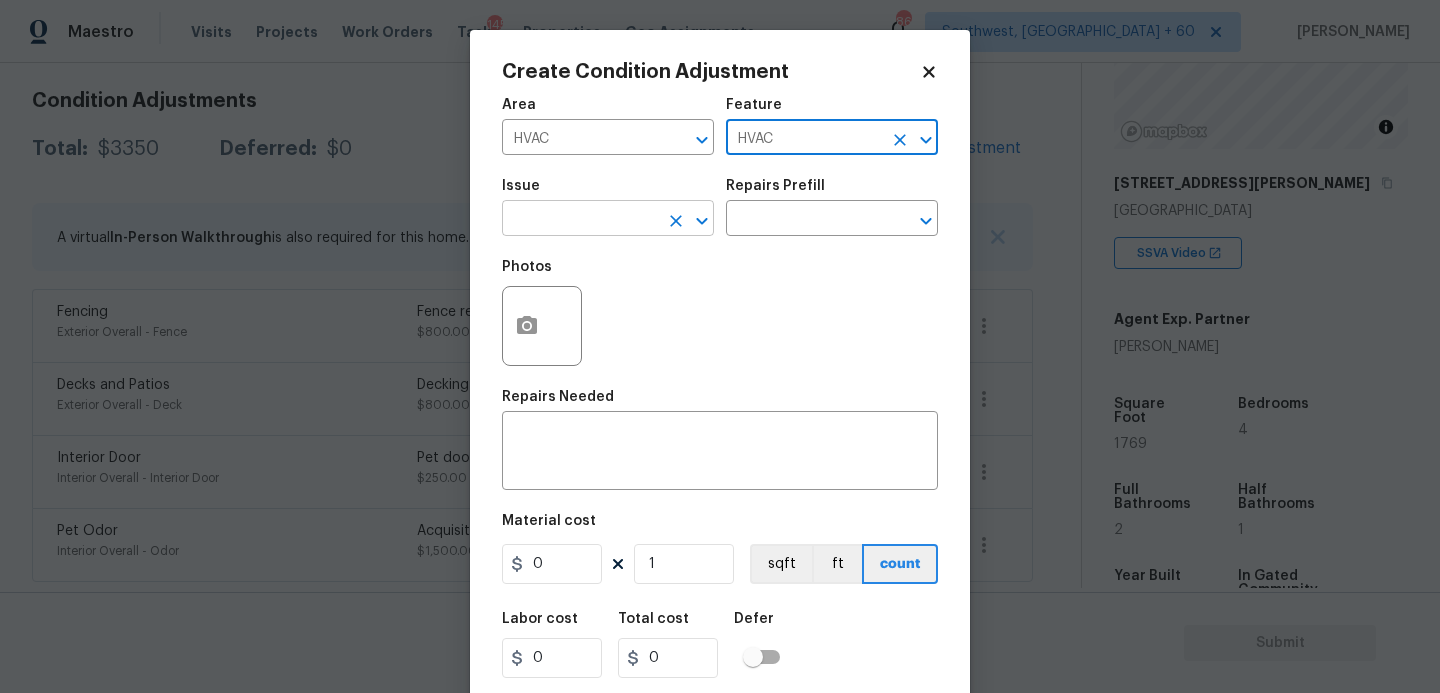 type on "HVAC" 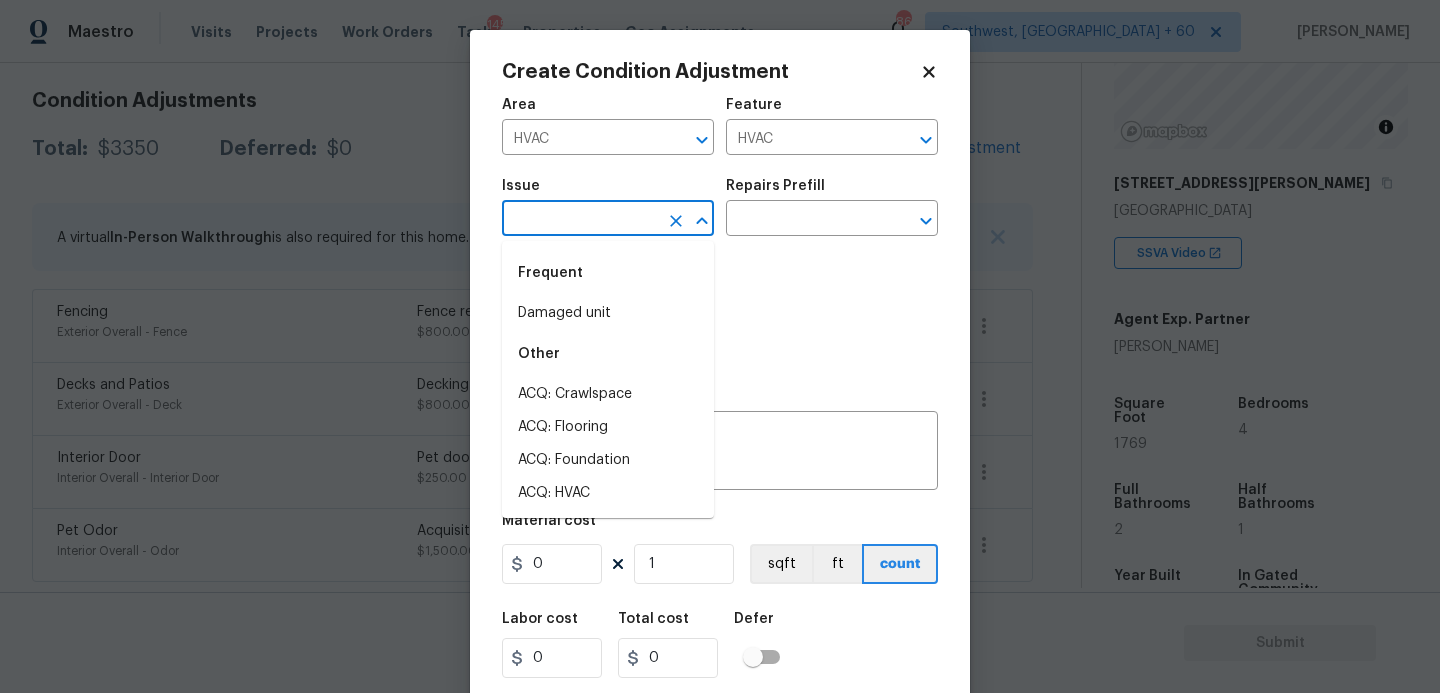 click at bounding box center [580, 220] 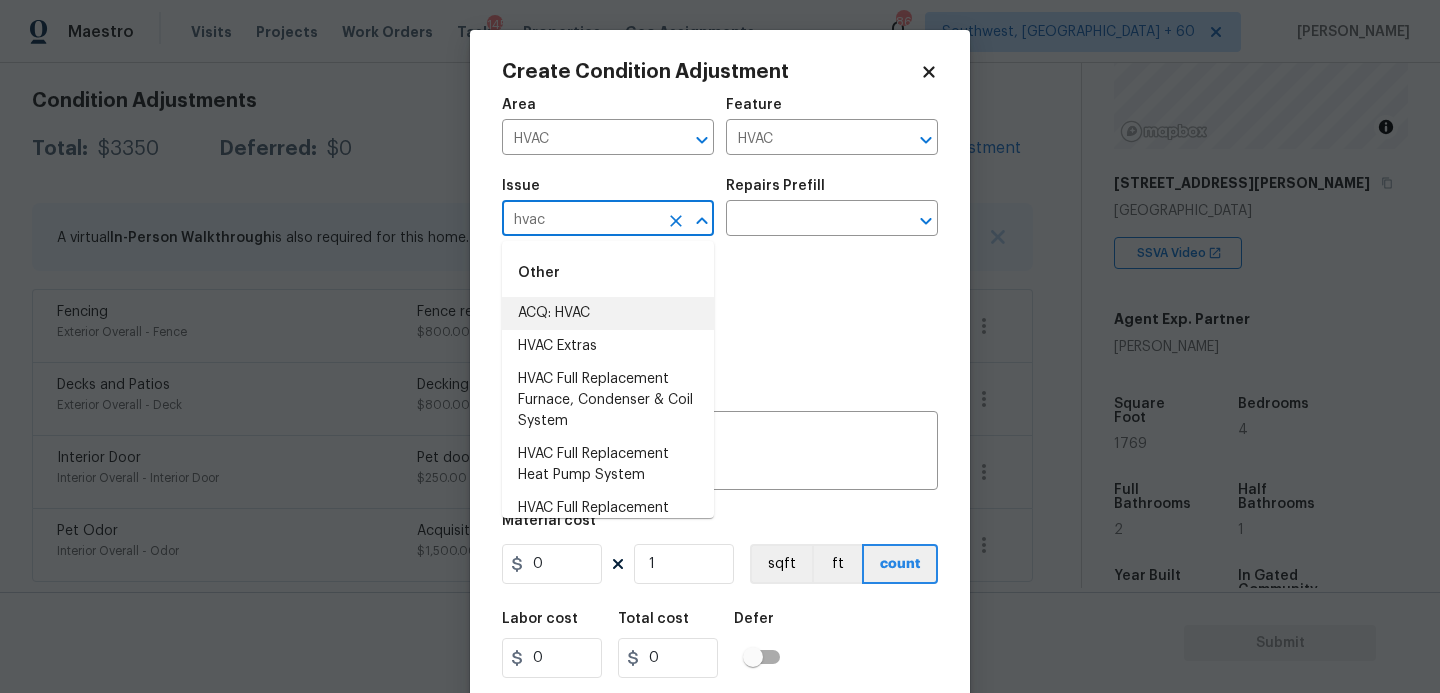 click on "ACQ: HVAC" at bounding box center [608, 313] 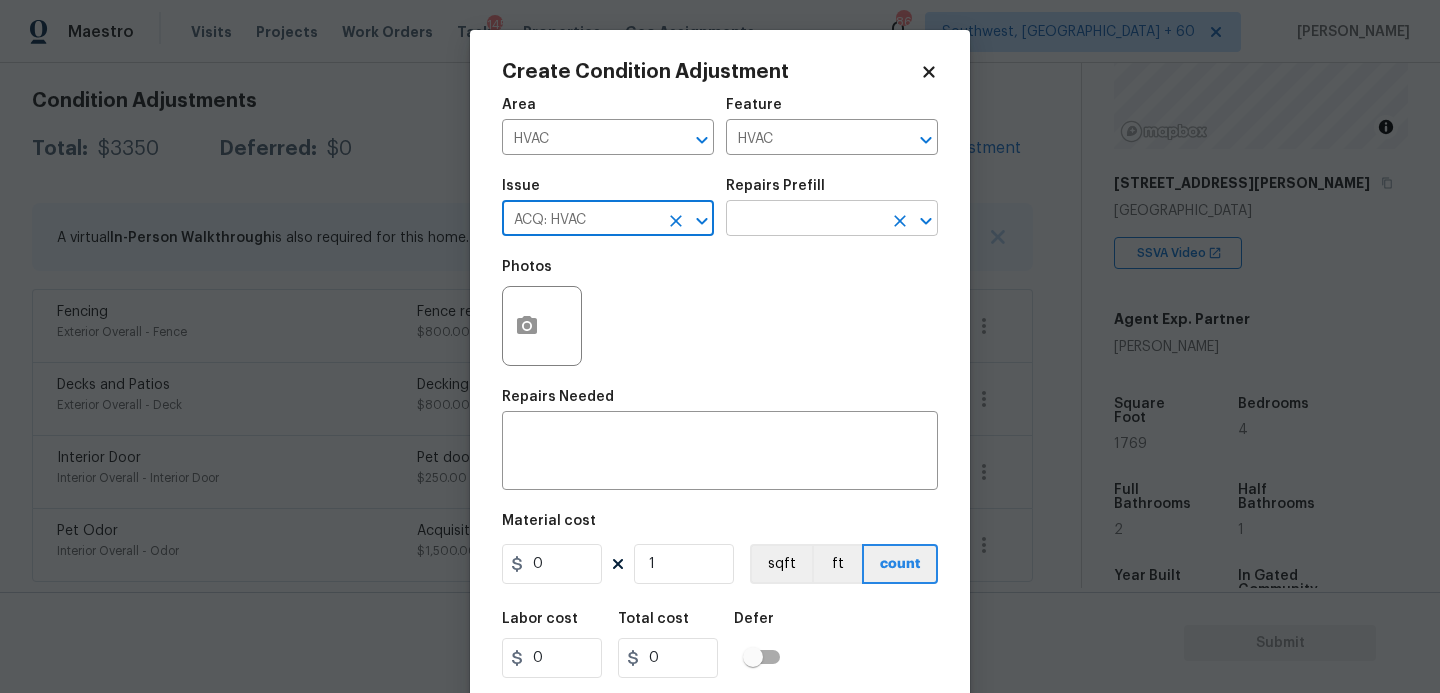 type on "ACQ: HVAC" 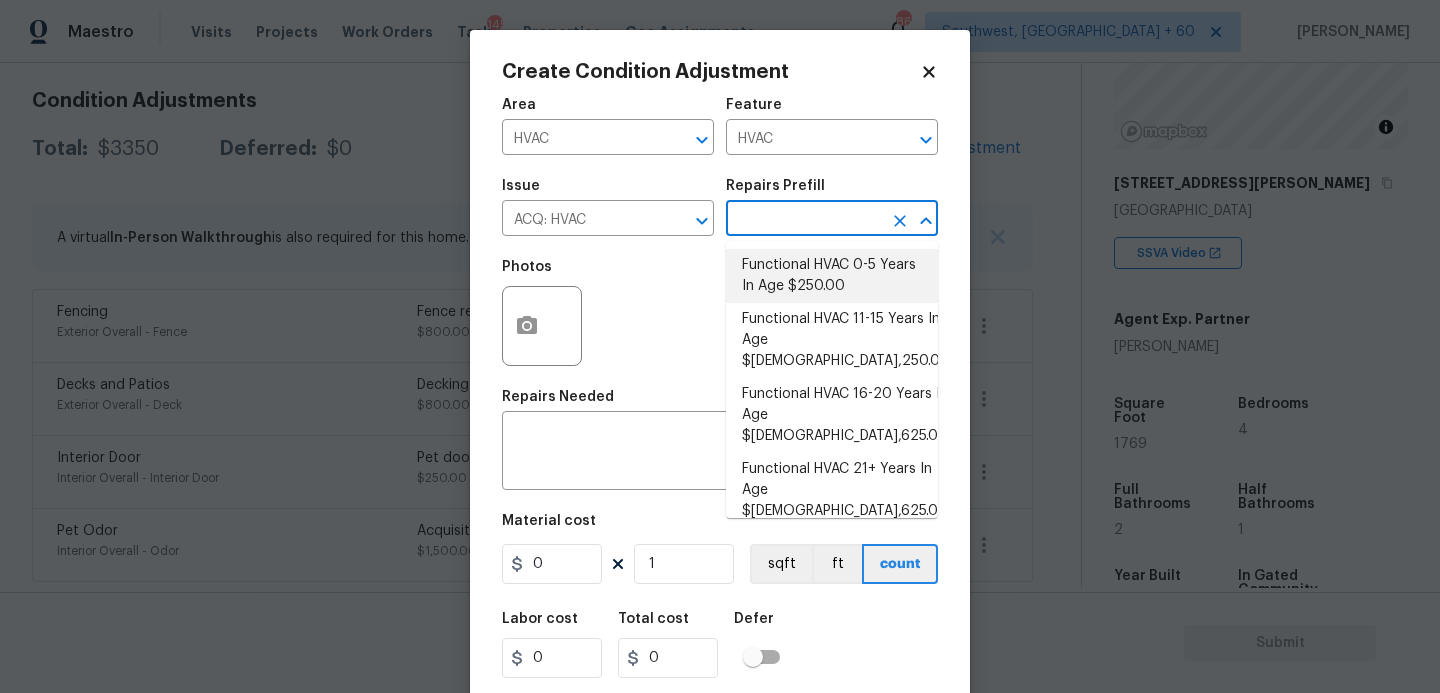 click on "Functional HVAC 0-5 Years In Age $250.00" at bounding box center (832, 276) 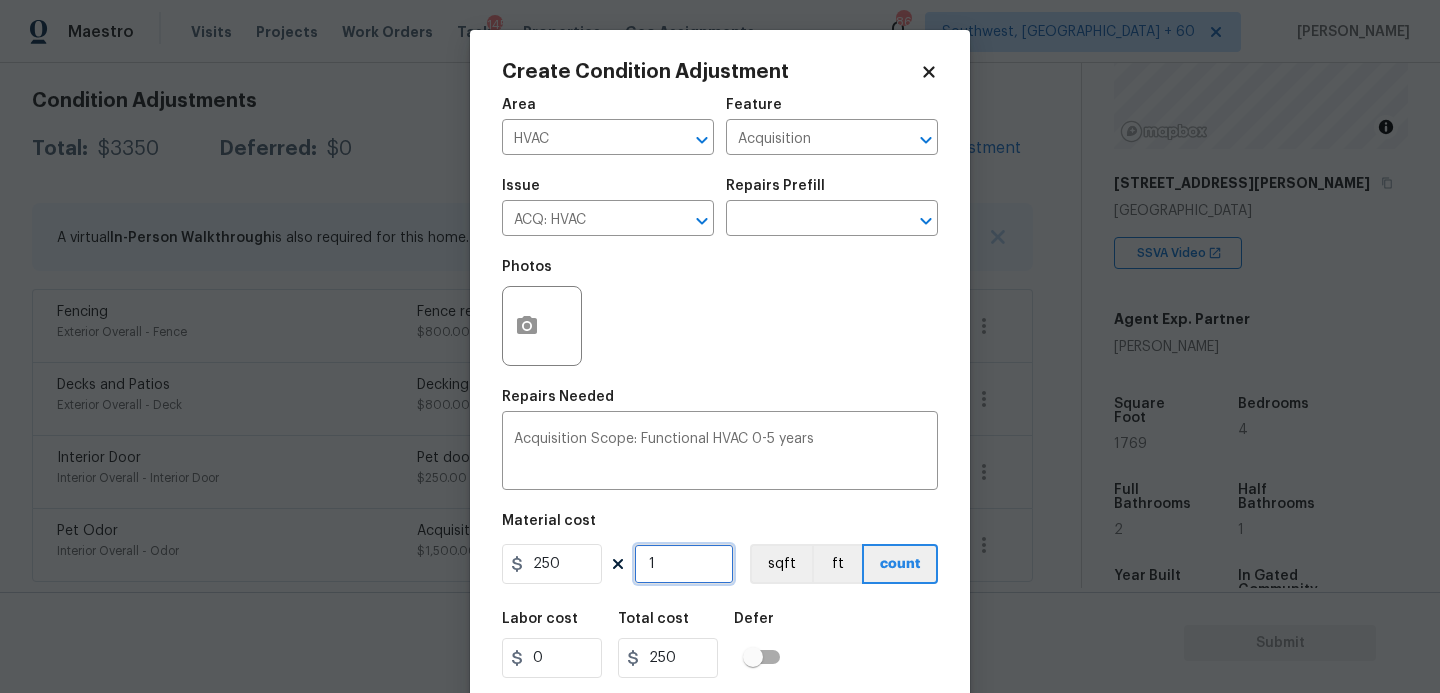 click on "1" at bounding box center [684, 564] 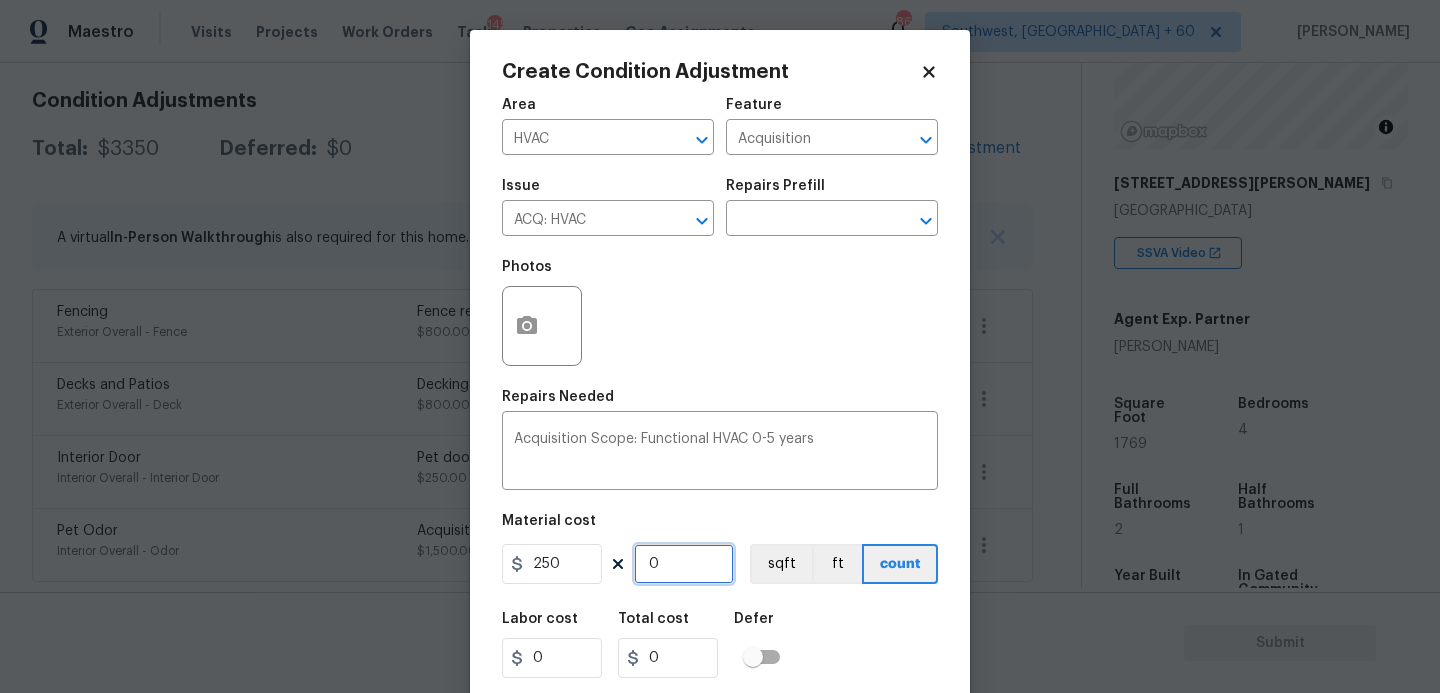 type on "2" 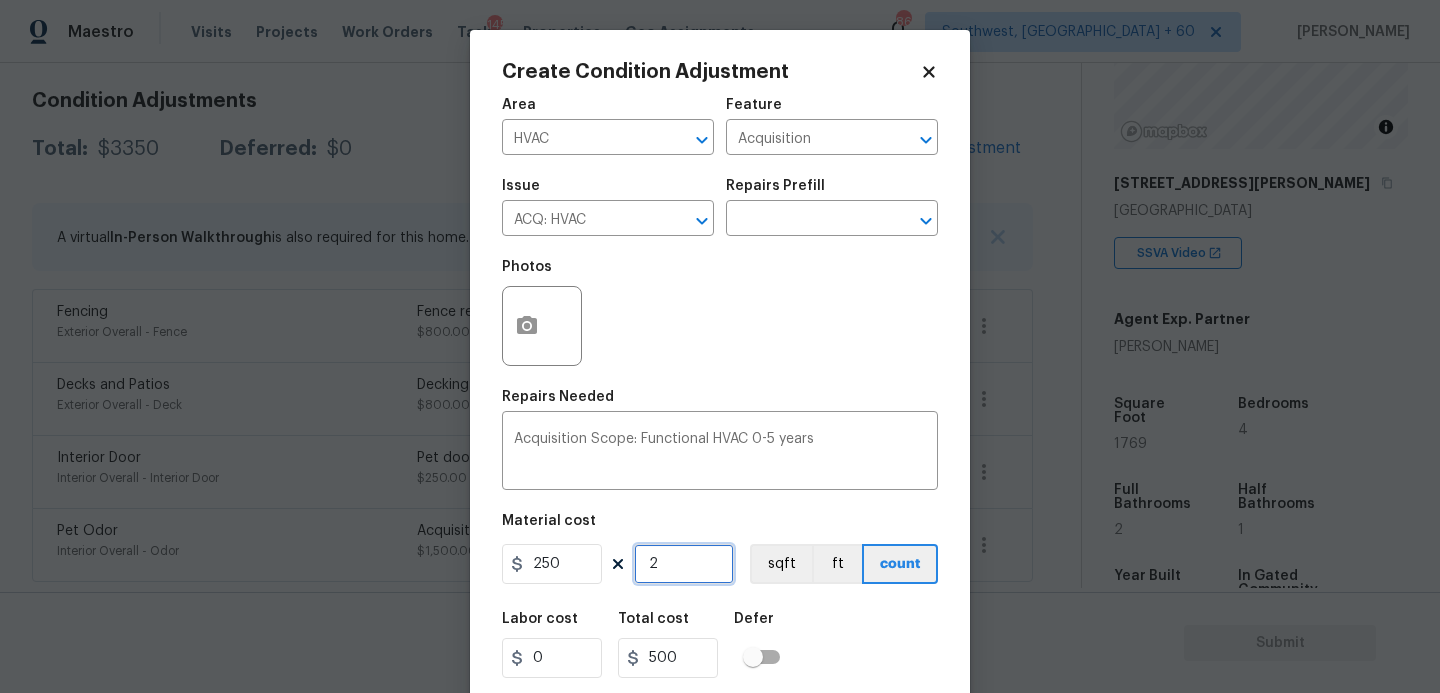 type on "2" 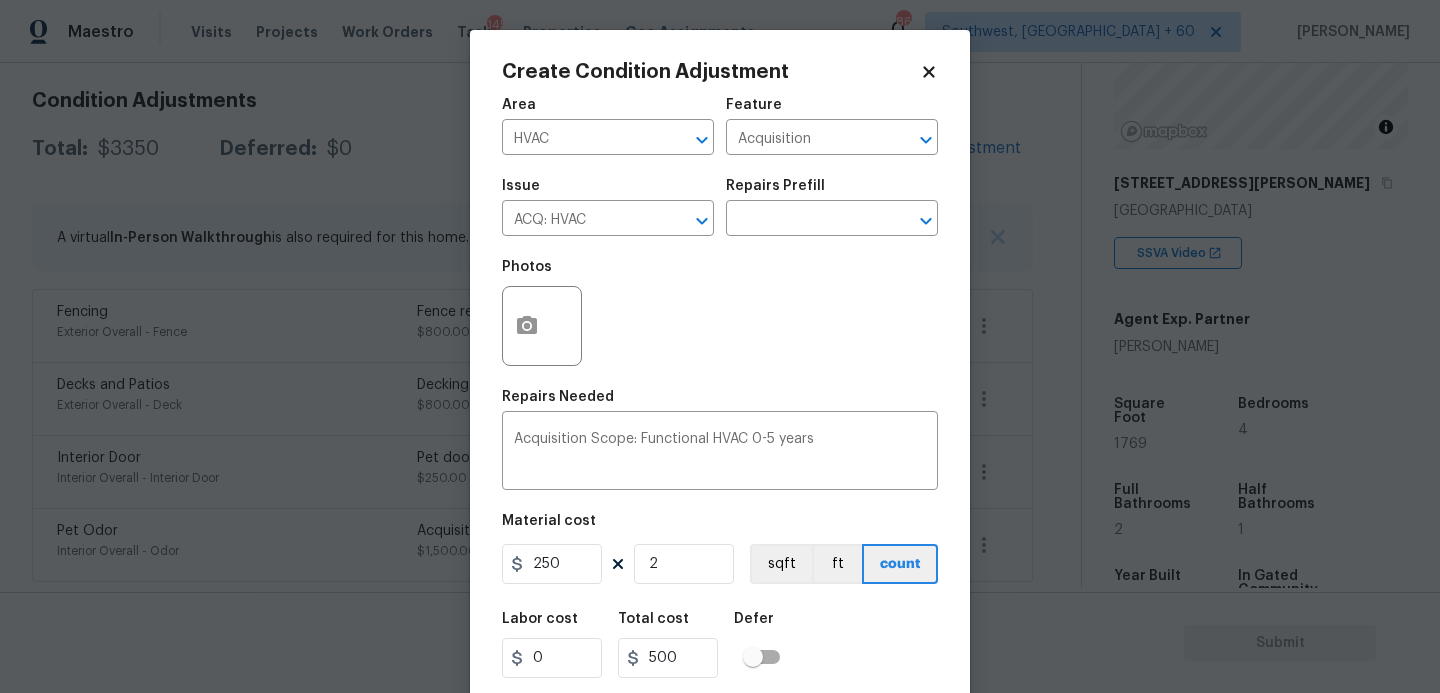 click on "Labor cost 0 Total cost 500 Defer" at bounding box center [720, 645] 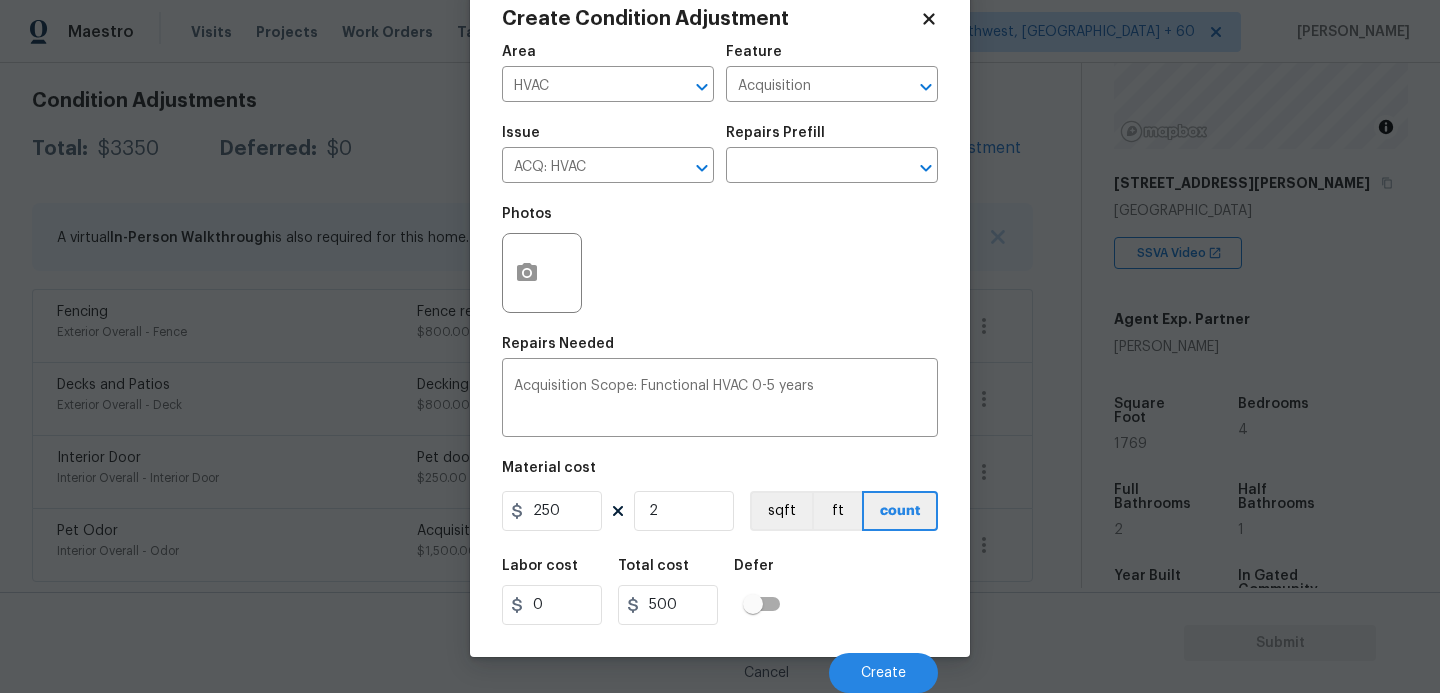 click on "Cancel Create" at bounding box center [720, 665] 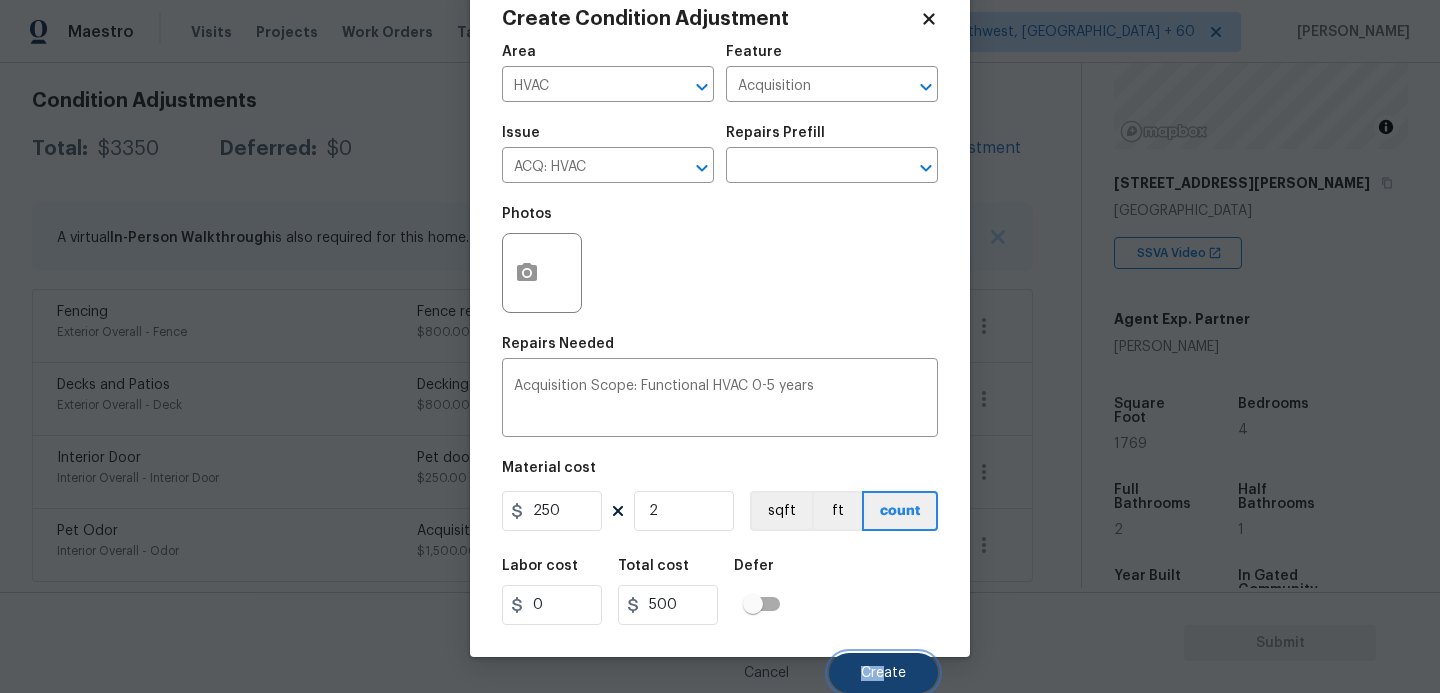 click on "Create" at bounding box center [883, 673] 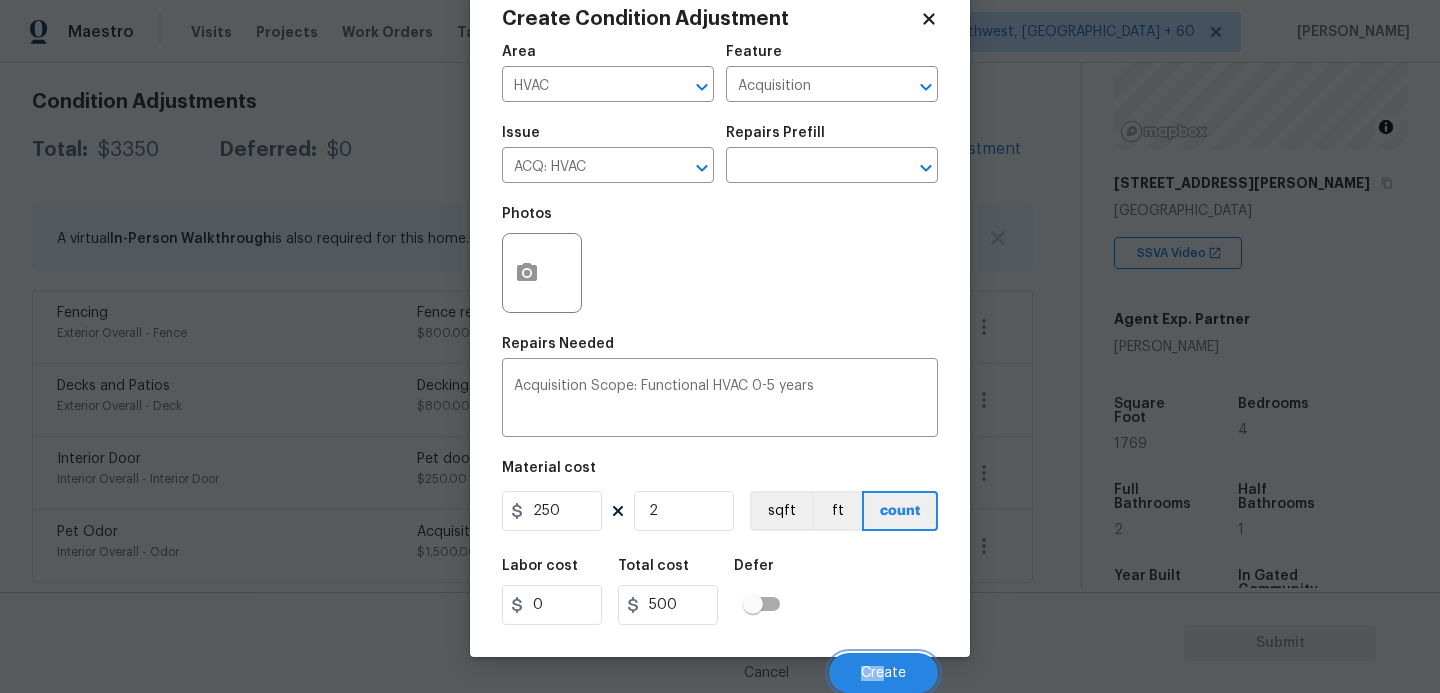 scroll, scrollTop: 276, scrollLeft: 0, axis: vertical 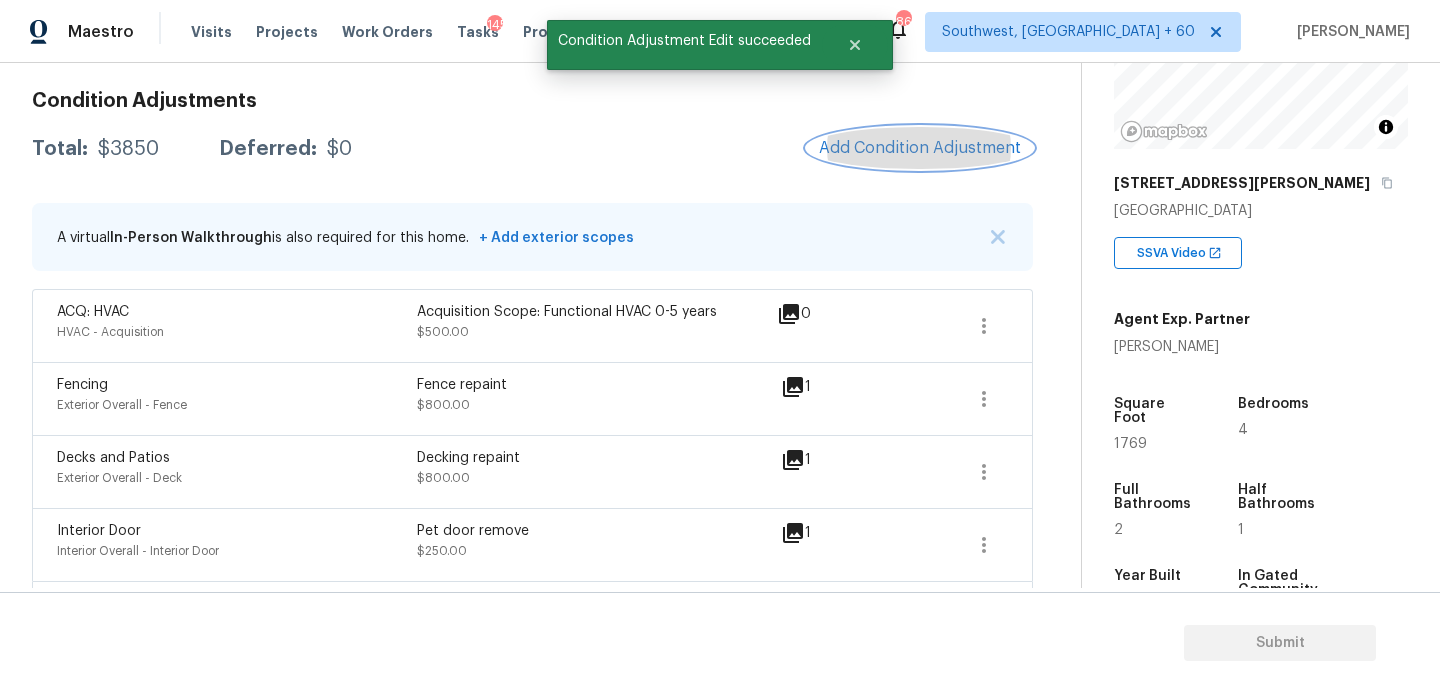 click on "Add Condition Adjustment" at bounding box center (920, 148) 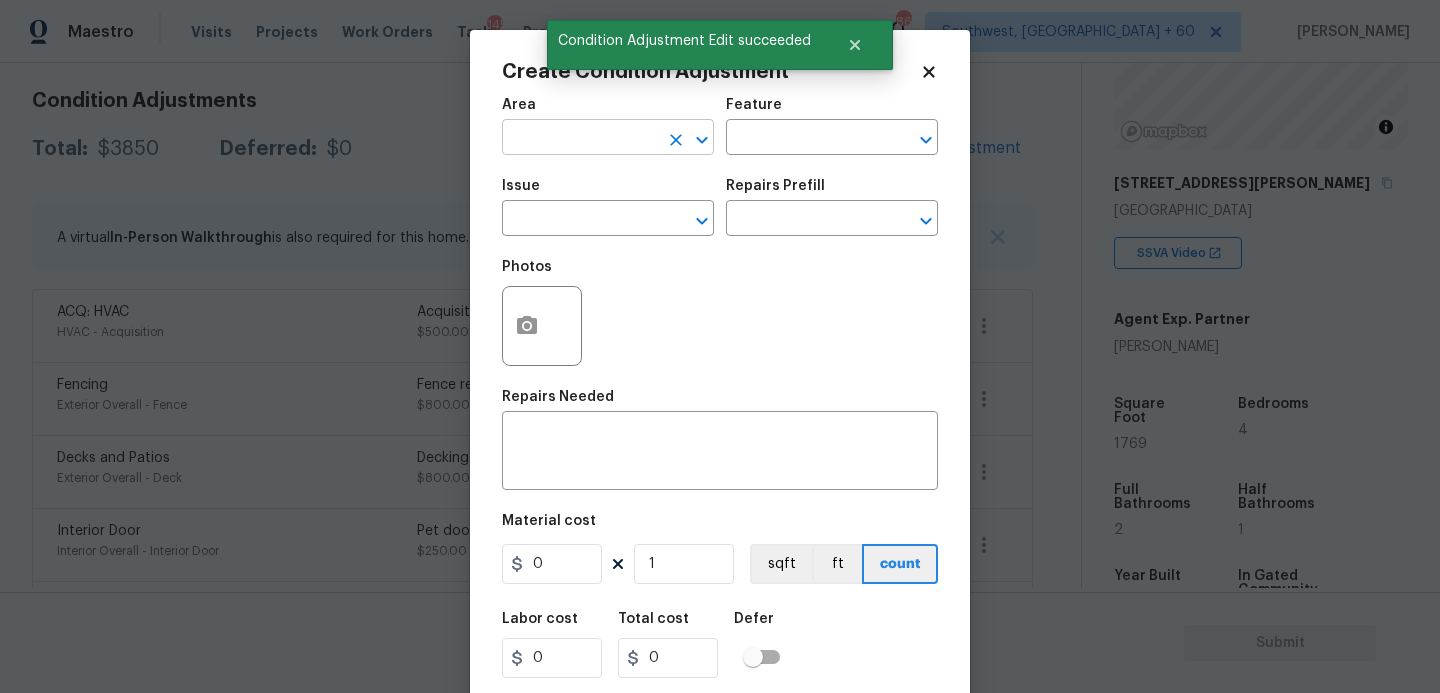 click at bounding box center [580, 139] 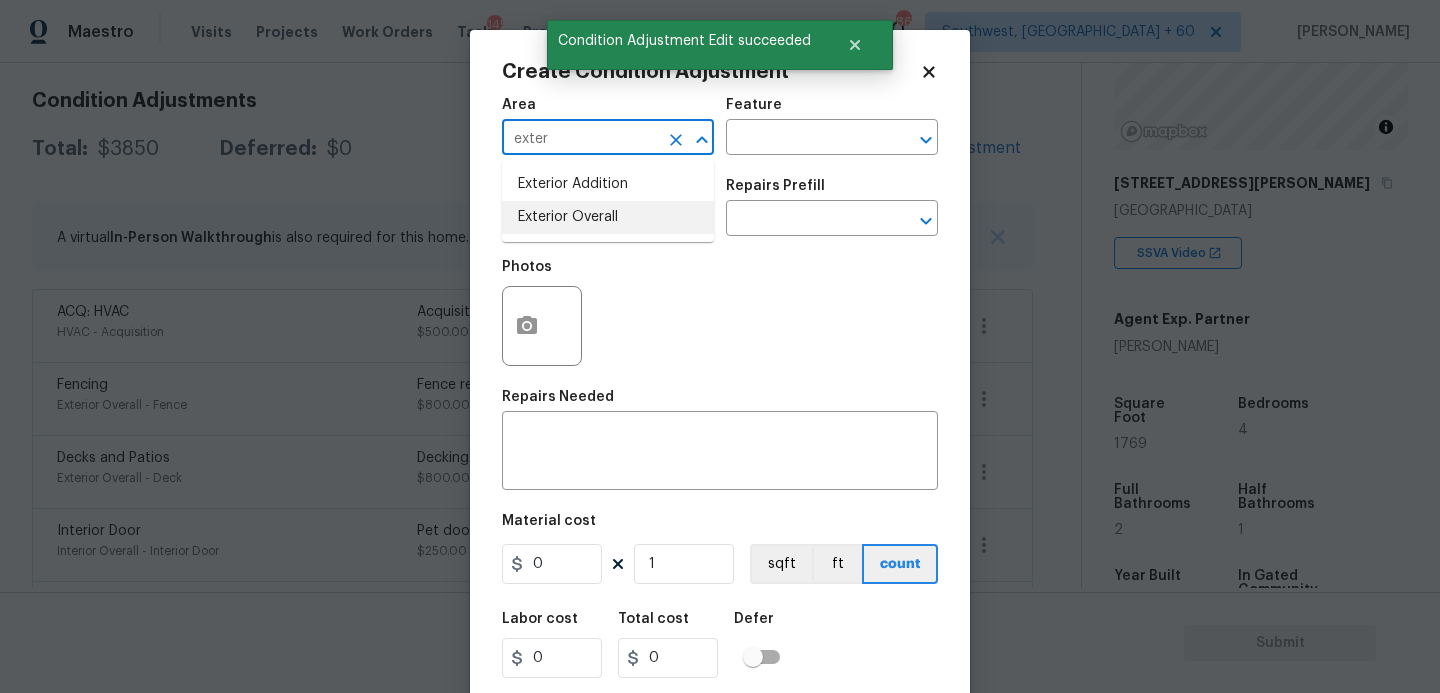 click on "Exterior Overall" at bounding box center (608, 217) 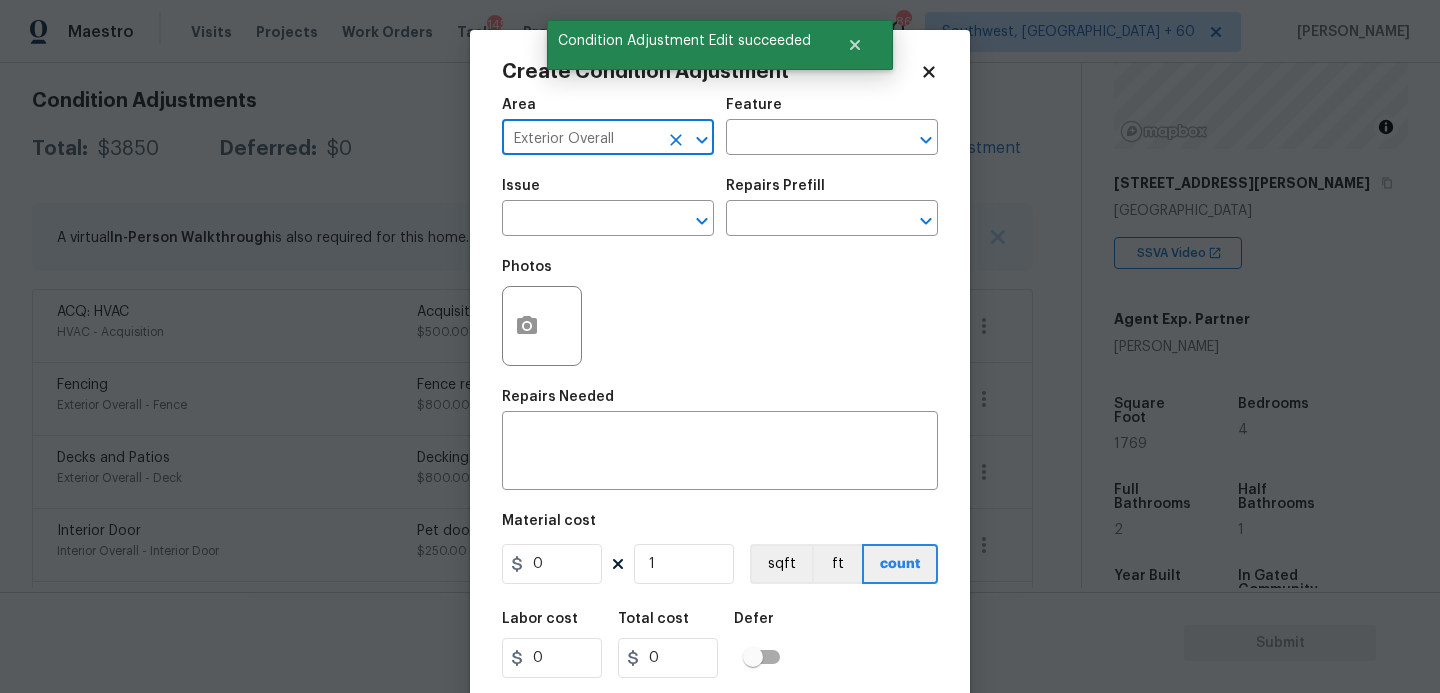 type on "Exterior Overall" 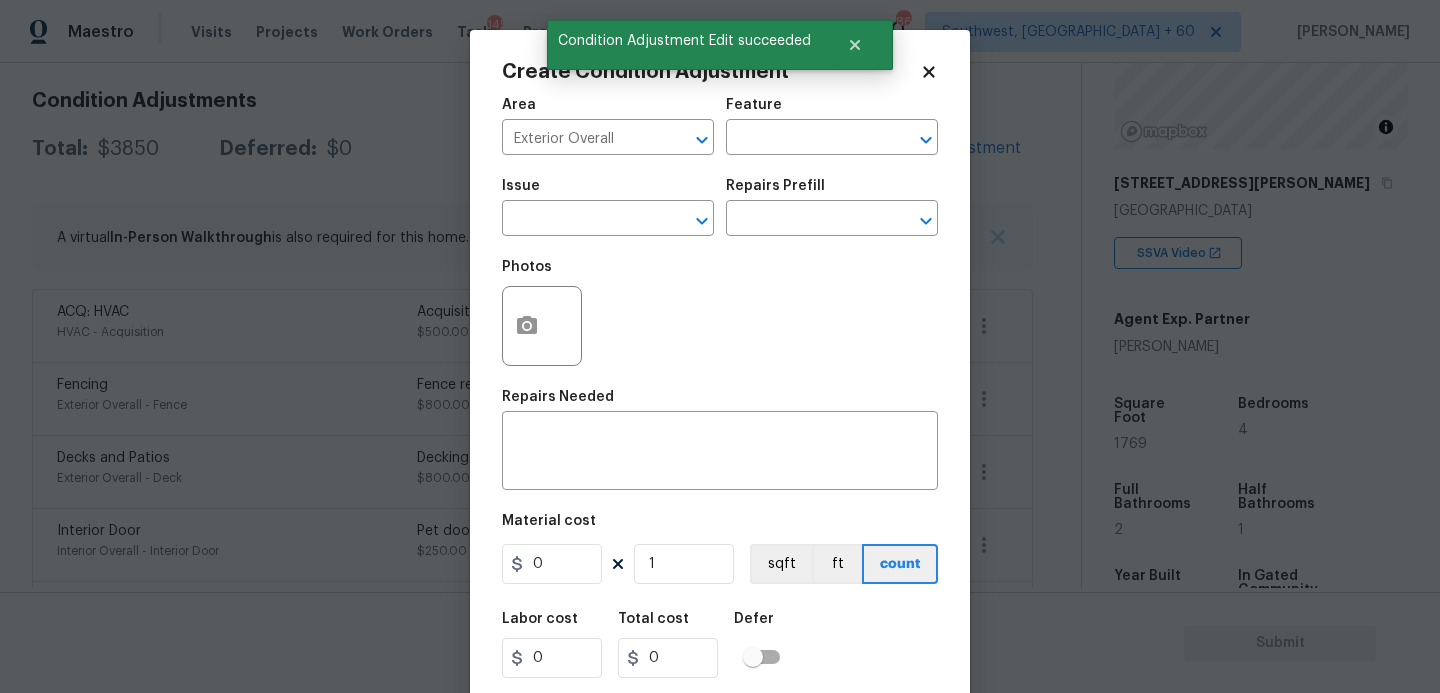 click on "Feature" at bounding box center (832, 111) 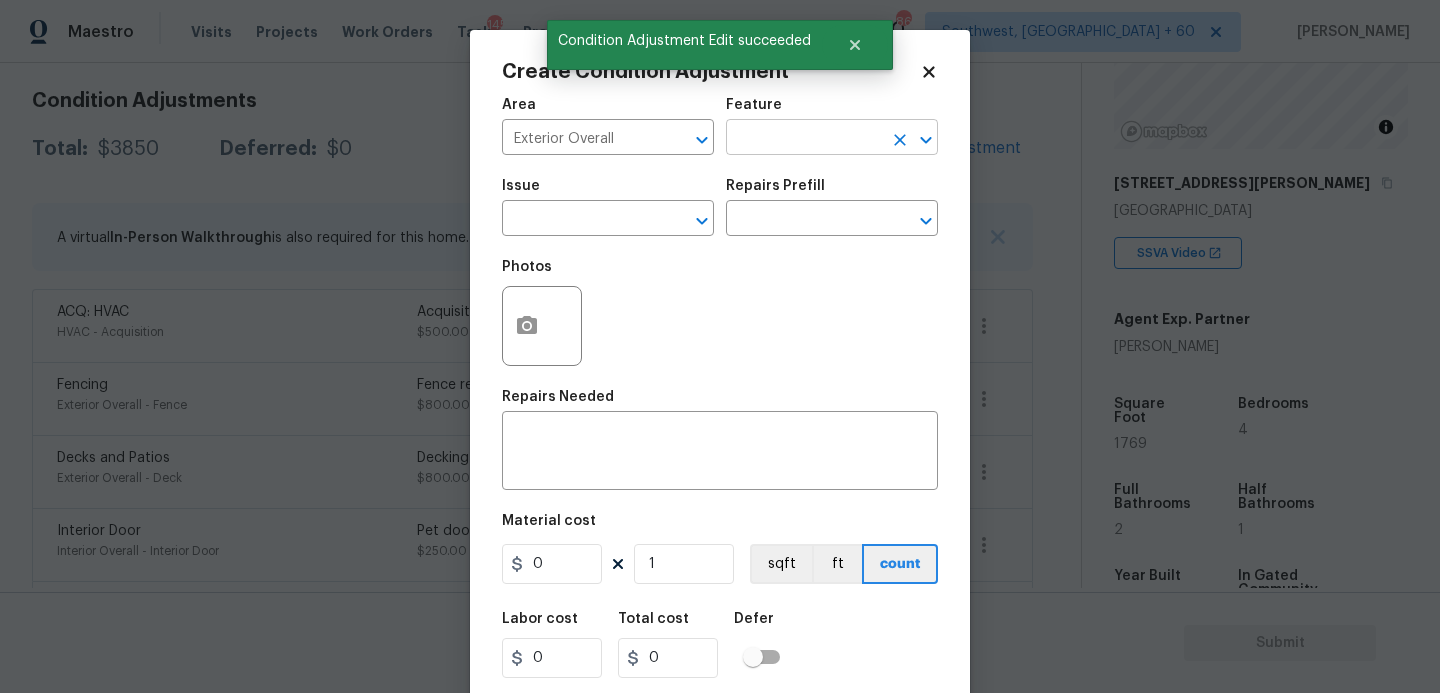 click at bounding box center (804, 139) 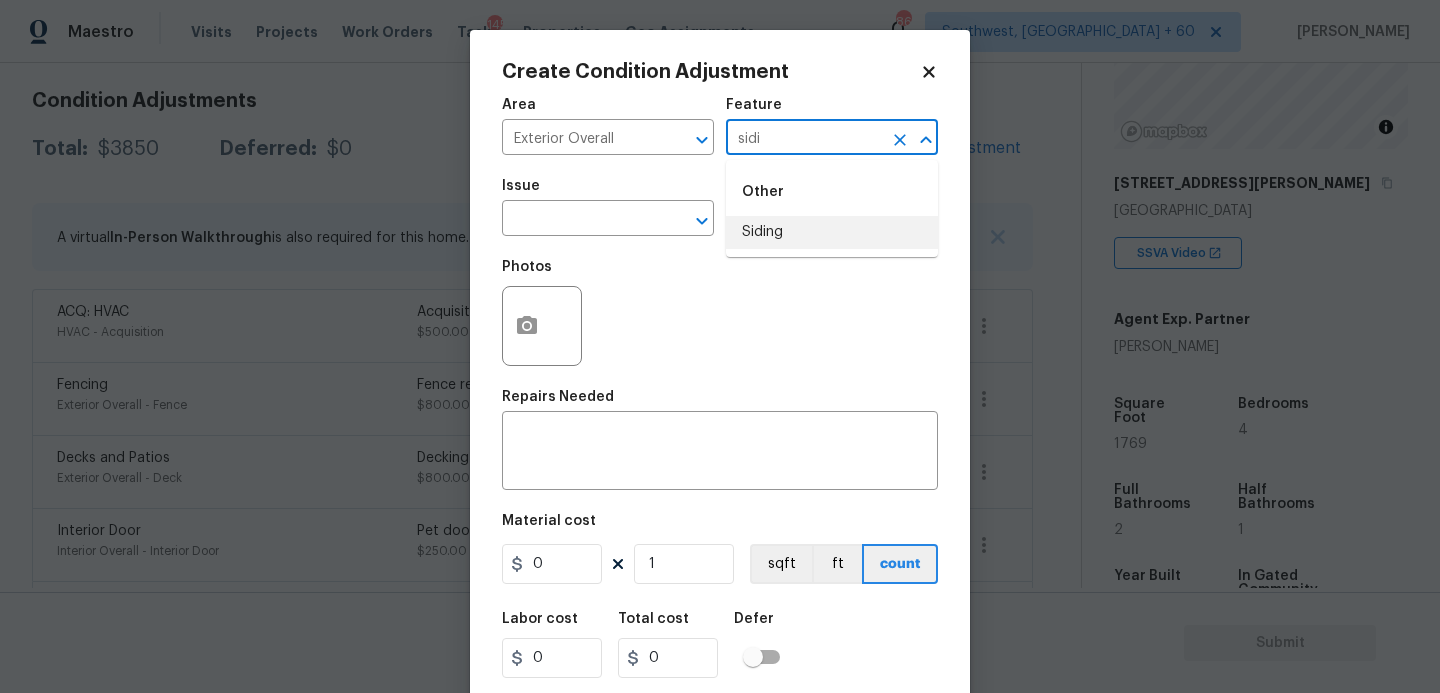 click on "Siding" at bounding box center [832, 232] 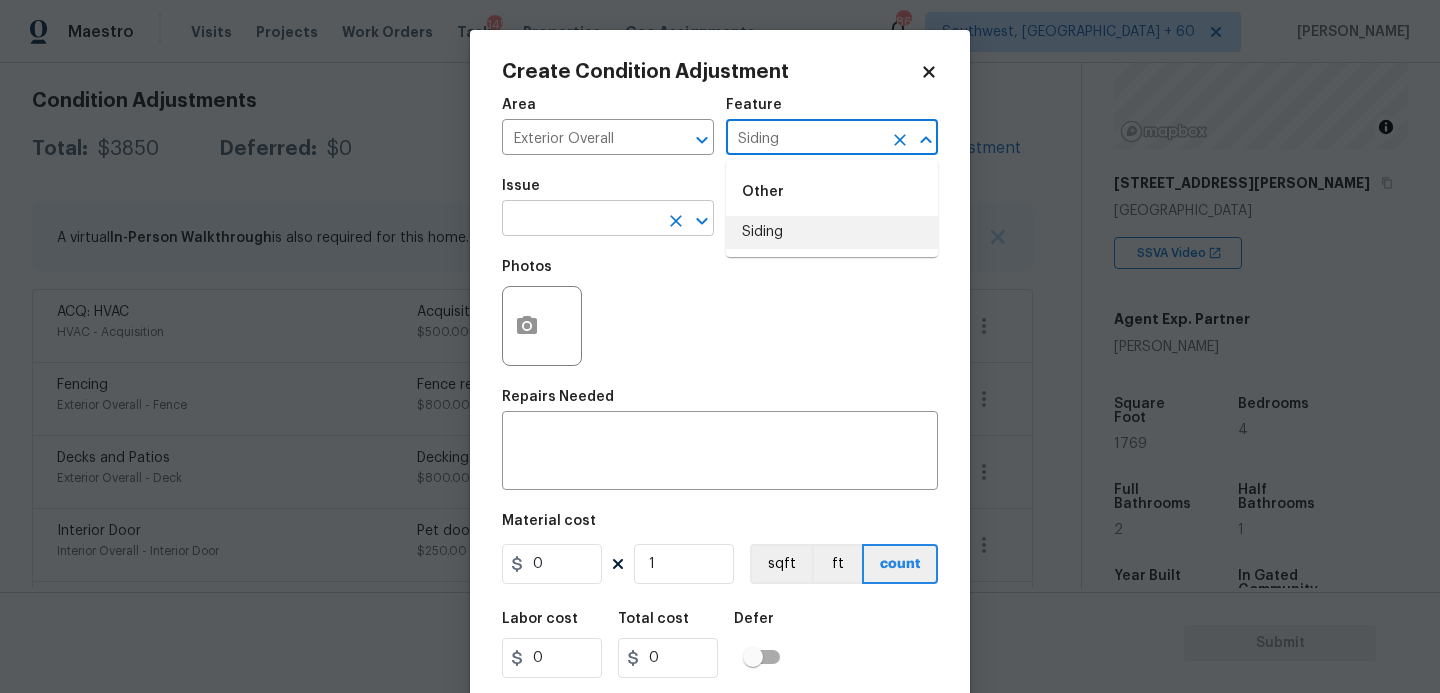 type on "Siding" 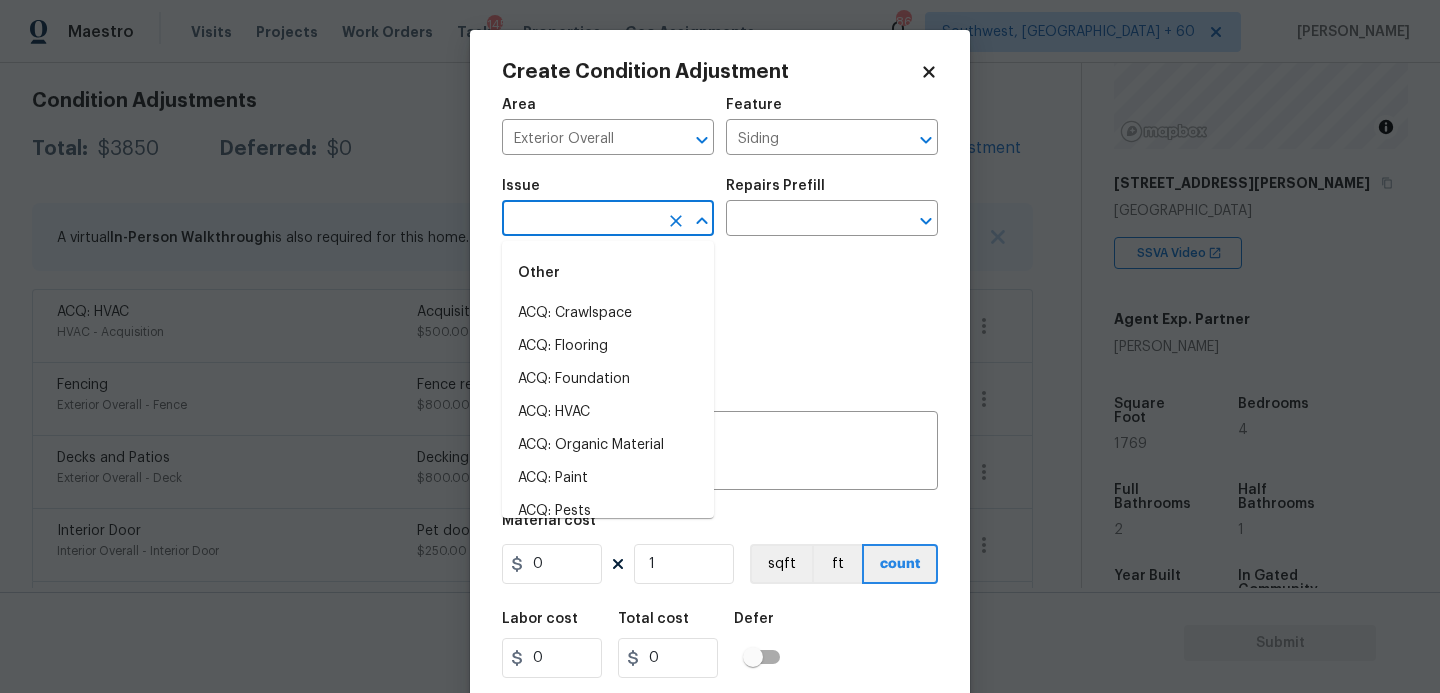 click at bounding box center [580, 220] 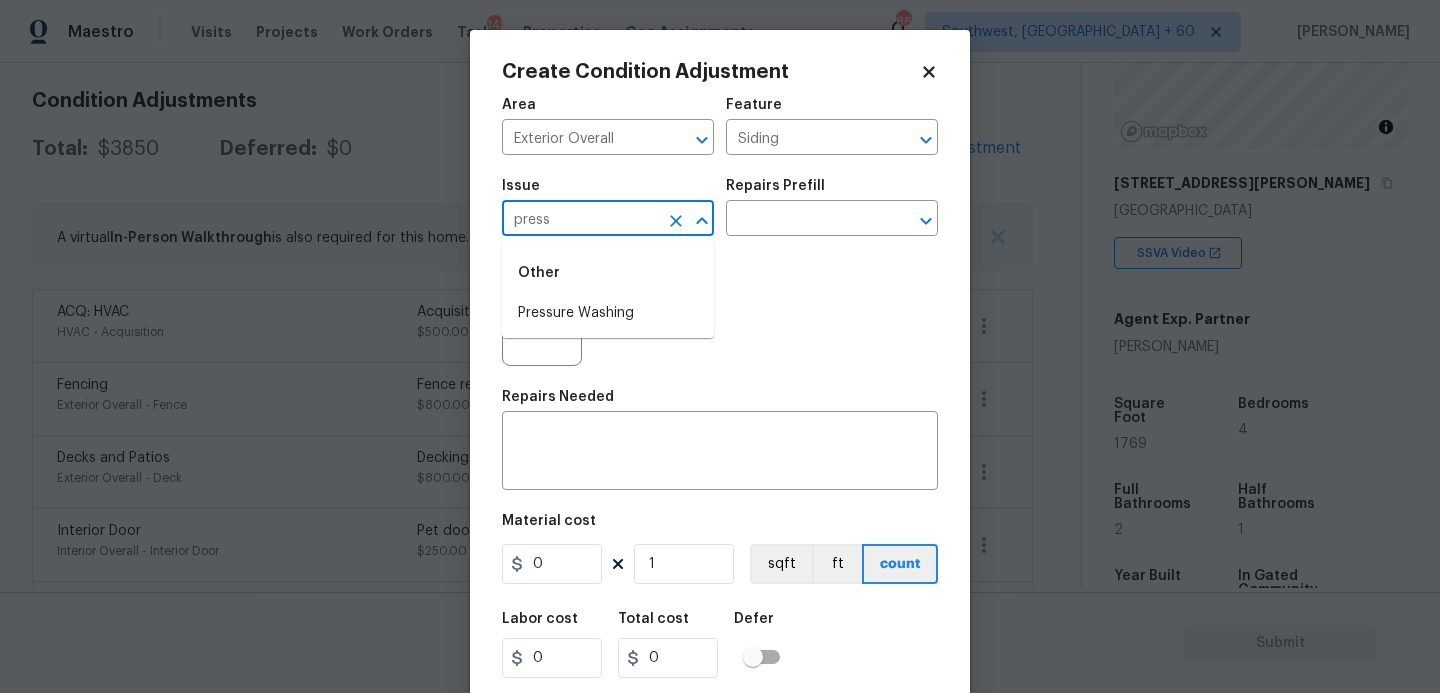 click on "Other" at bounding box center [608, 273] 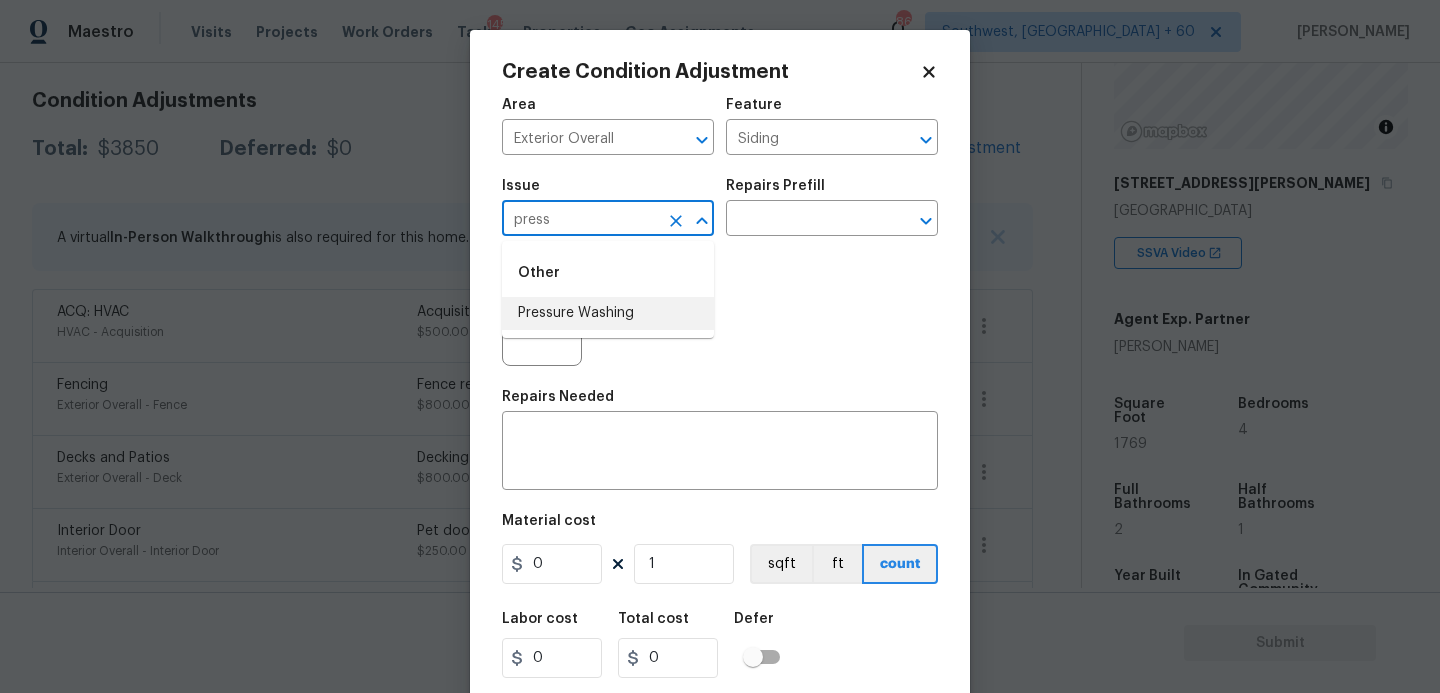 click on "Pressure Washing" at bounding box center [608, 313] 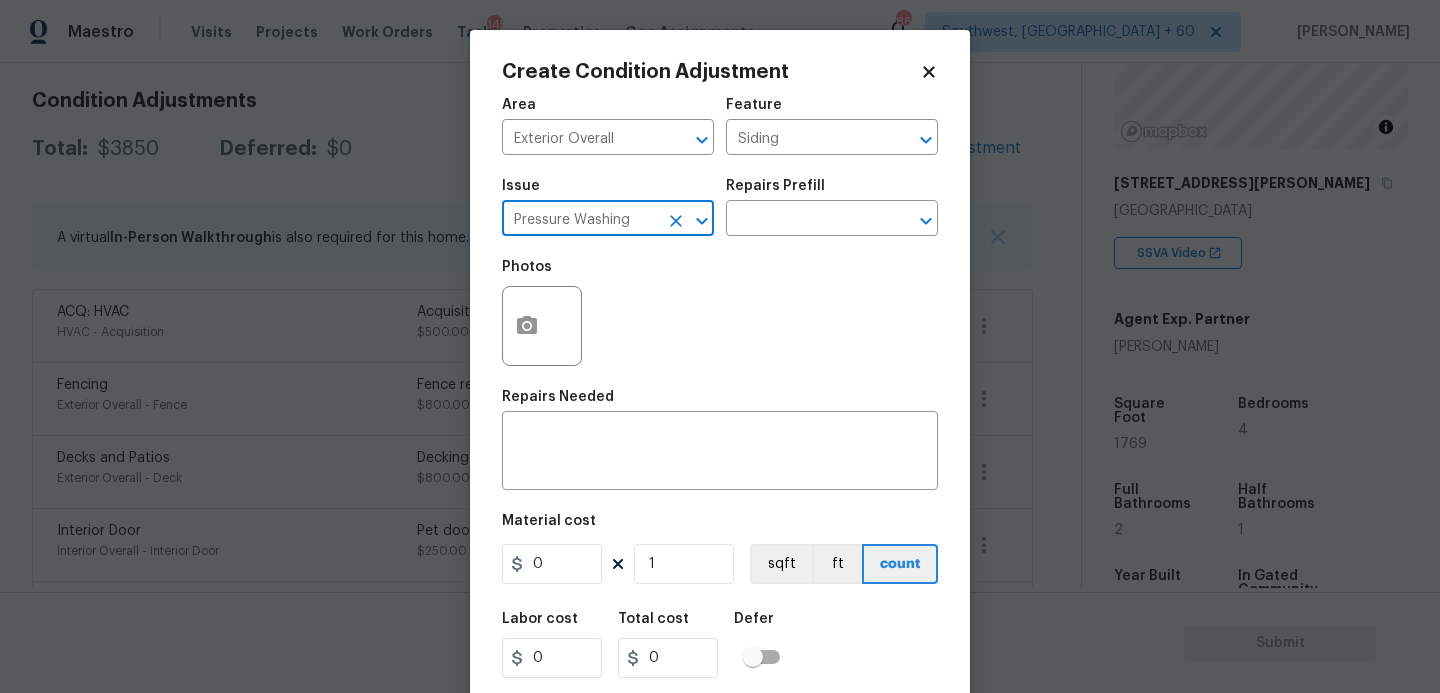 type on "Pressure Washing" 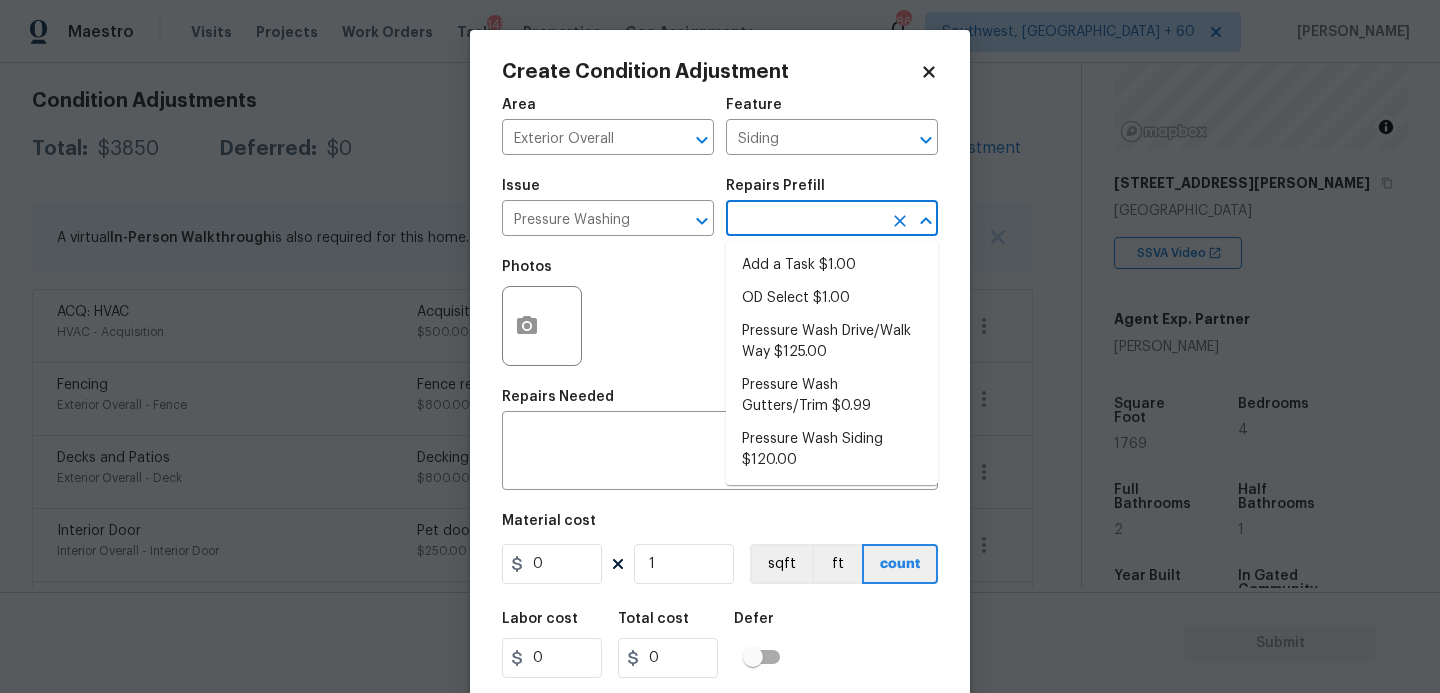 click at bounding box center [804, 220] 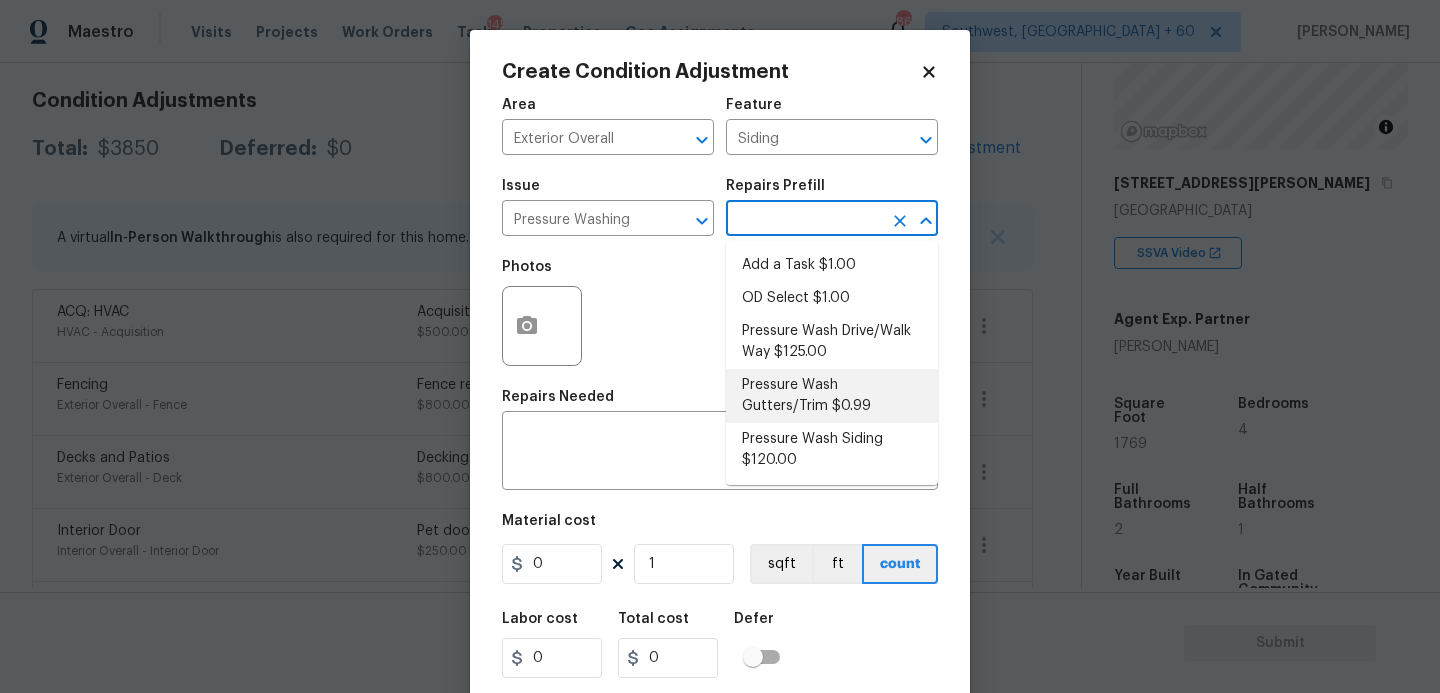 click on "Pressure Wash Siding $120.00" at bounding box center [832, 450] 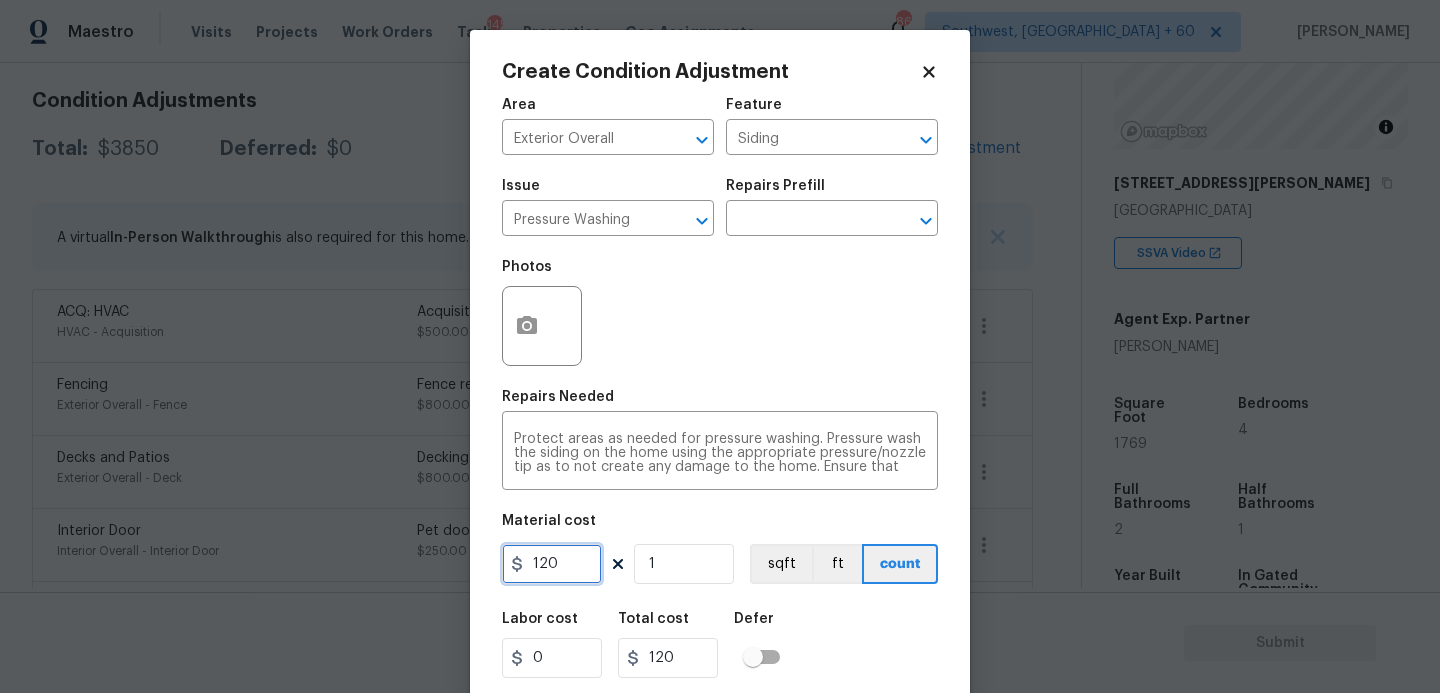 drag, startPoint x: 579, startPoint y: 559, endPoint x: 372, endPoint y: 560, distance: 207.00241 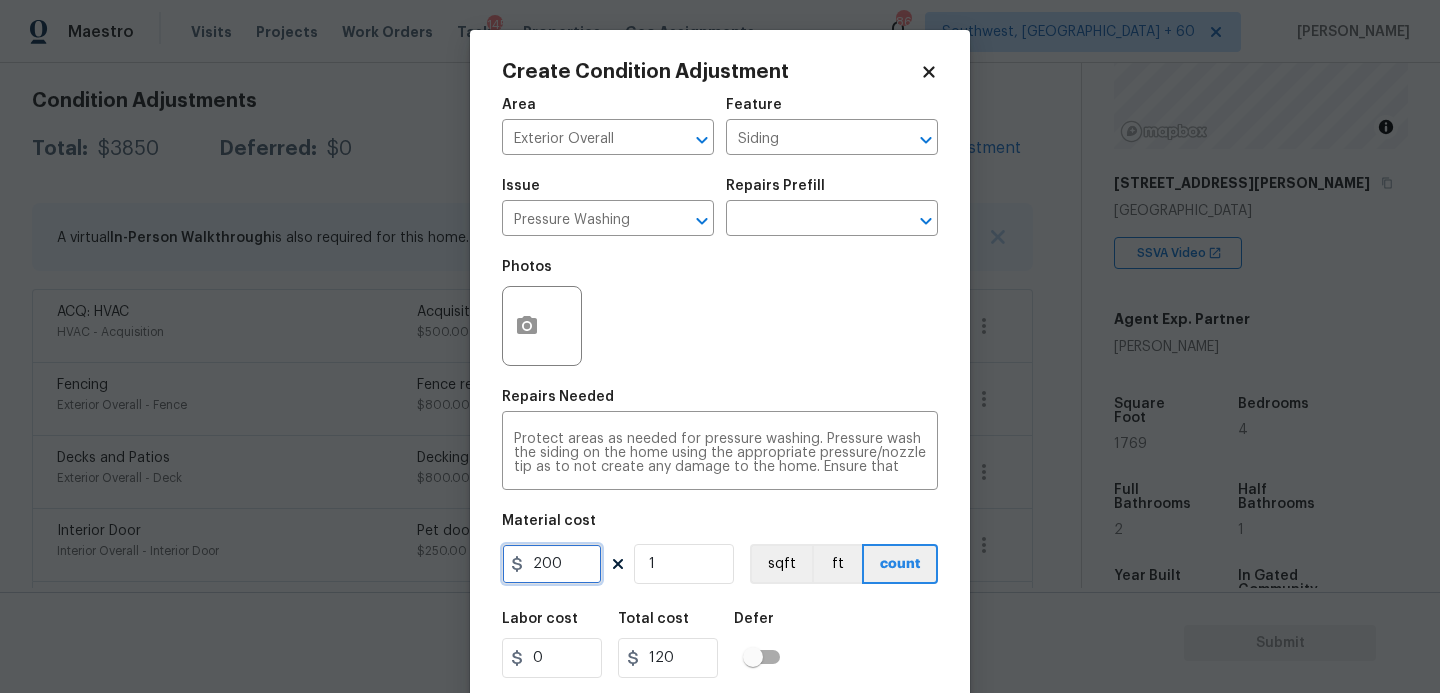 type on "200" 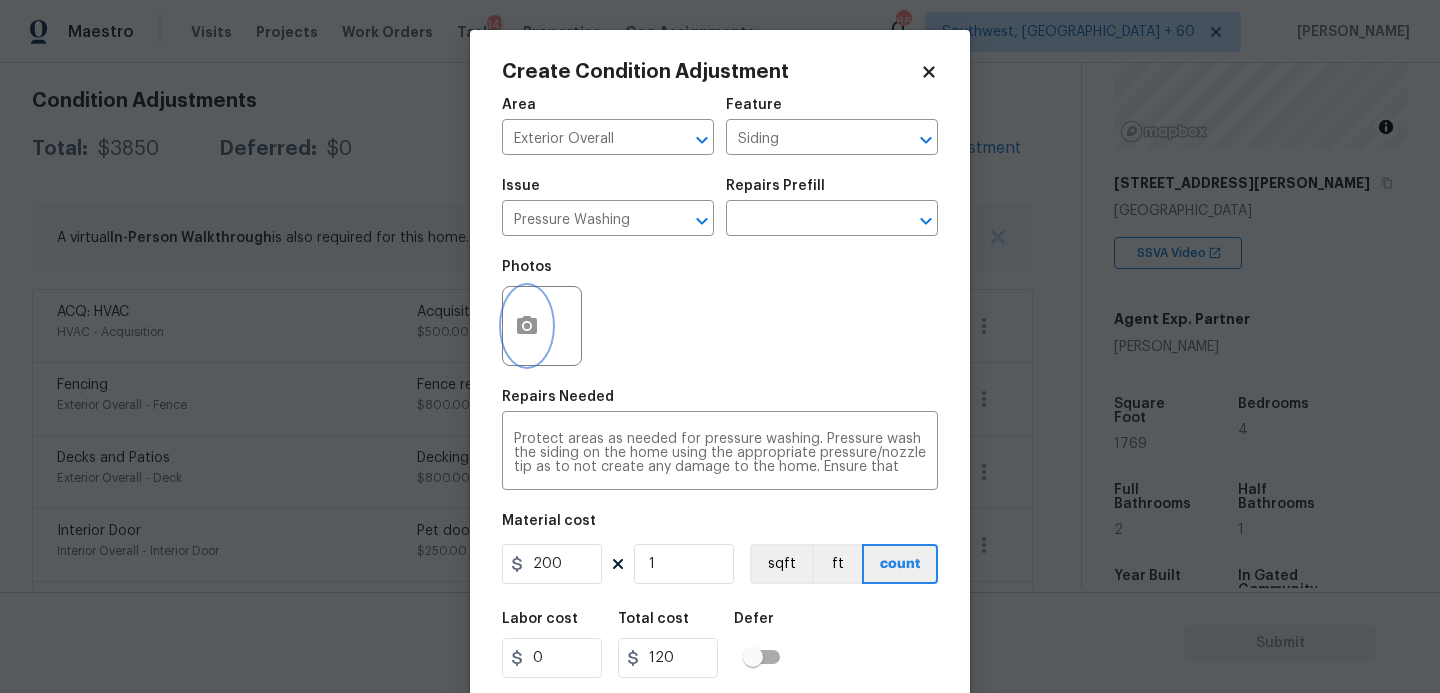type on "200" 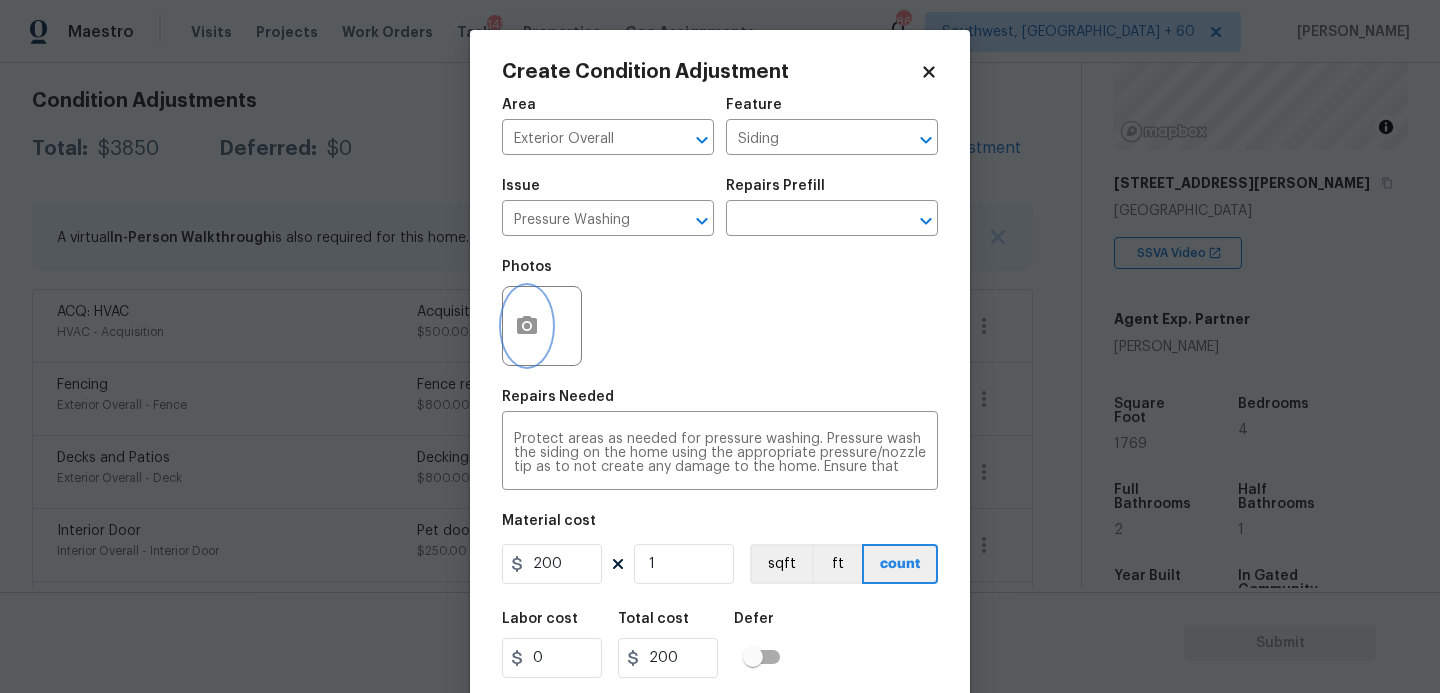 click at bounding box center [527, 326] 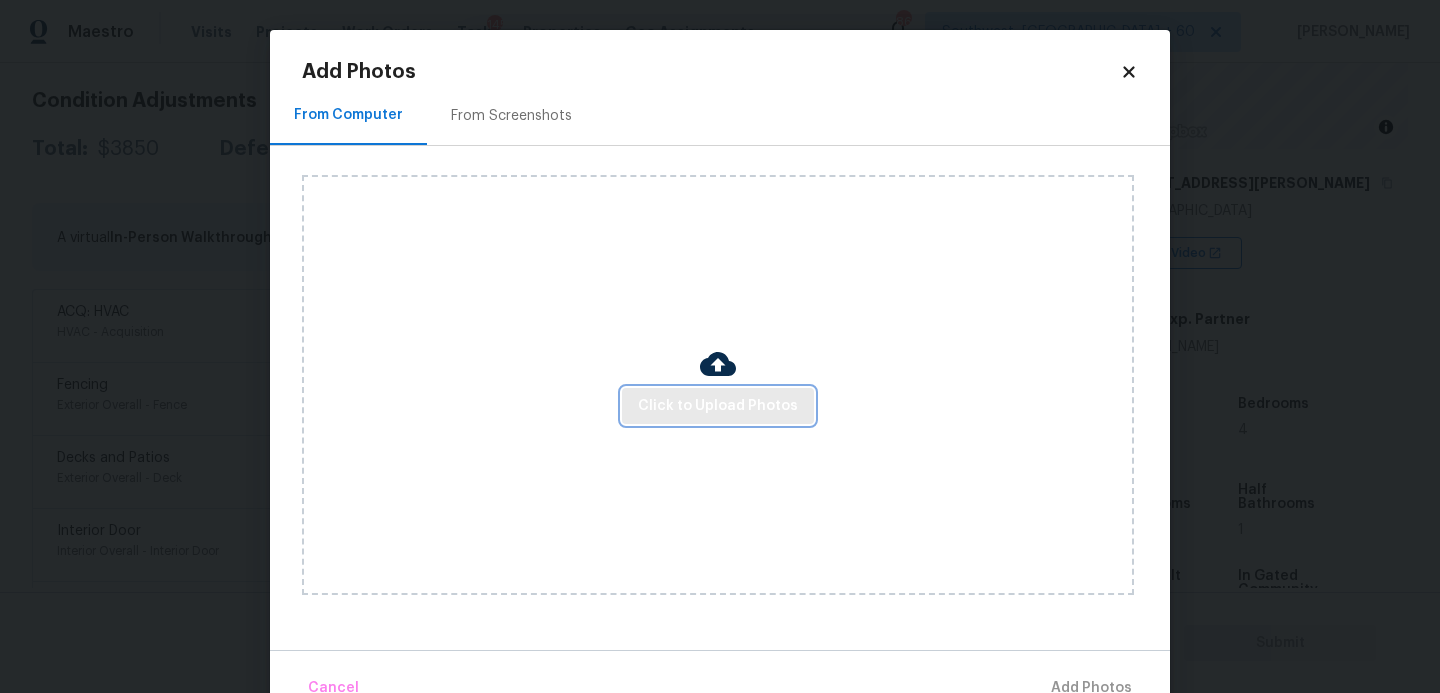 click on "Click to Upload Photos" at bounding box center (718, 406) 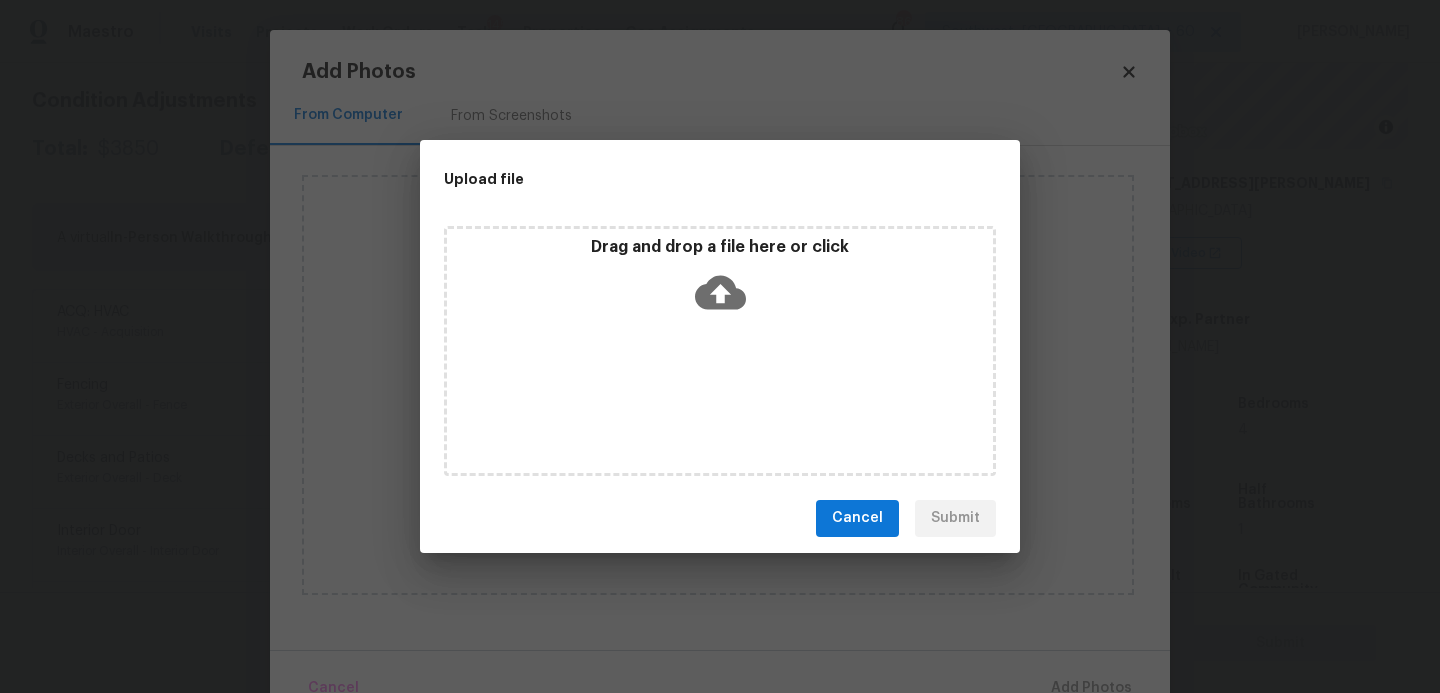 click 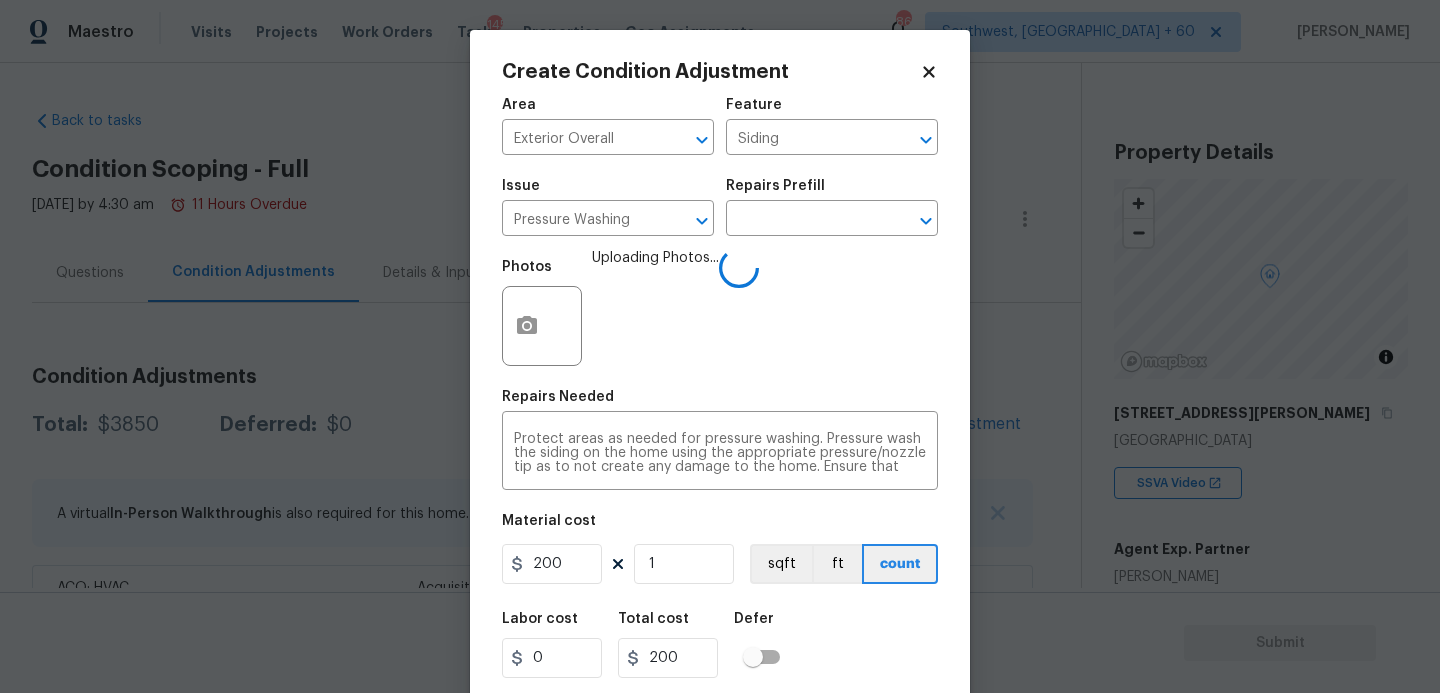 scroll, scrollTop: 0, scrollLeft: 0, axis: both 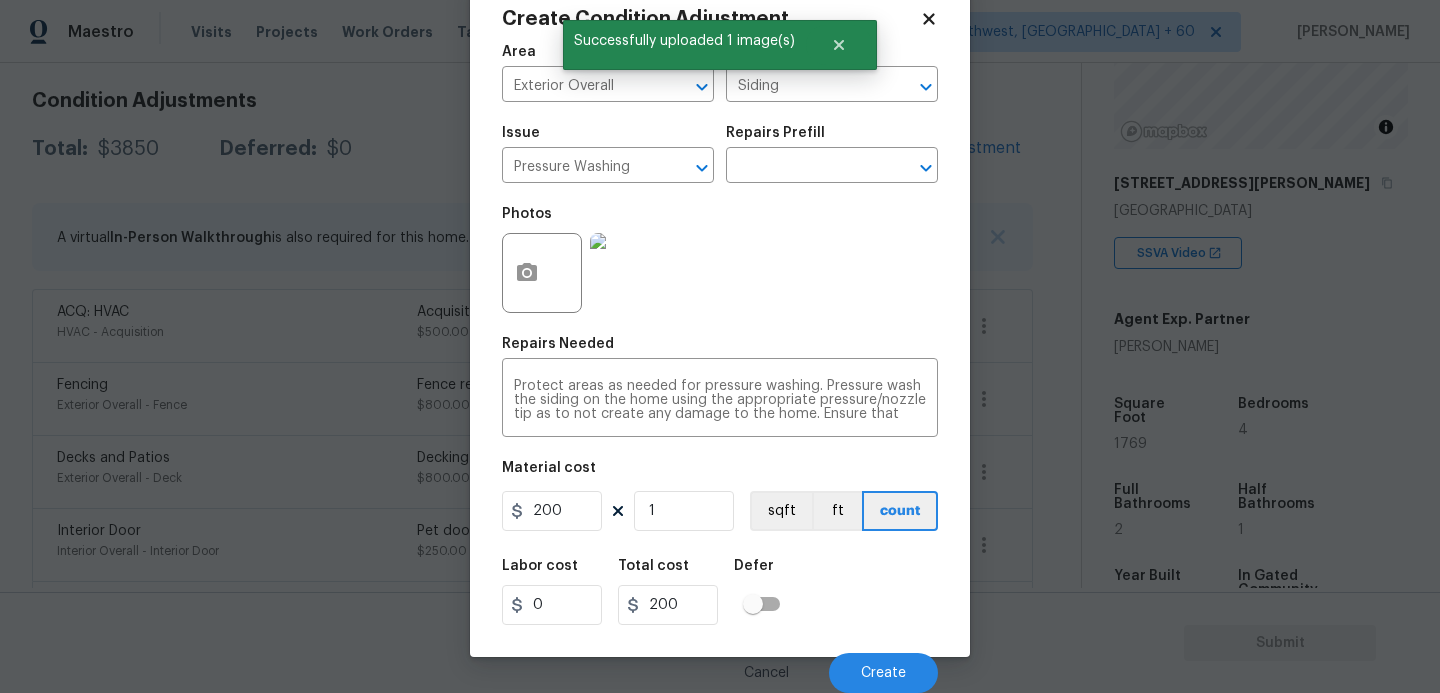 click on "Labor cost 0 Total cost 200 Defer" at bounding box center [720, 592] 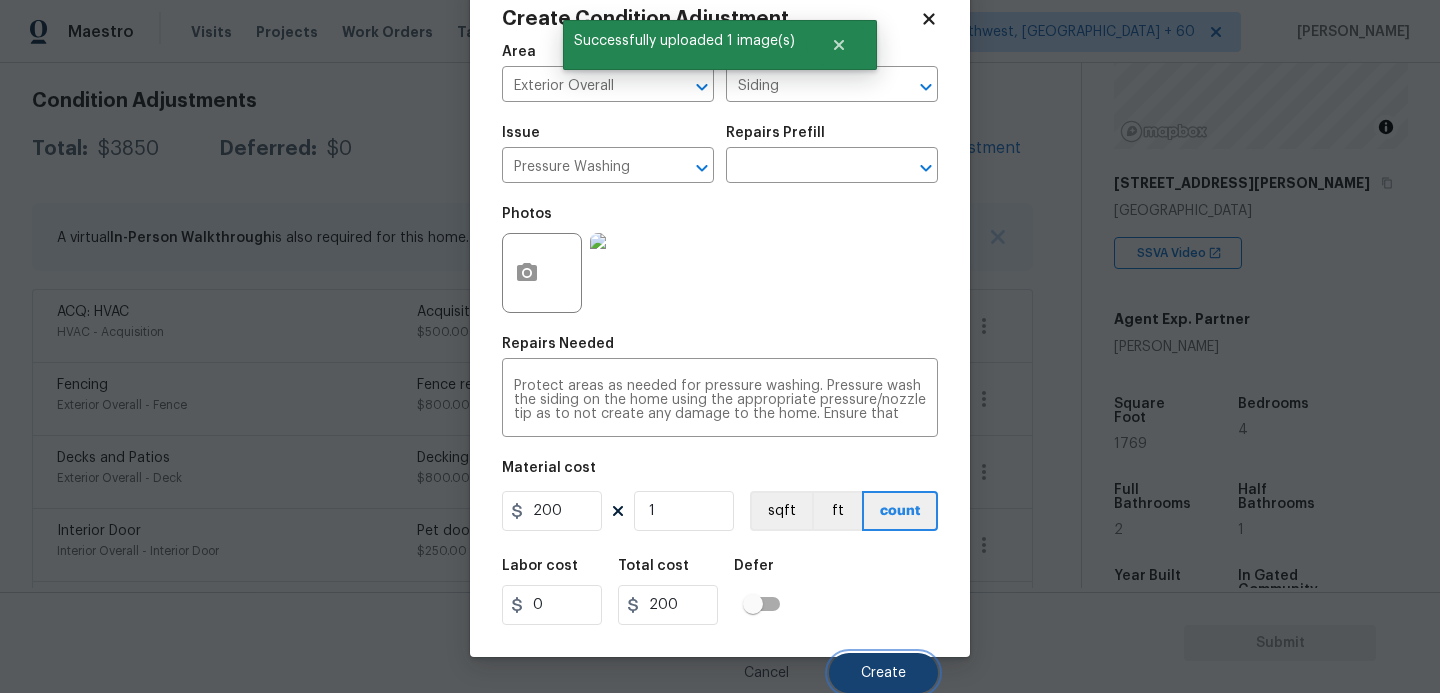 click on "Create" at bounding box center (883, 673) 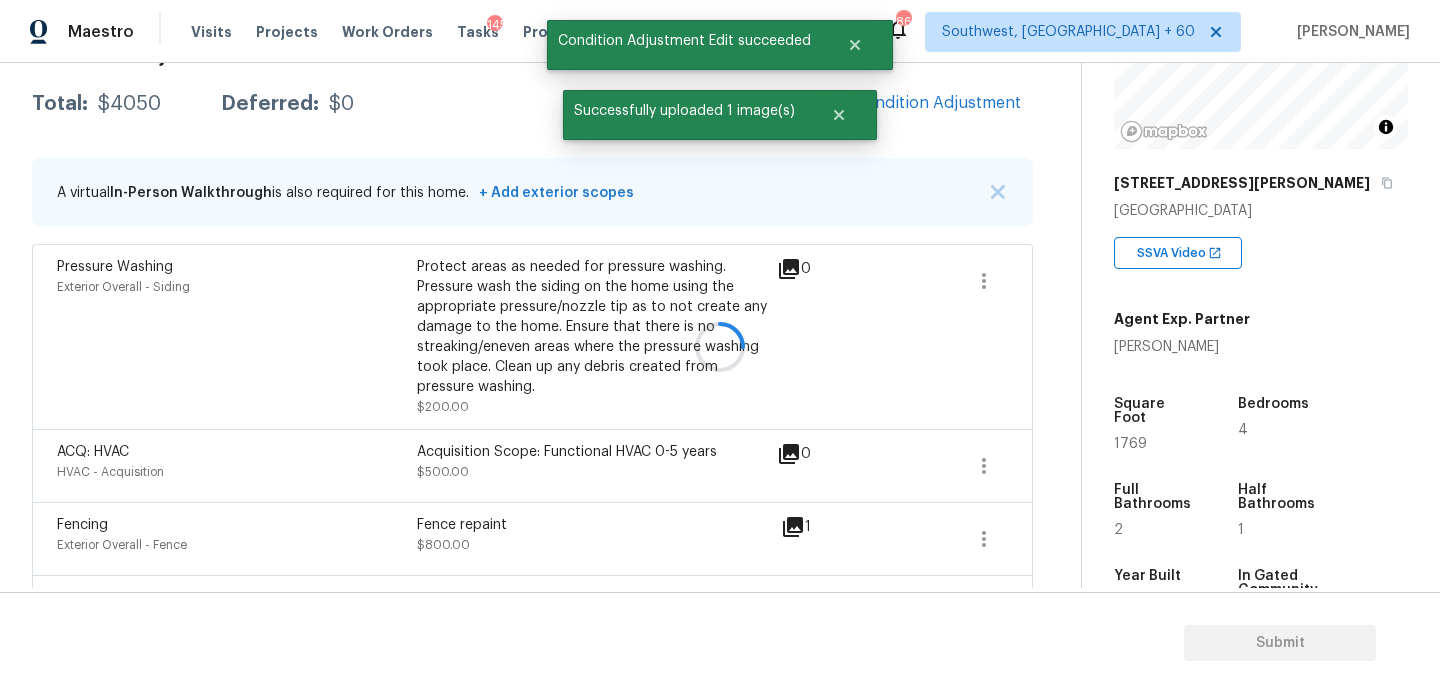 scroll, scrollTop: 276, scrollLeft: 0, axis: vertical 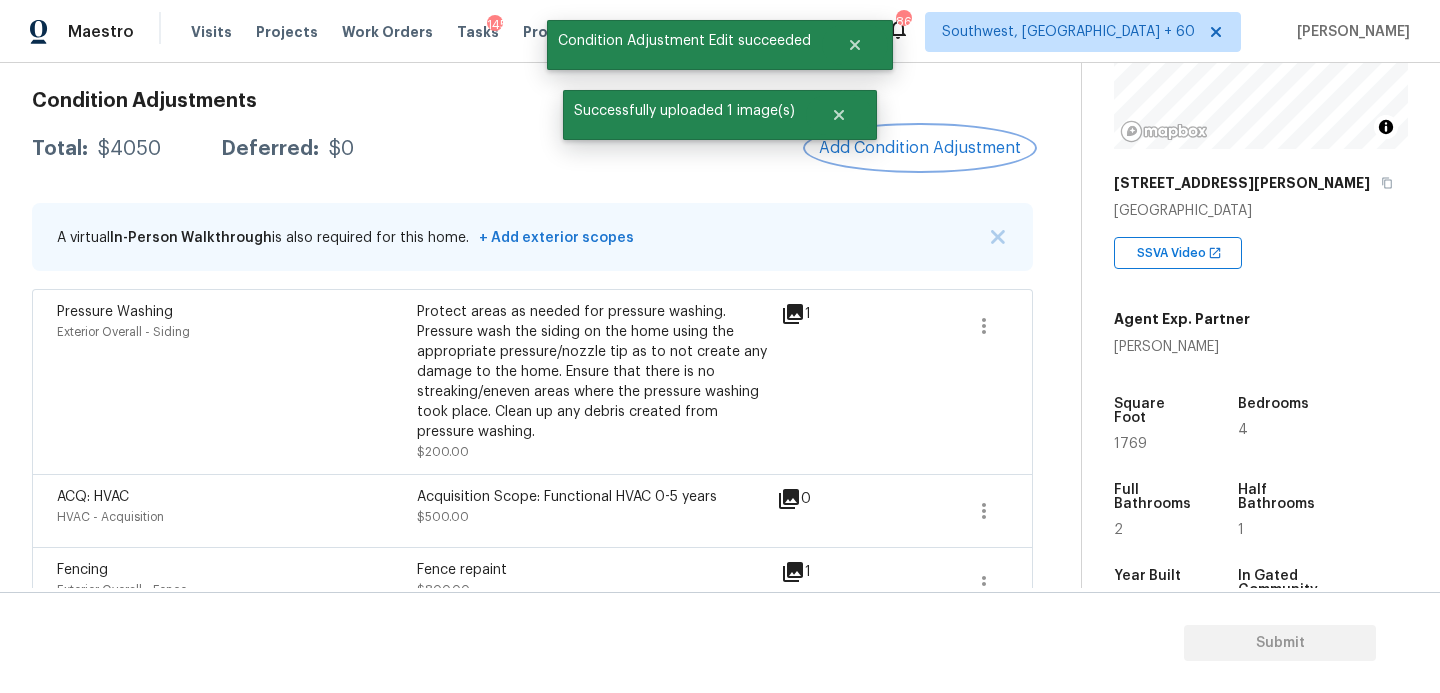 click on "Add Condition Adjustment" at bounding box center (920, 148) 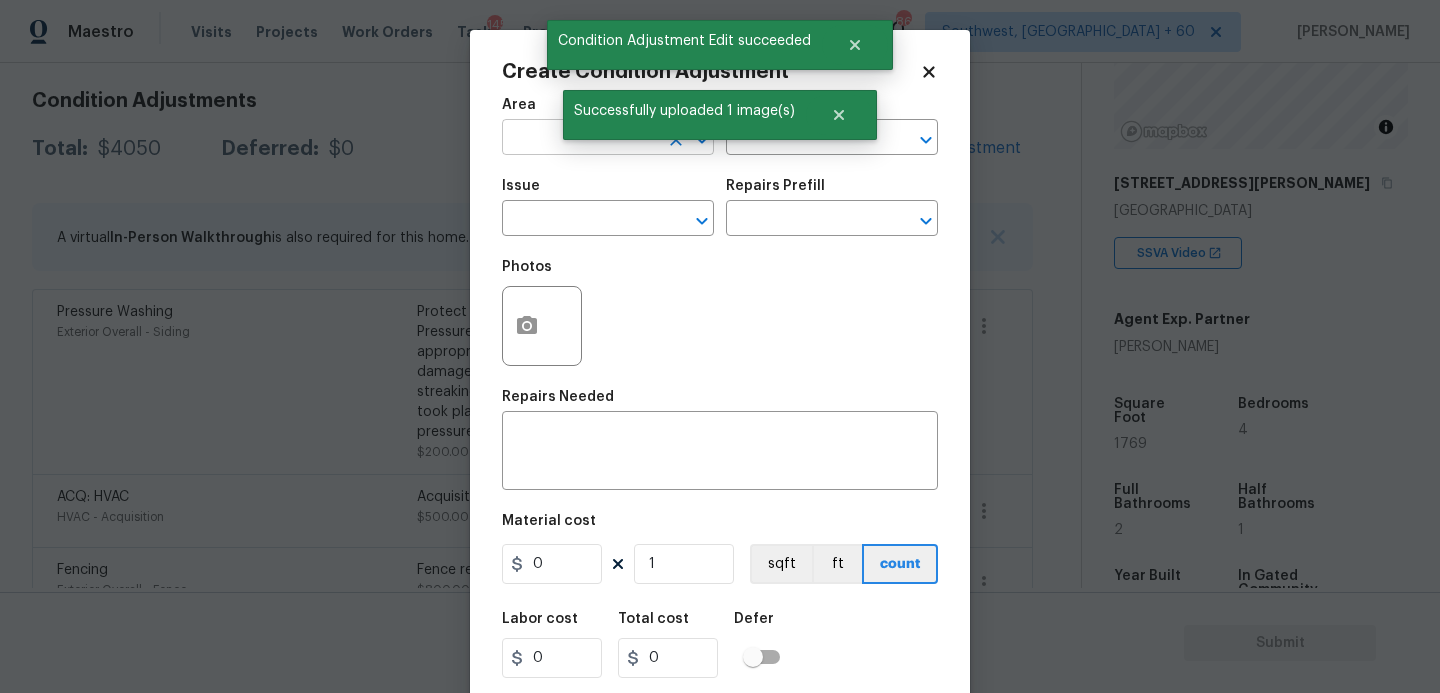 click at bounding box center (580, 139) 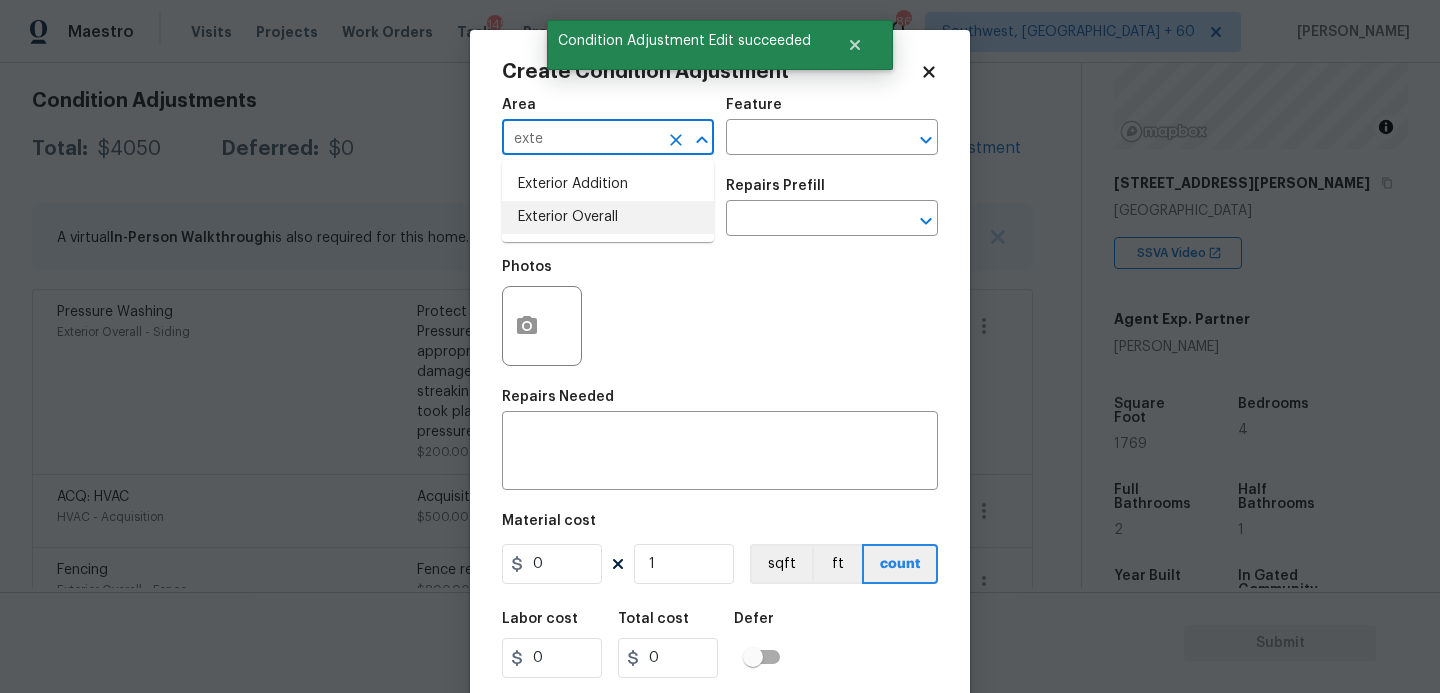 click on "Exterior Overall" at bounding box center [608, 217] 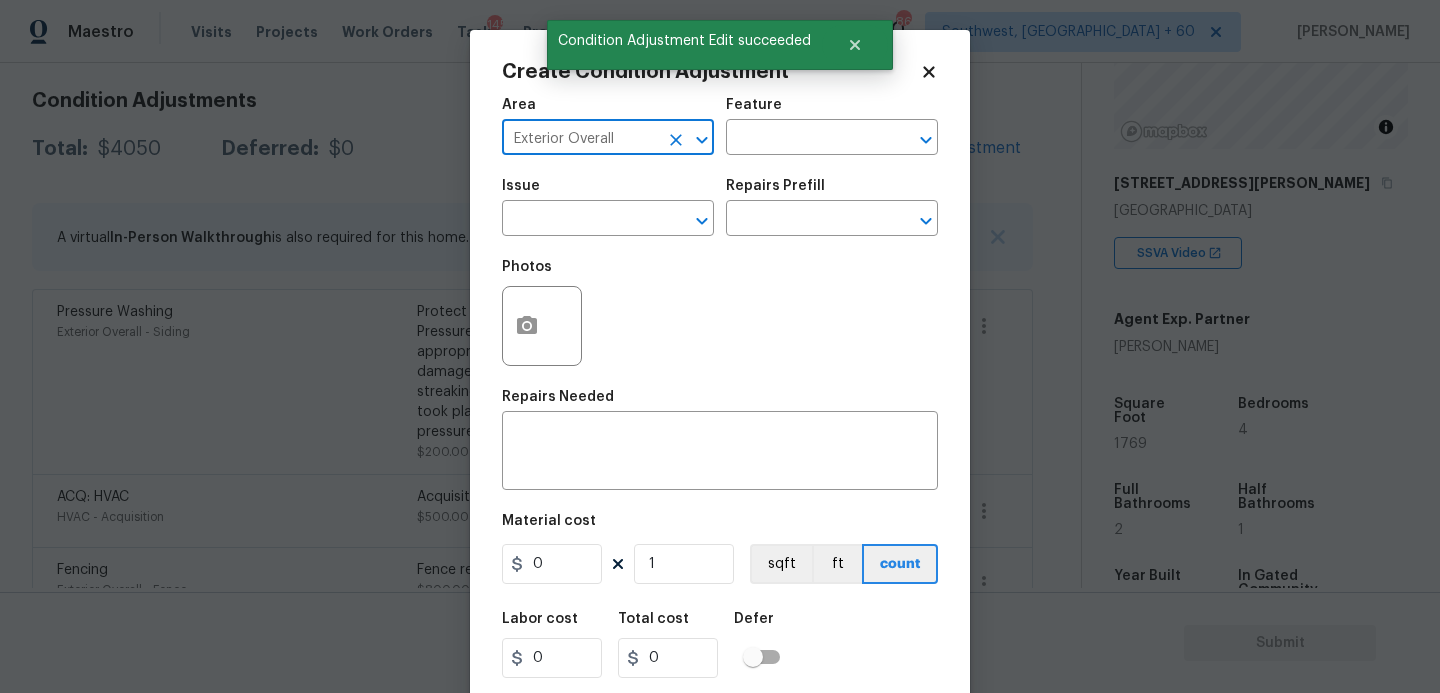 type on "Exterior Overall" 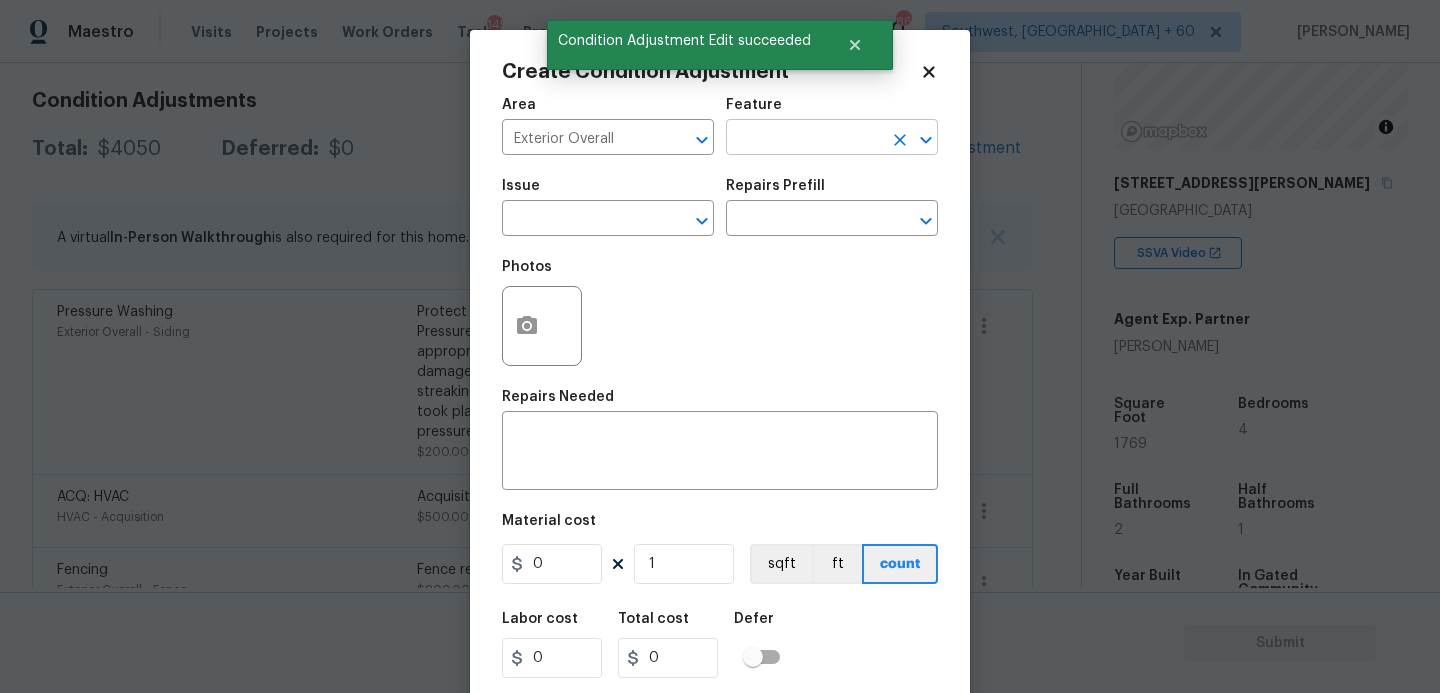 click at bounding box center [804, 139] 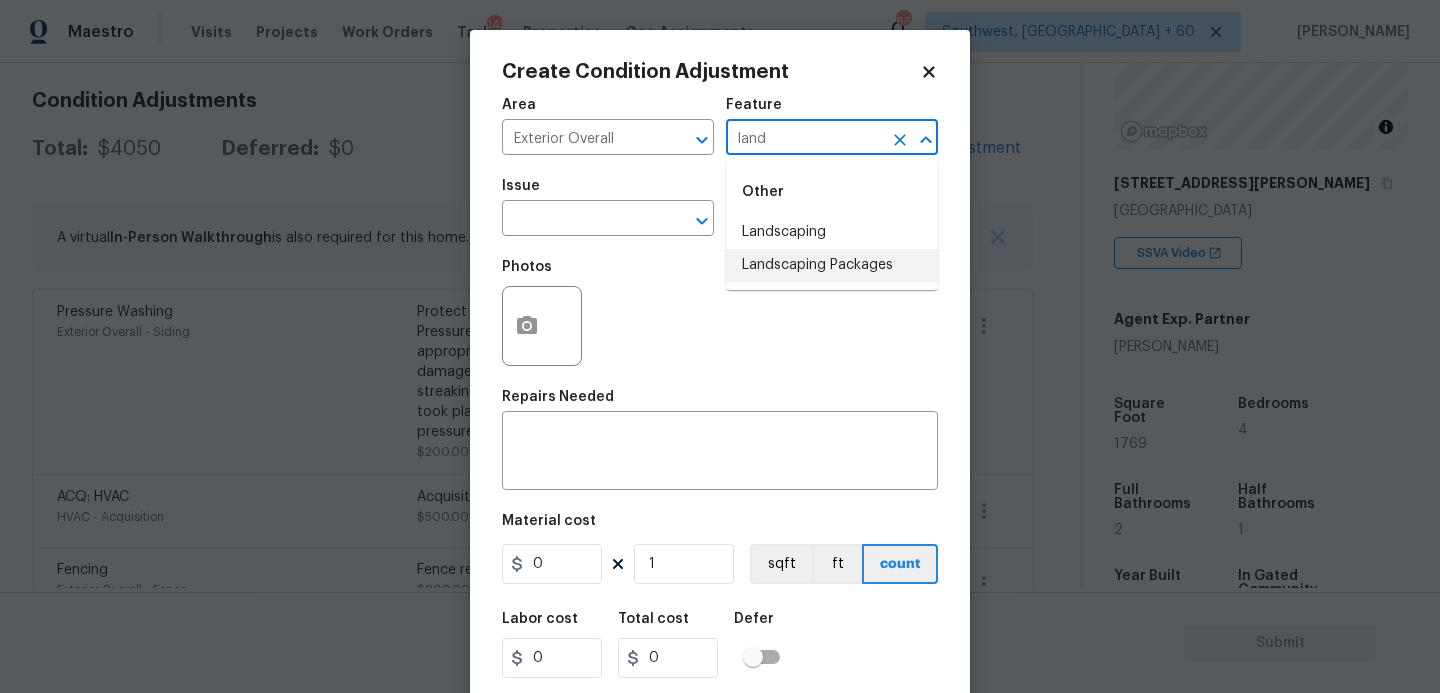 click on "Landscaping Packages" at bounding box center (832, 265) 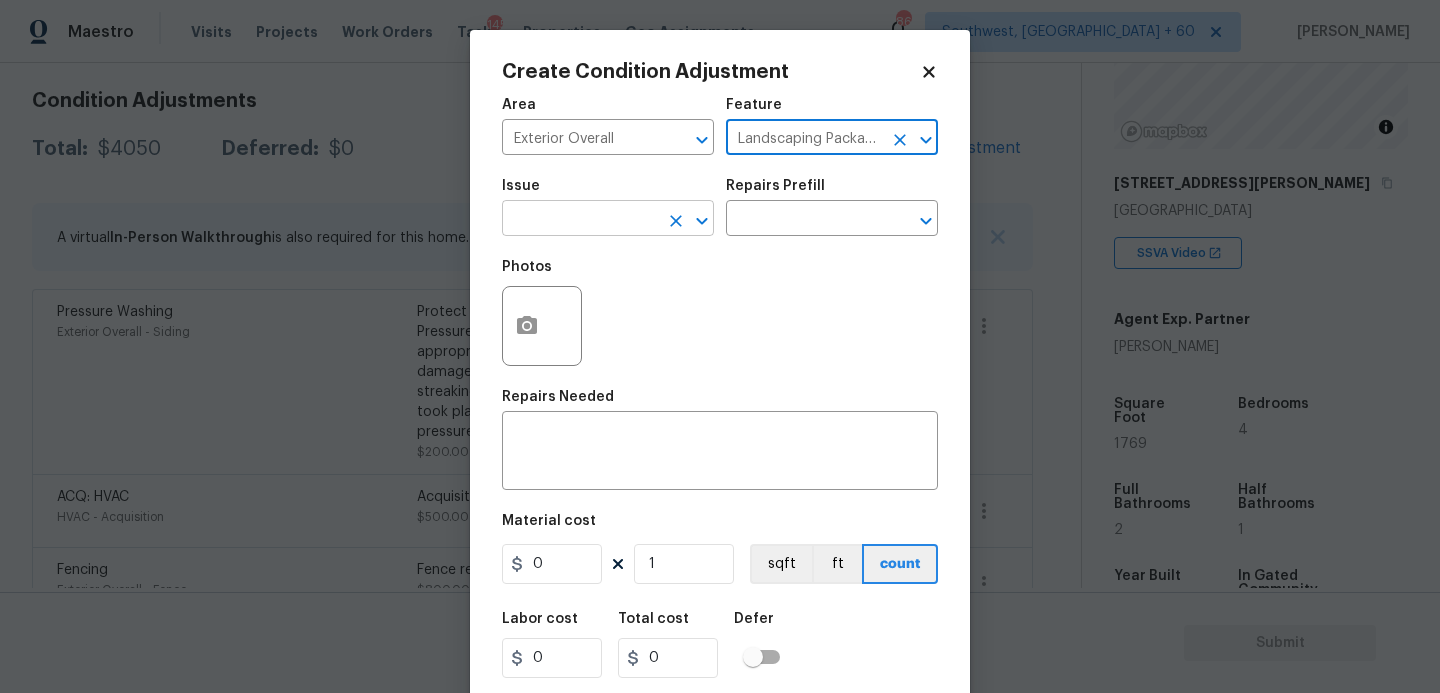 type on "Landscaping Packages" 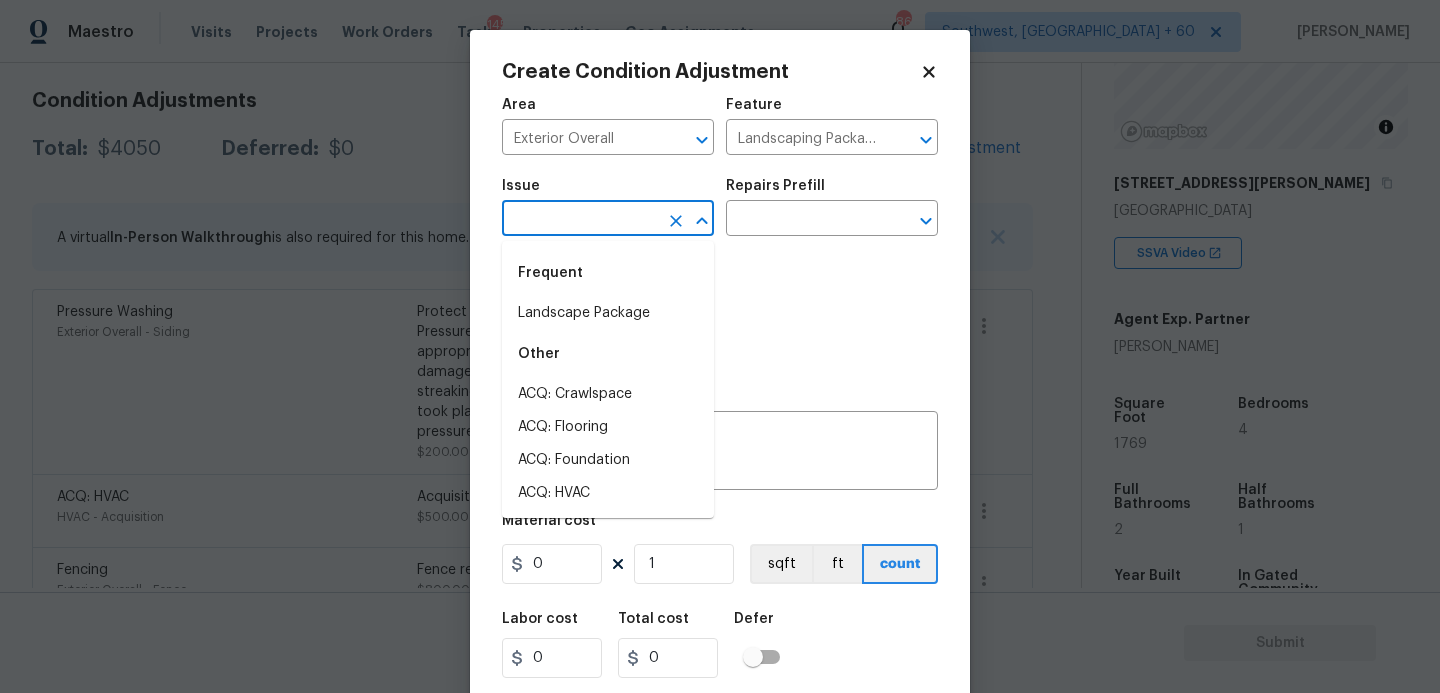 click at bounding box center (580, 220) 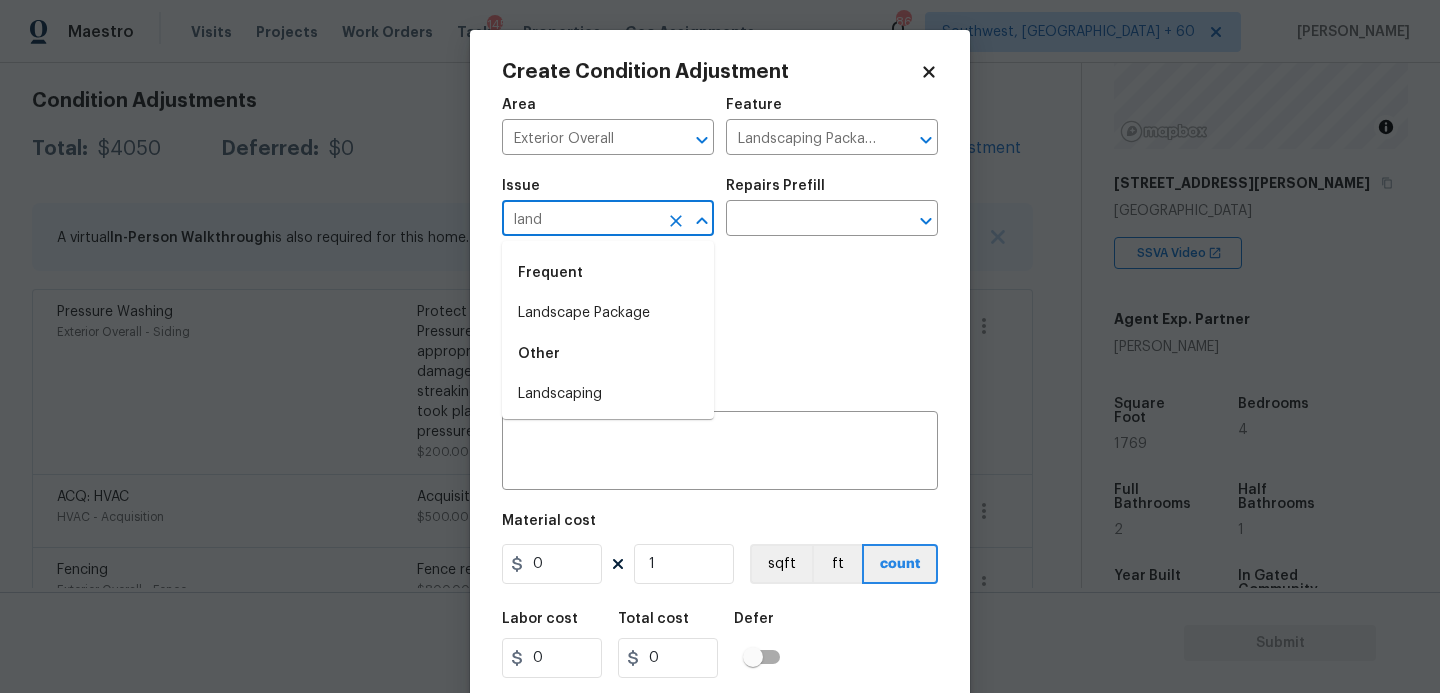 click on "Landscape Package" at bounding box center [608, 313] 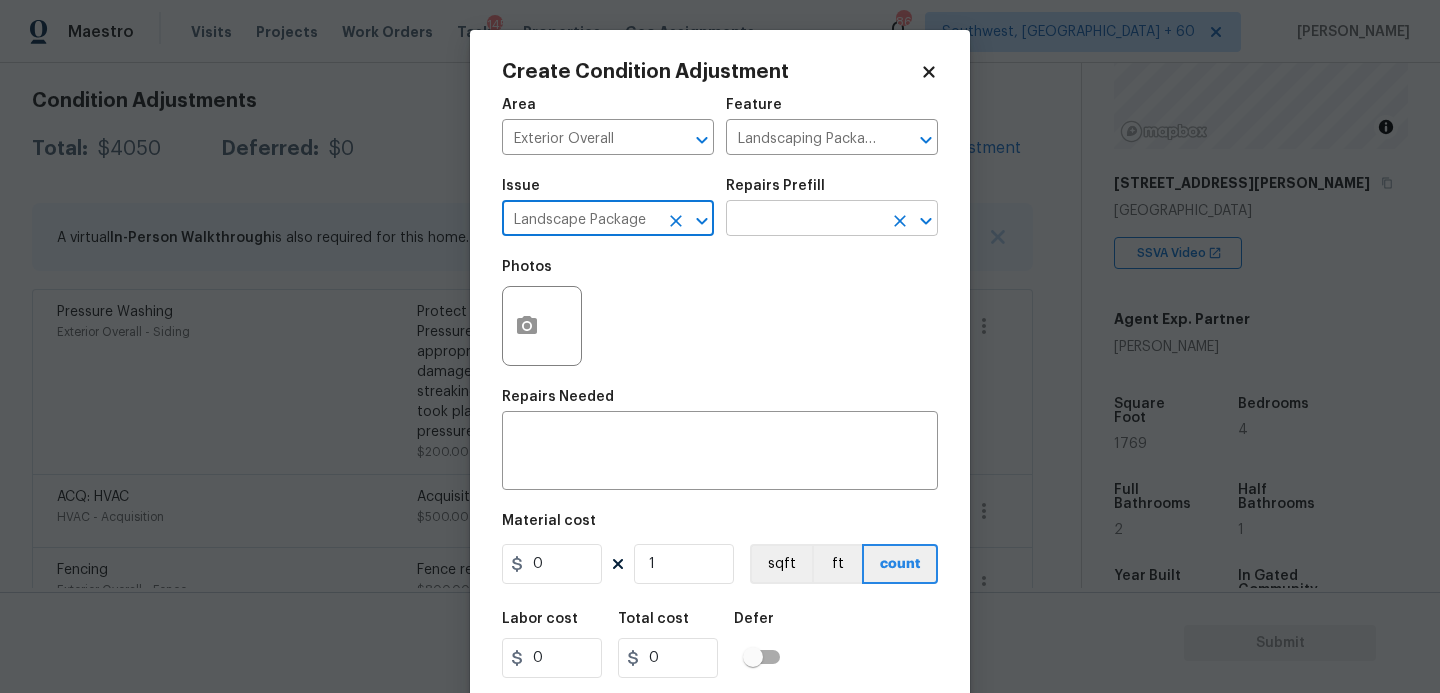 type on "Landscape Package" 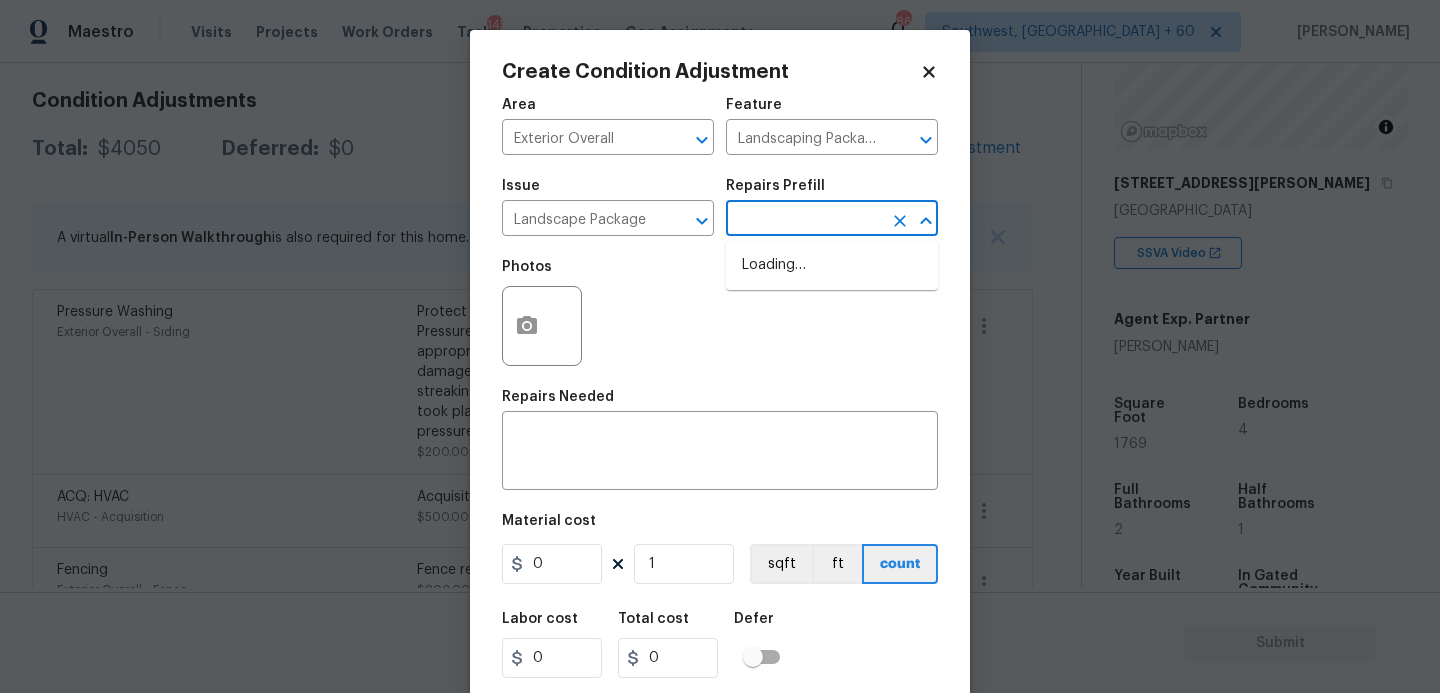 click at bounding box center [804, 220] 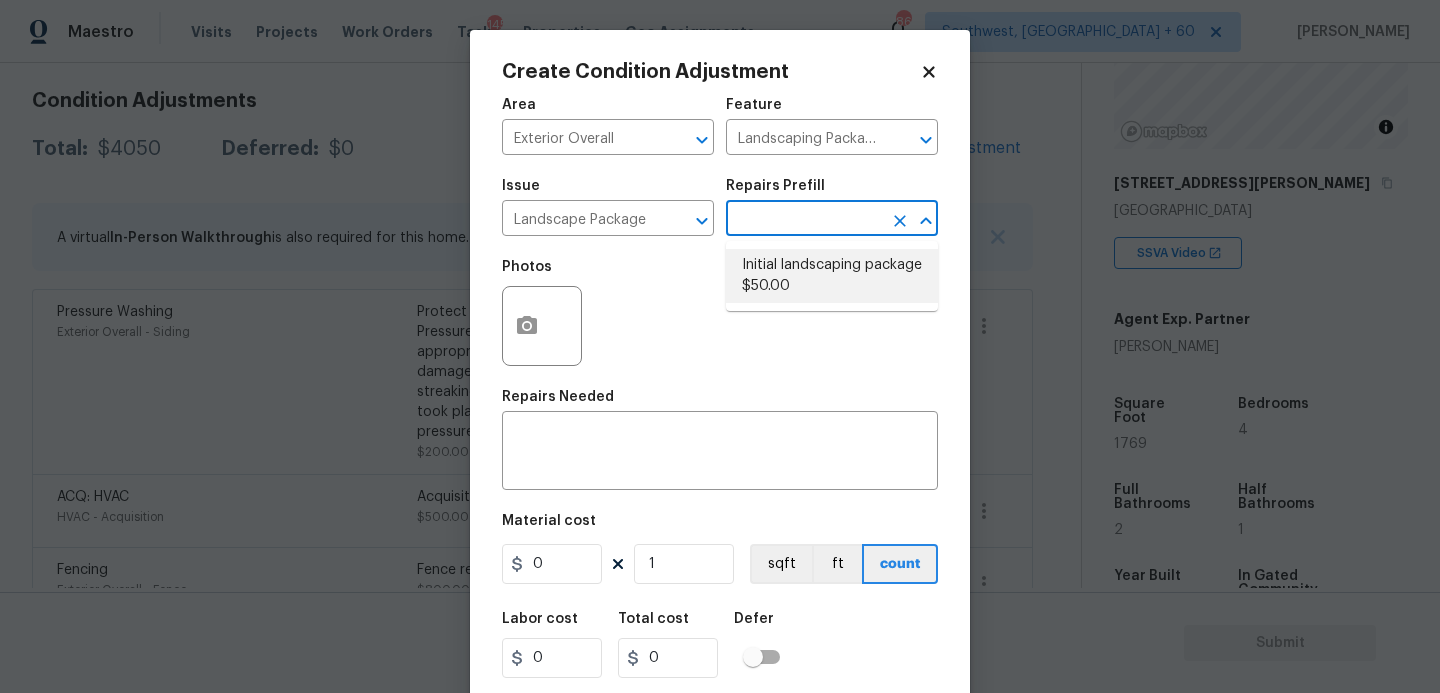 click on "Initial landscaping package $50.00" at bounding box center (832, 276) 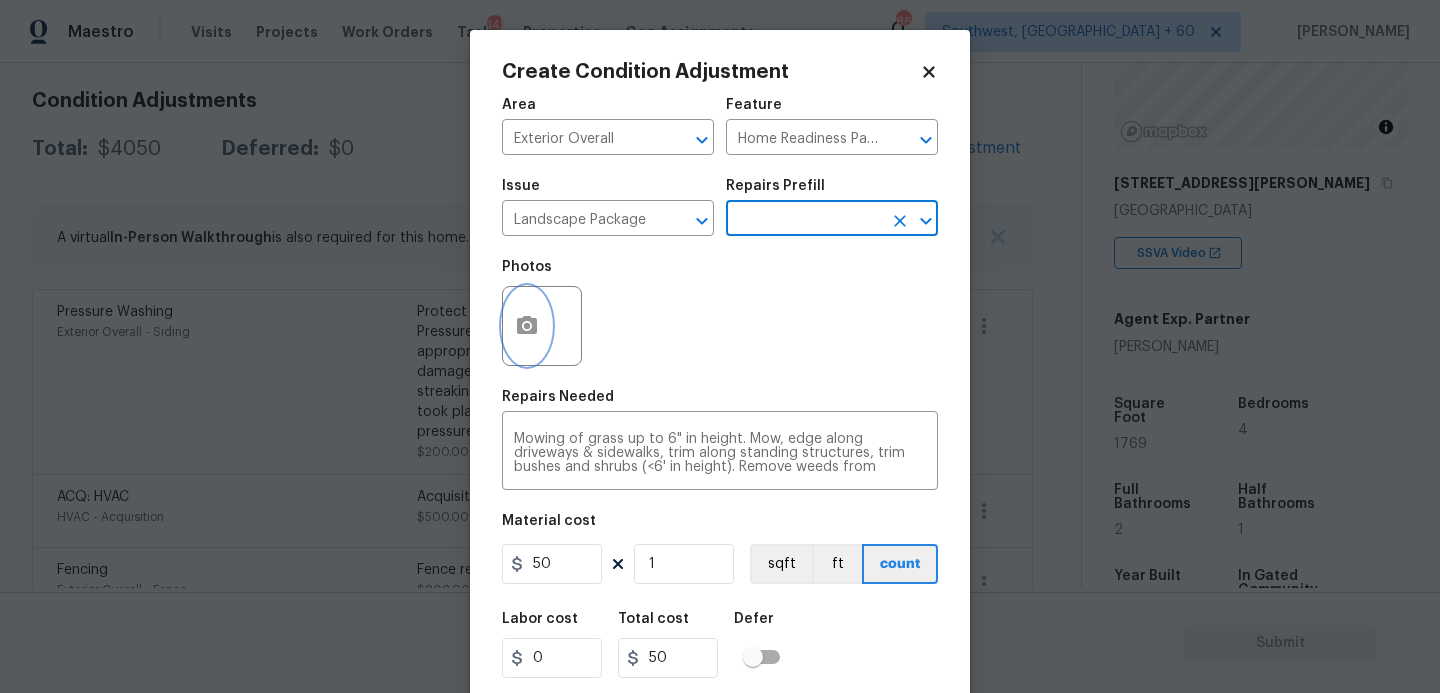 click at bounding box center (527, 326) 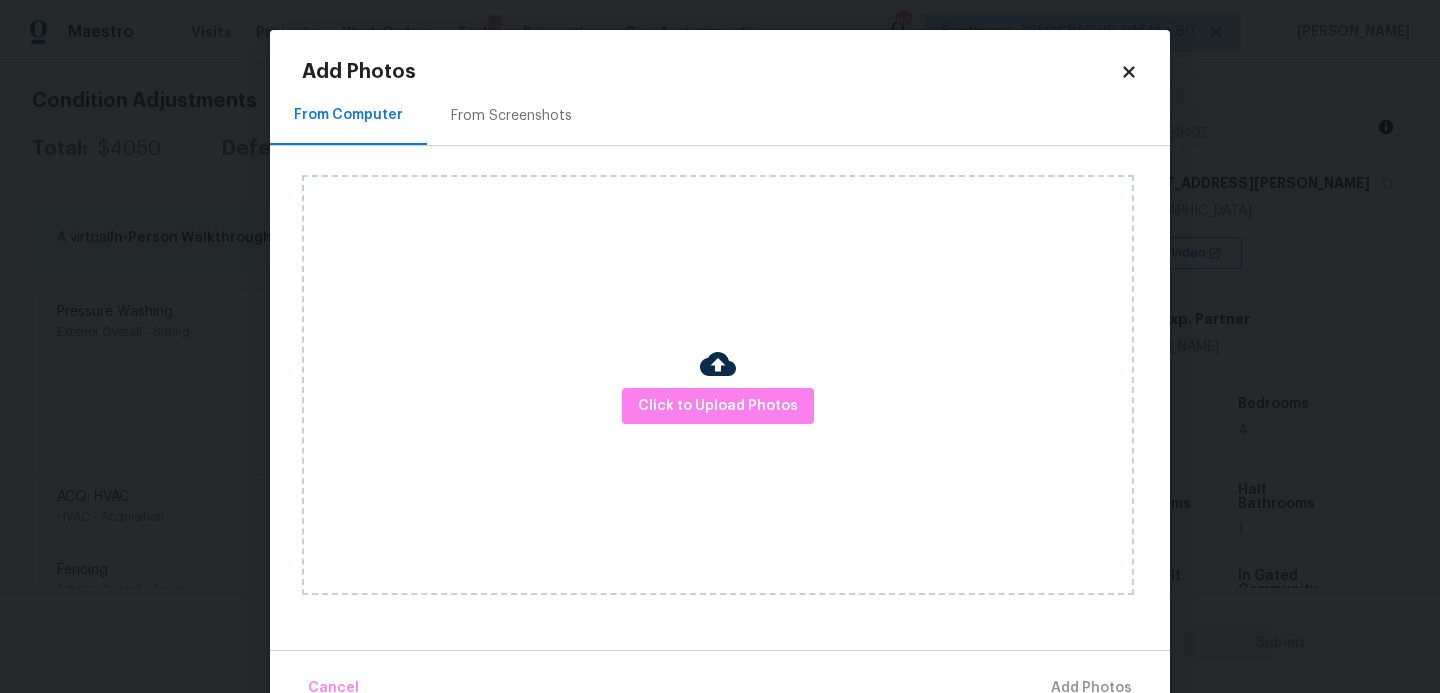 click on "Click to Upload Photos" at bounding box center [718, 385] 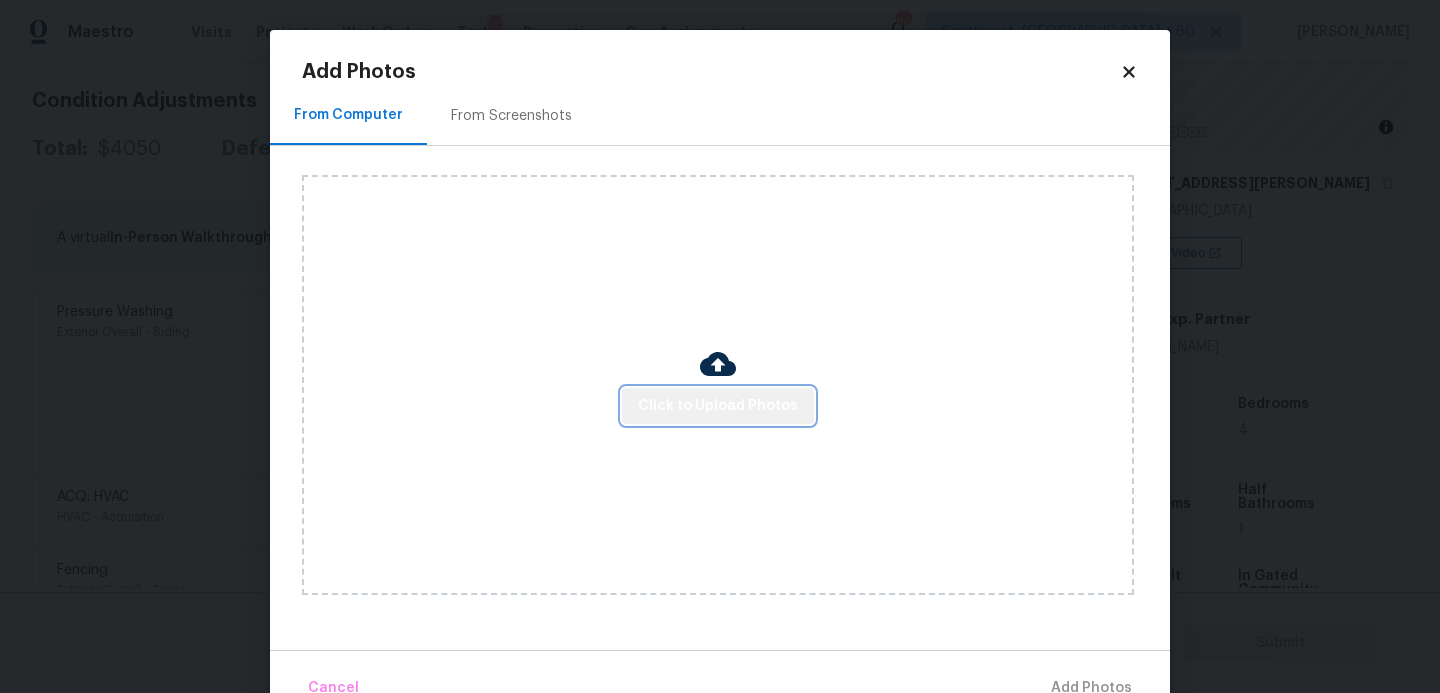 click on "Click to Upload Photos" at bounding box center [718, 406] 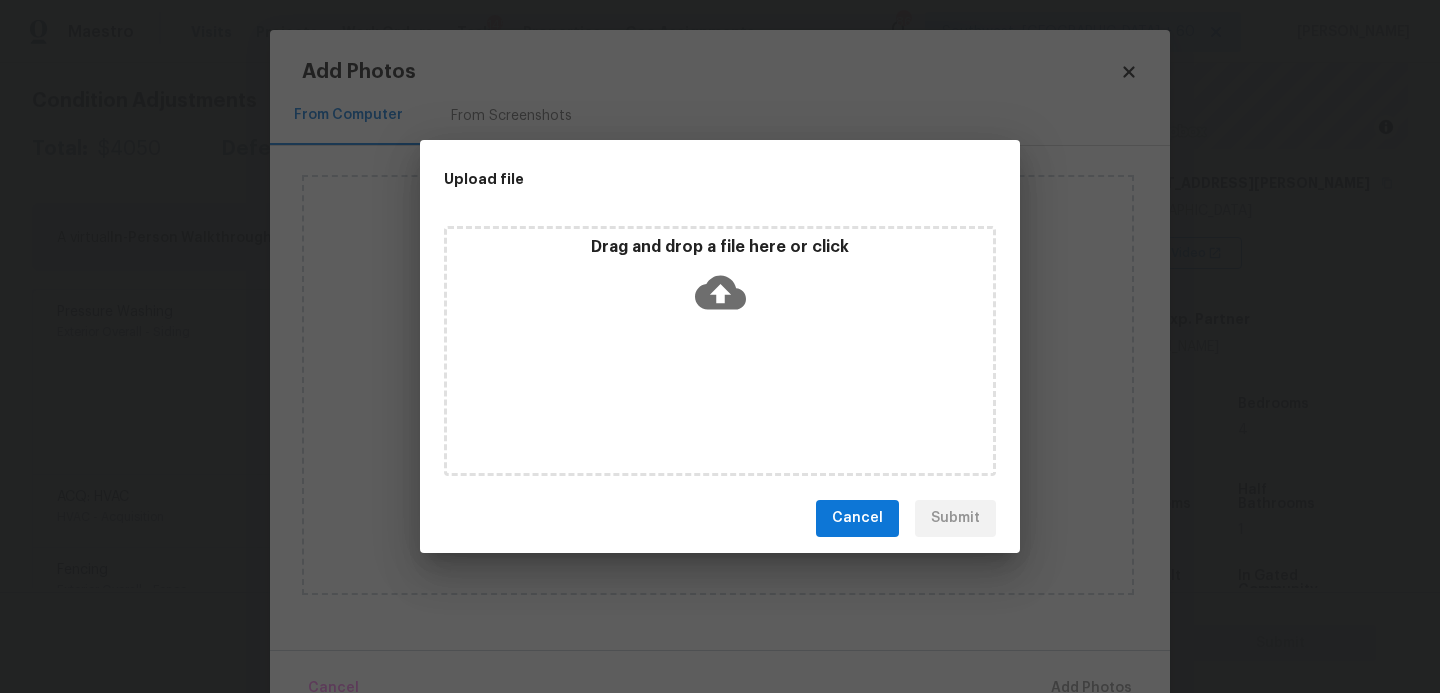 click on "Drag and drop a file here or click" at bounding box center (720, 351) 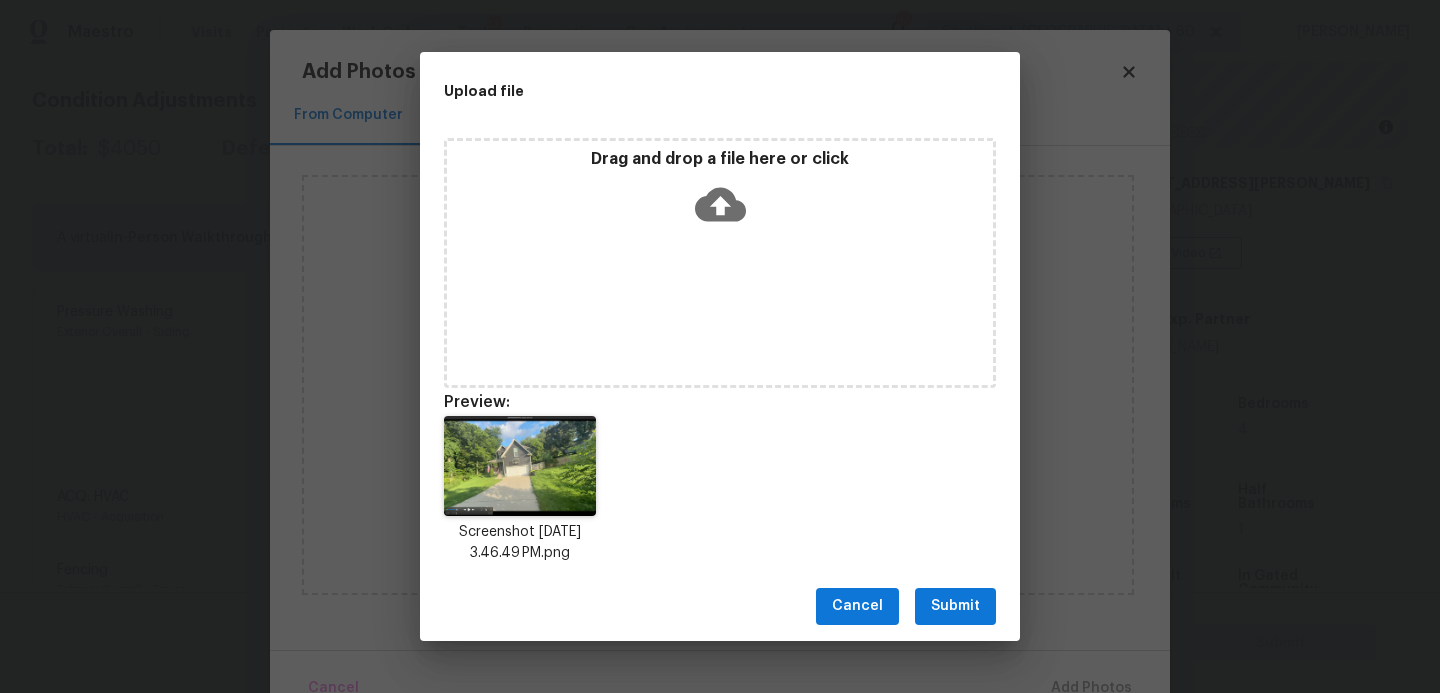click on "Submit" at bounding box center [955, 606] 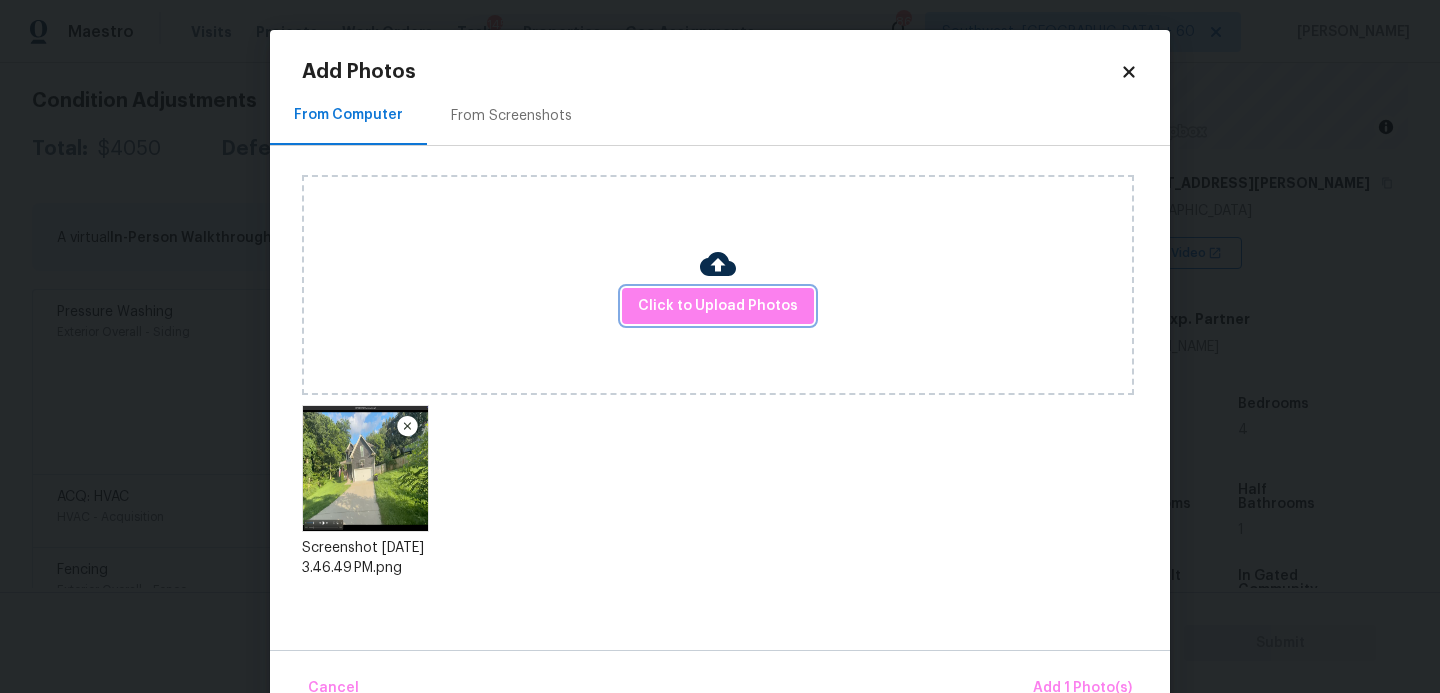 scroll, scrollTop: 47, scrollLeft: 0, axis: vertical 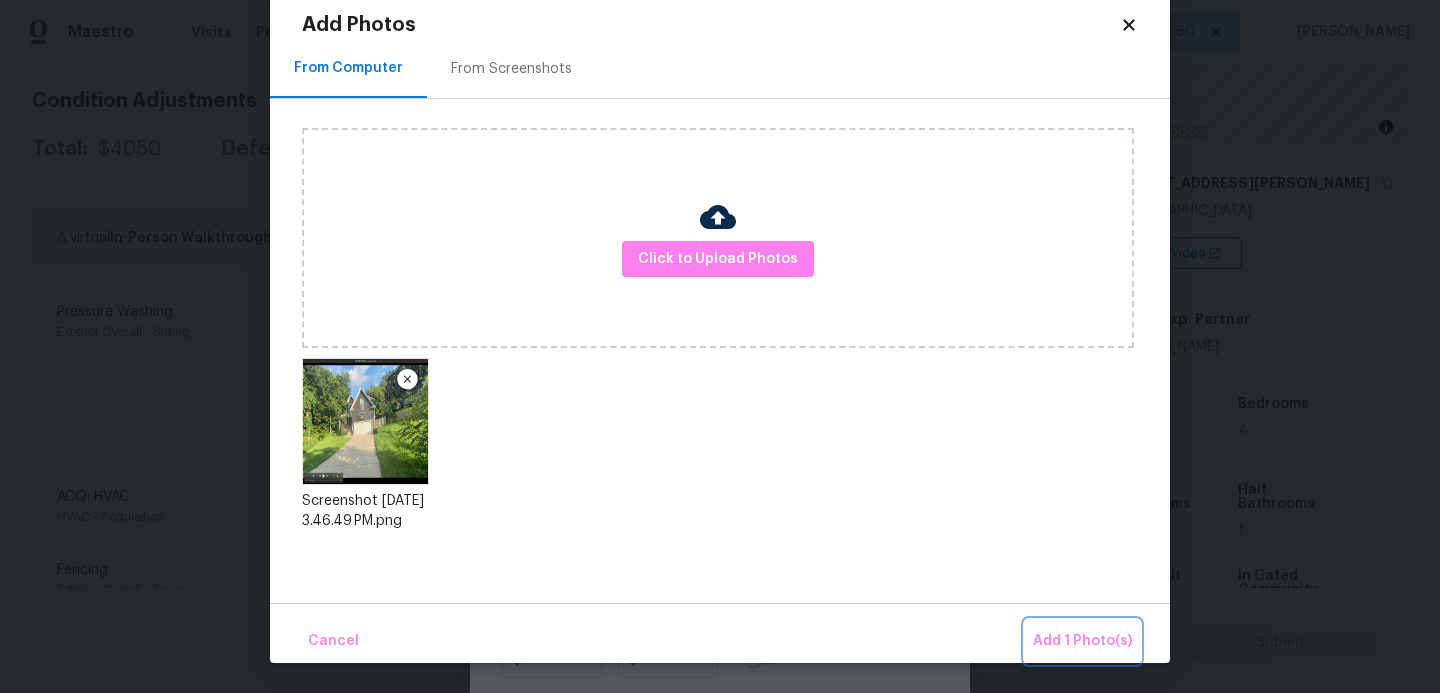 click on "Add 1 Photo(s)" at bounding box center [1082, 641] 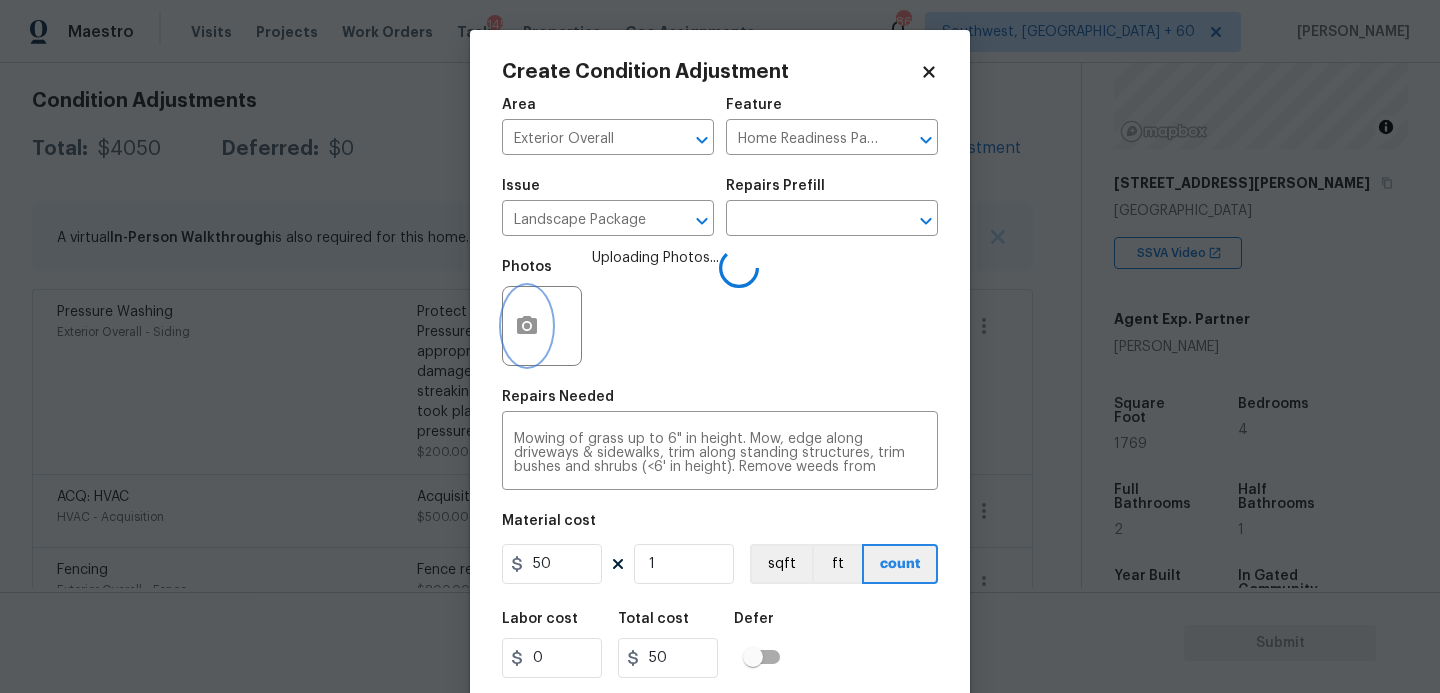 scroll, scrollTop: 0, scrollLeft: 0, axis: both 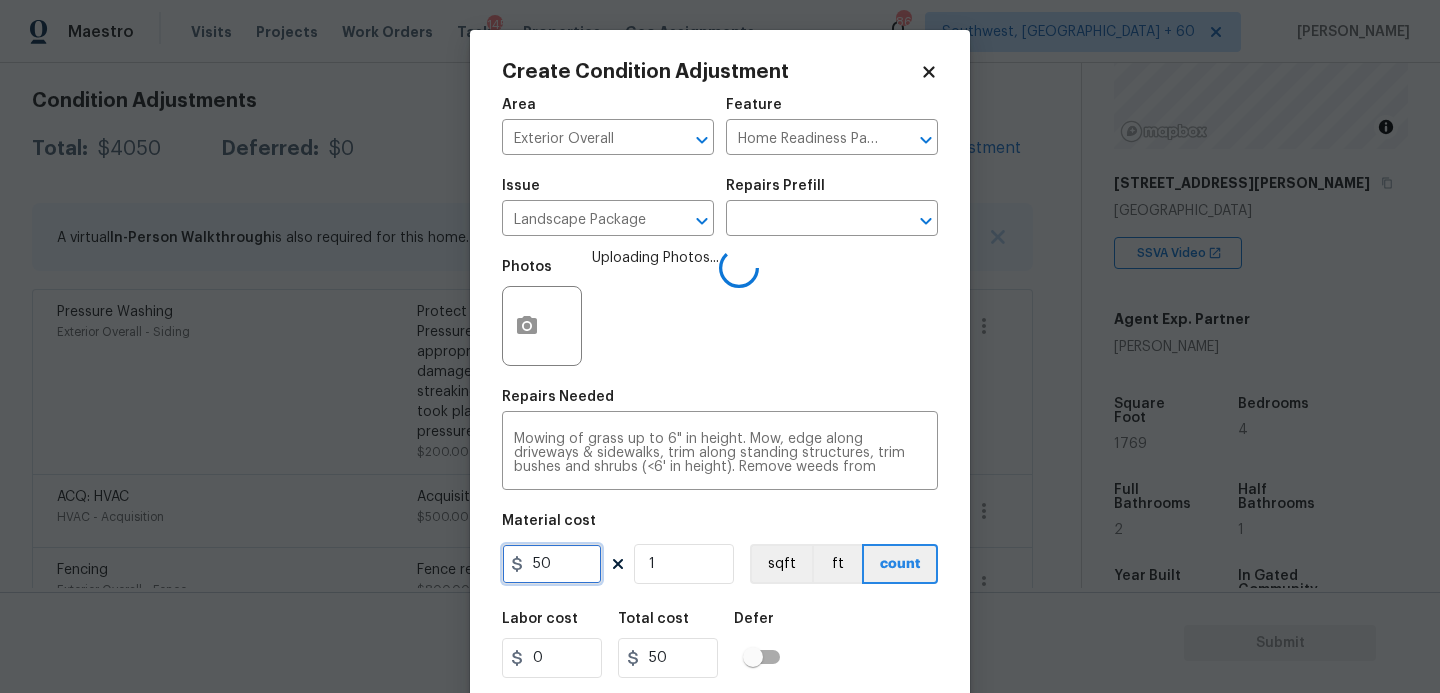 click on "50" at bounding box center [552, 564] 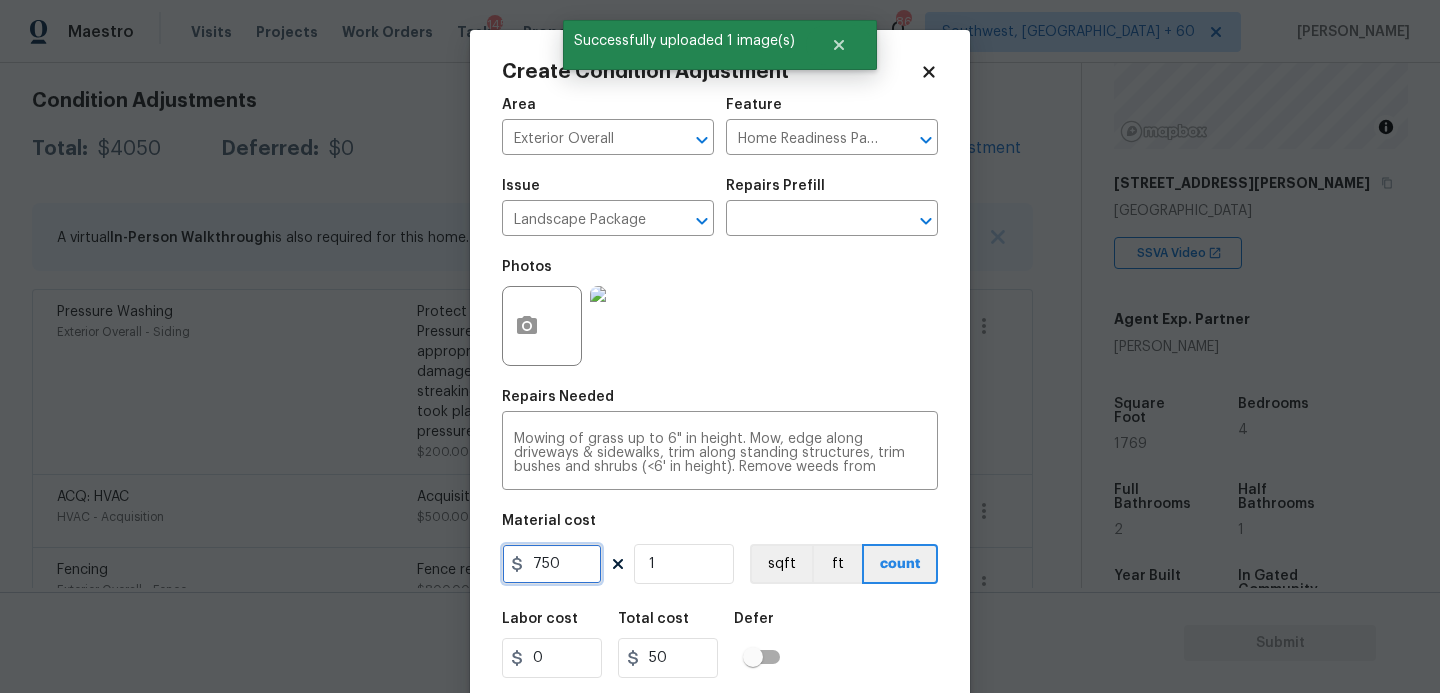 type on "750" 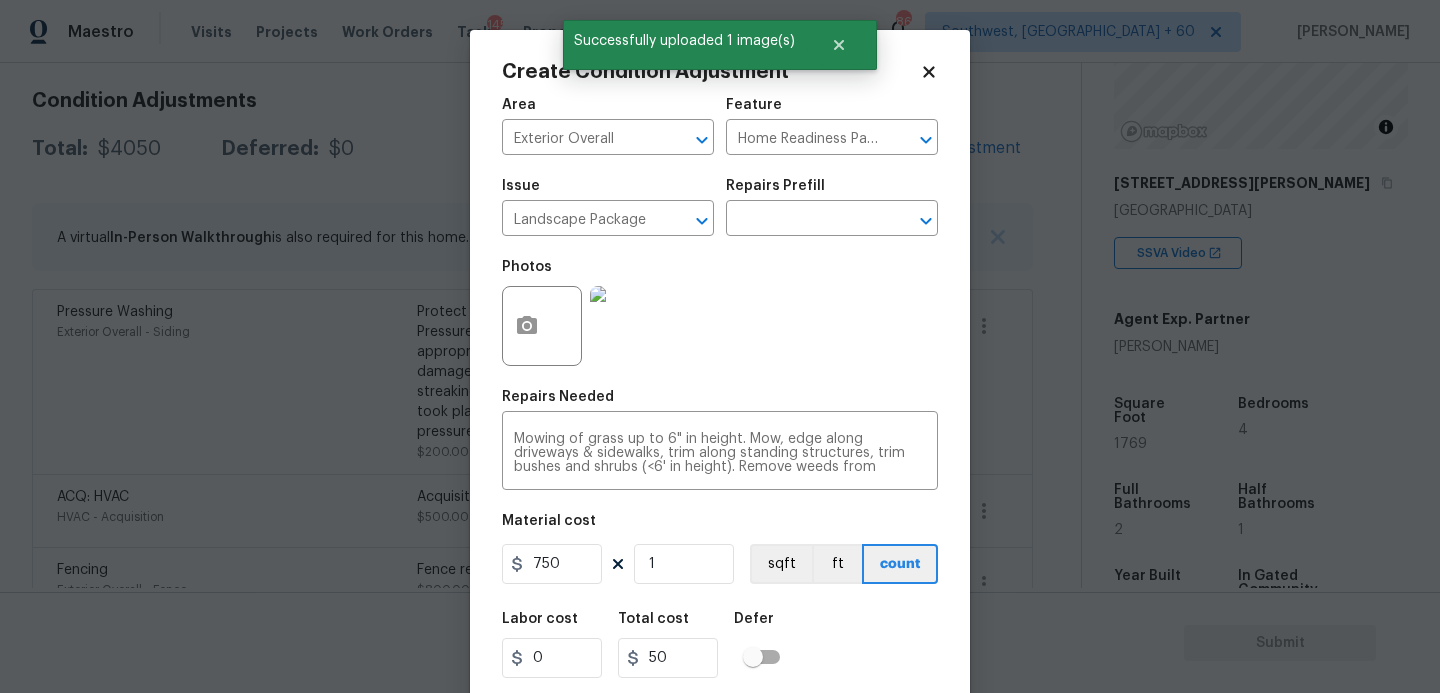type on "750" 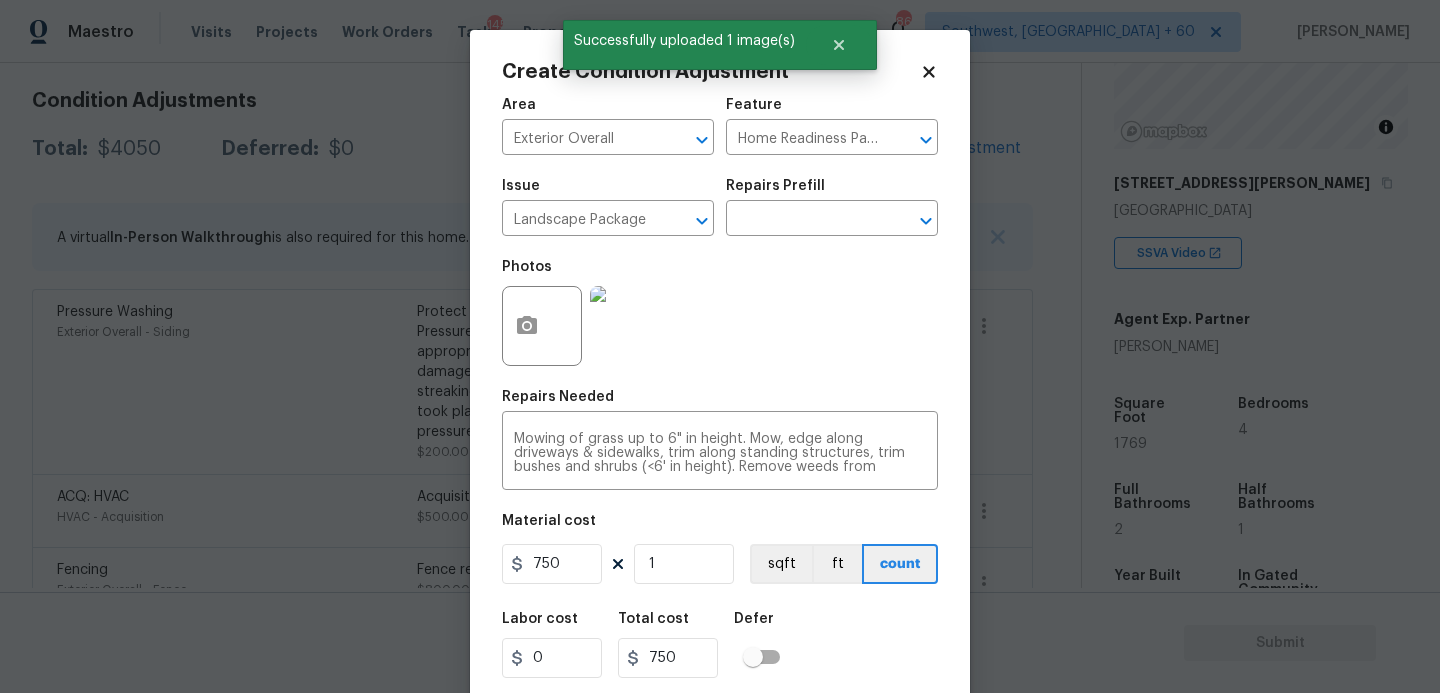 click on "Labor cost 0 Total cost 750 Defer" at bounding box center [720, 645] 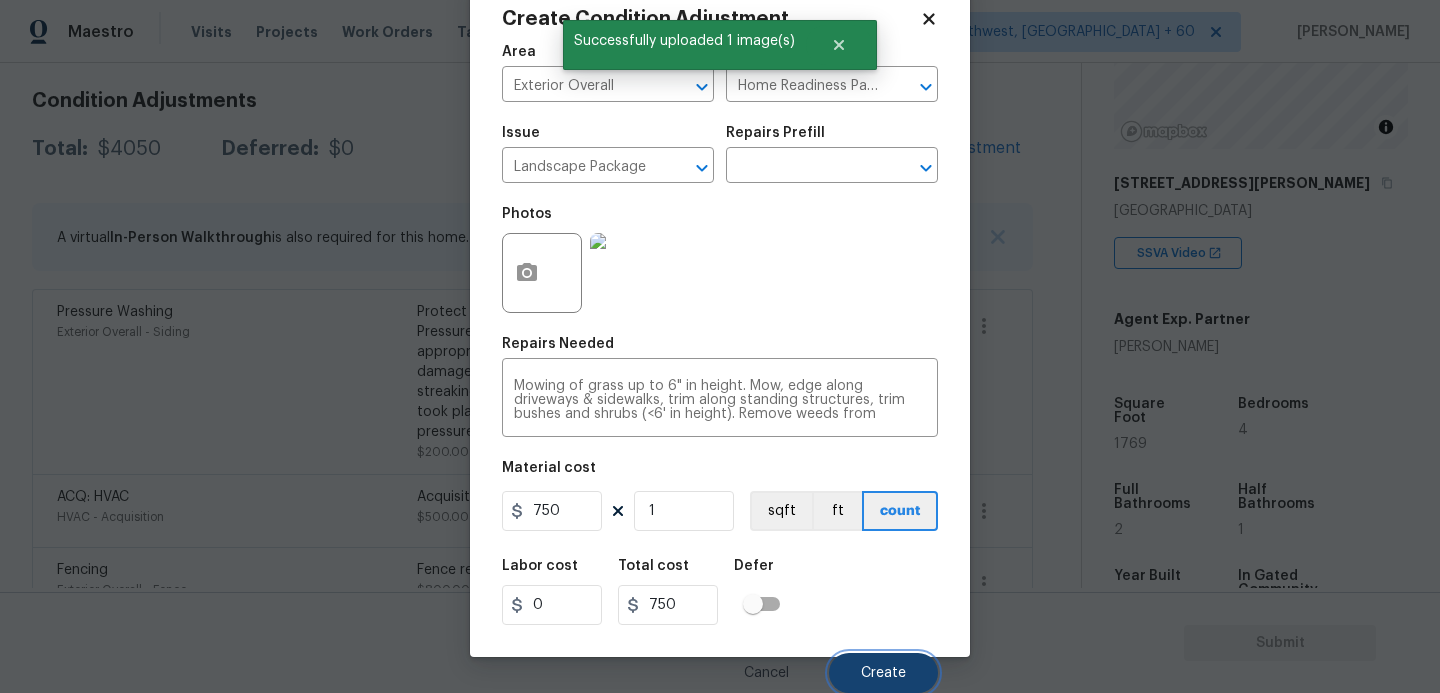 click on "Create" at bounding box center [883, 673] 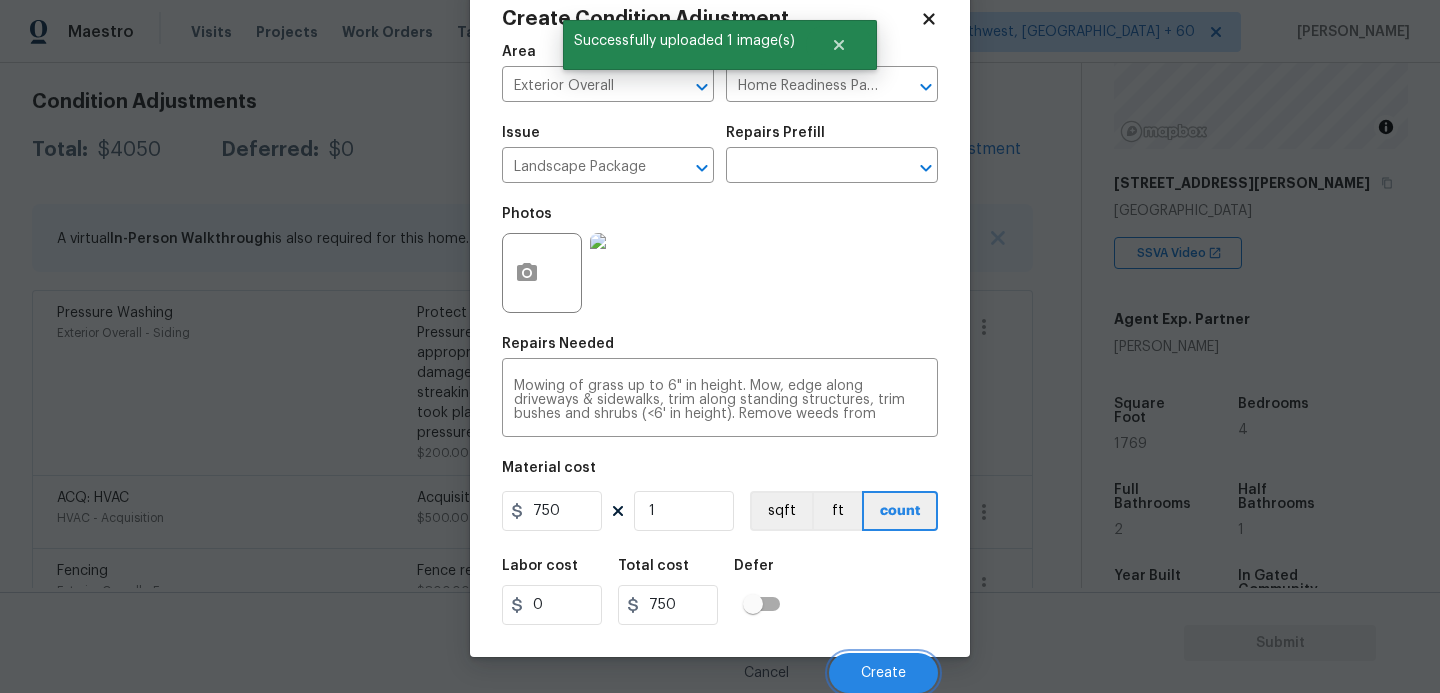 scroll, scrollTop: 276, scrollLeft: 0, axis: vertical 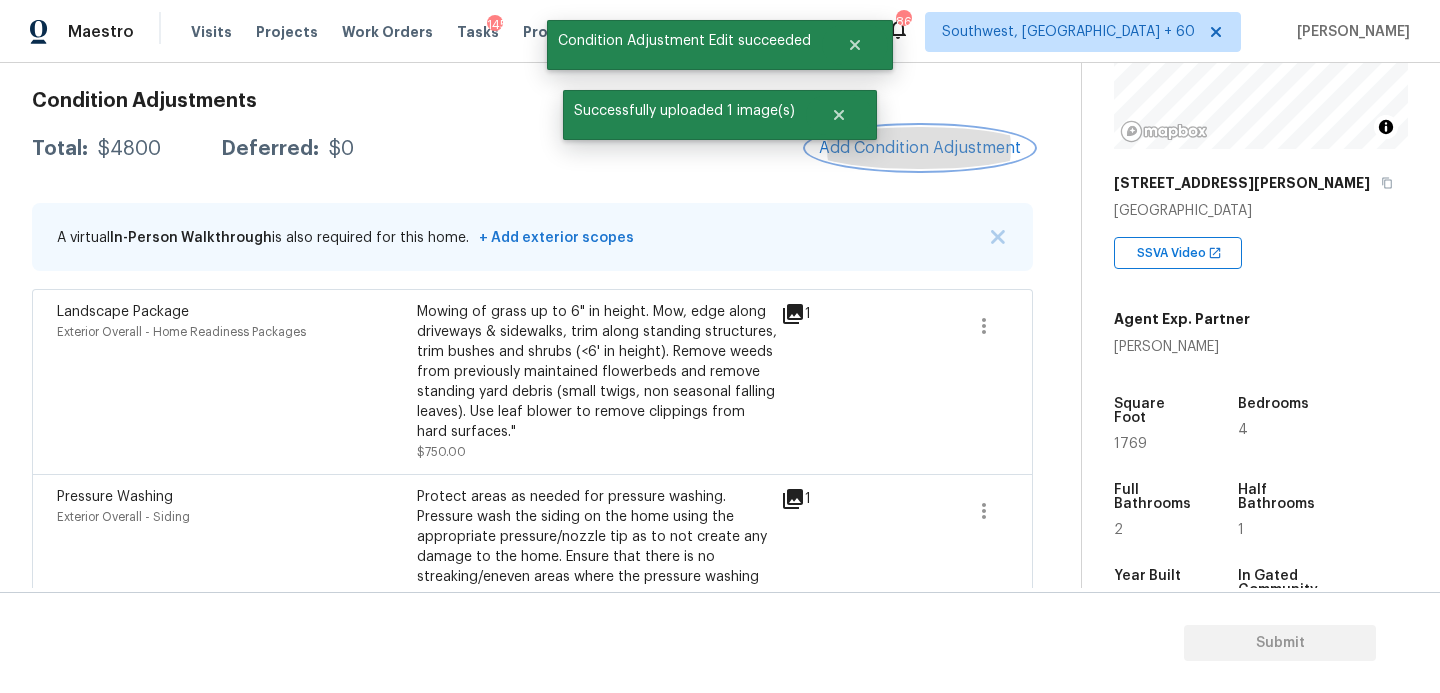 click on "Add Condition Adjustment" at bounding box center (920, 148) 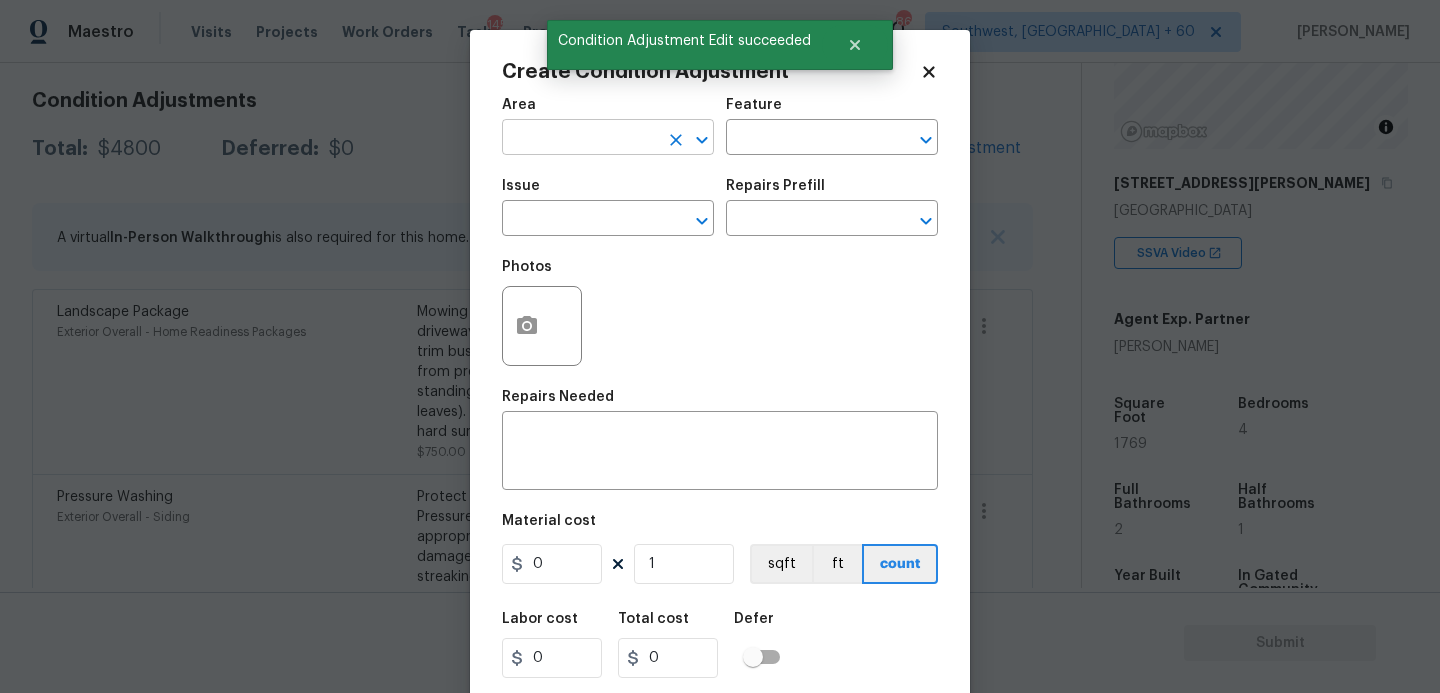 click at bounding box center (580, 139) 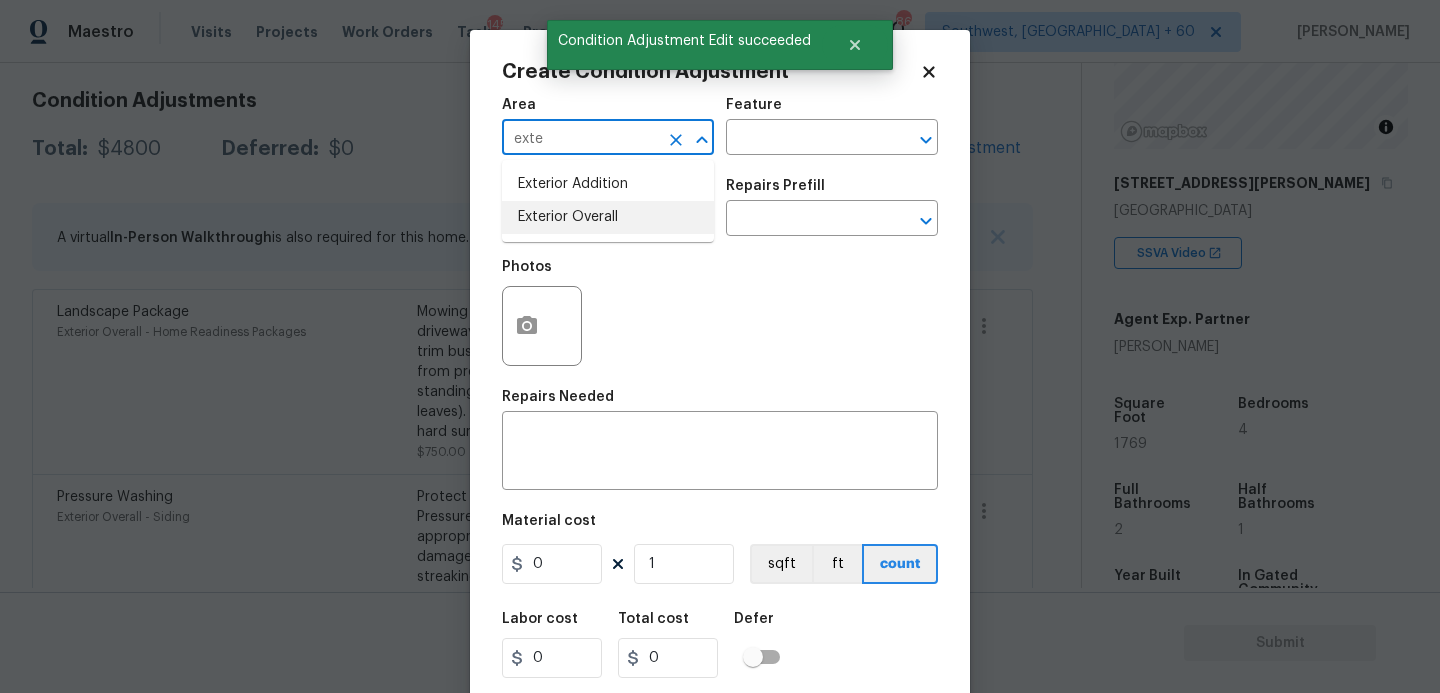 click on "Exterior Overall" at bounding box center [608, 217] 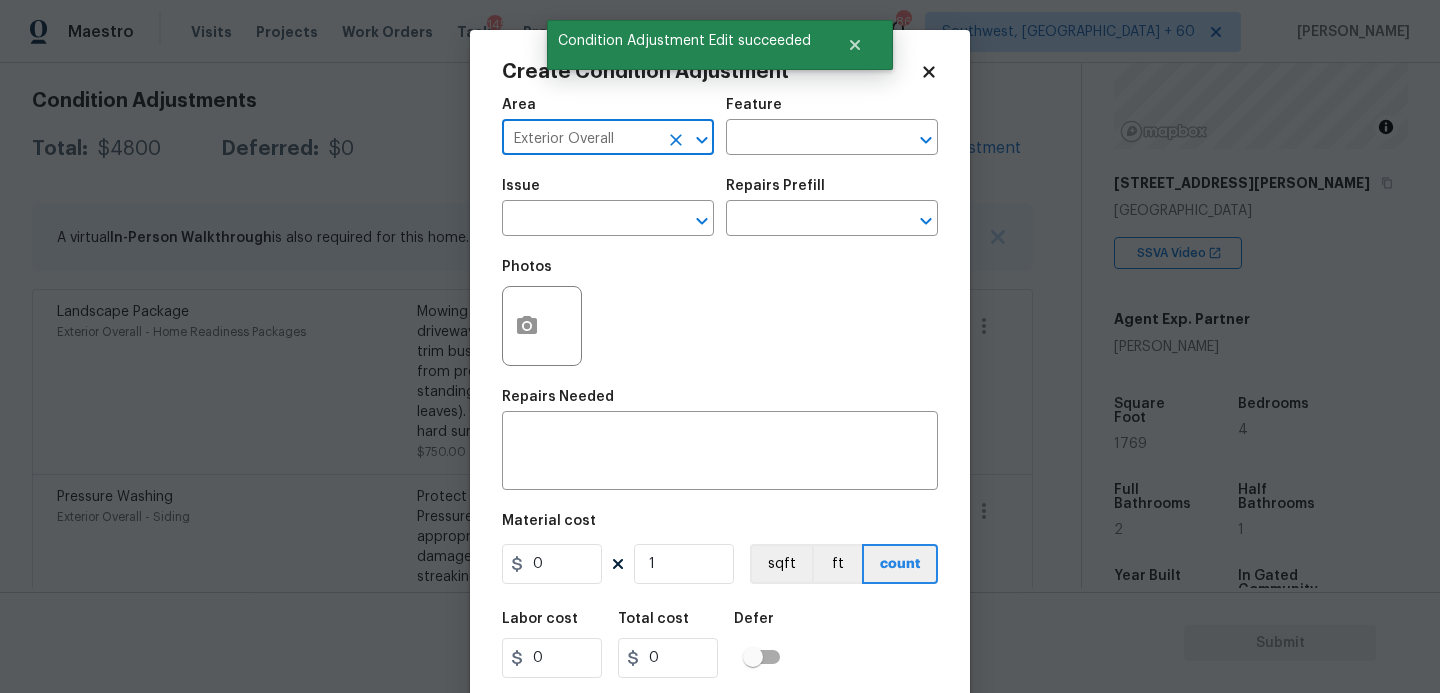 type on "Exterior Overall" 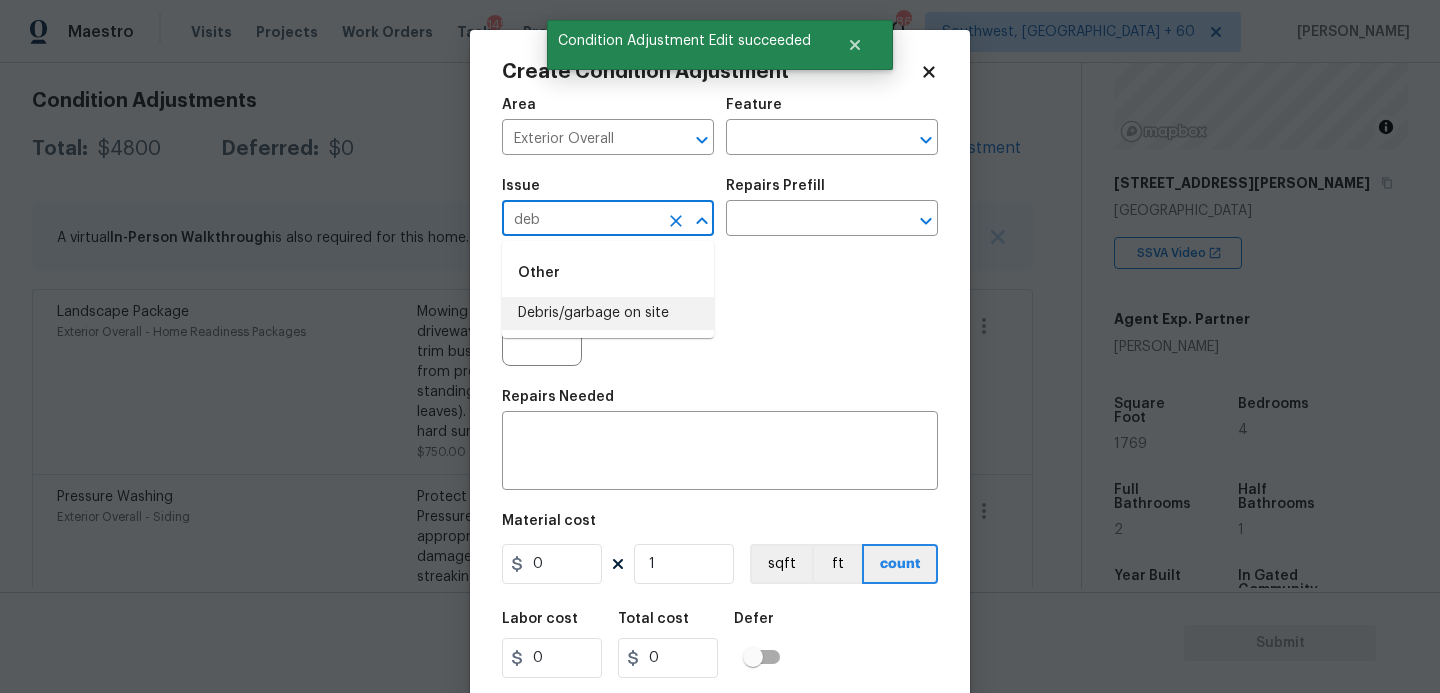 click on "Debris/garbage on site" at bounding box center (608, 313) 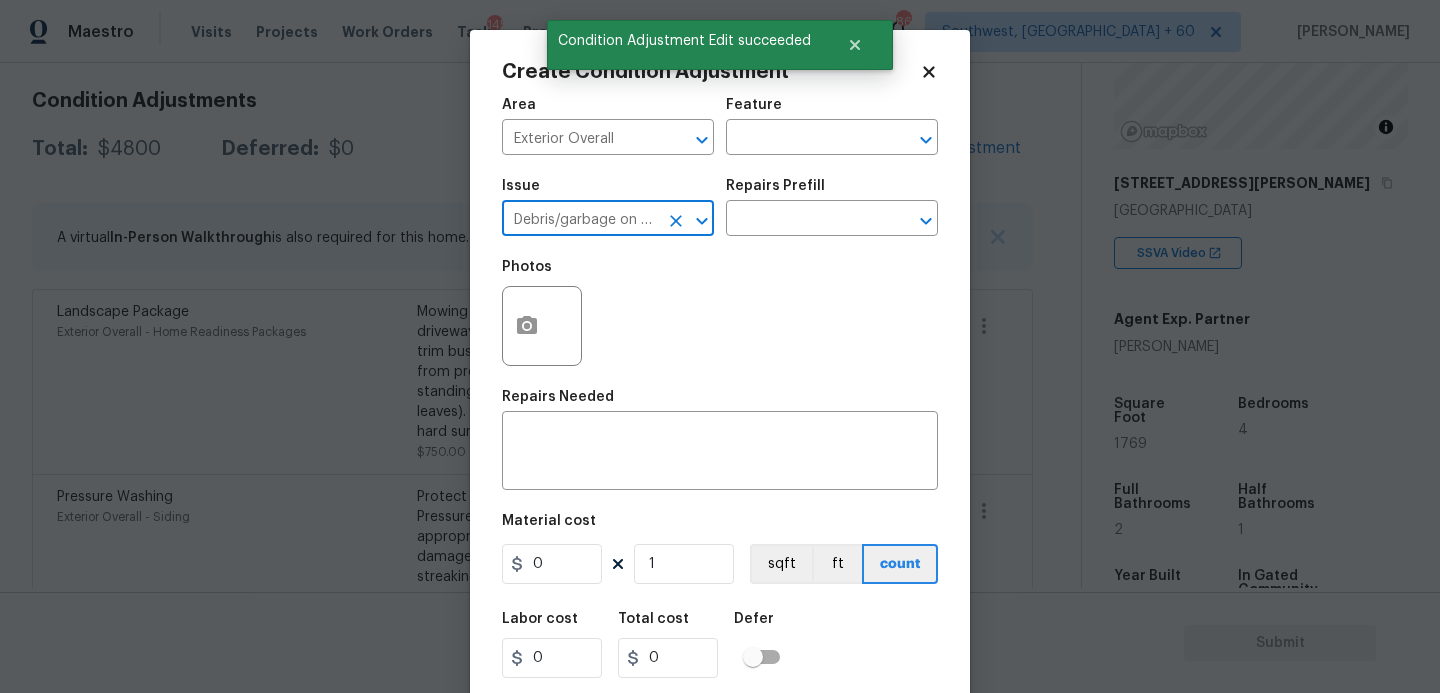 type on "Debris/garbage on site" 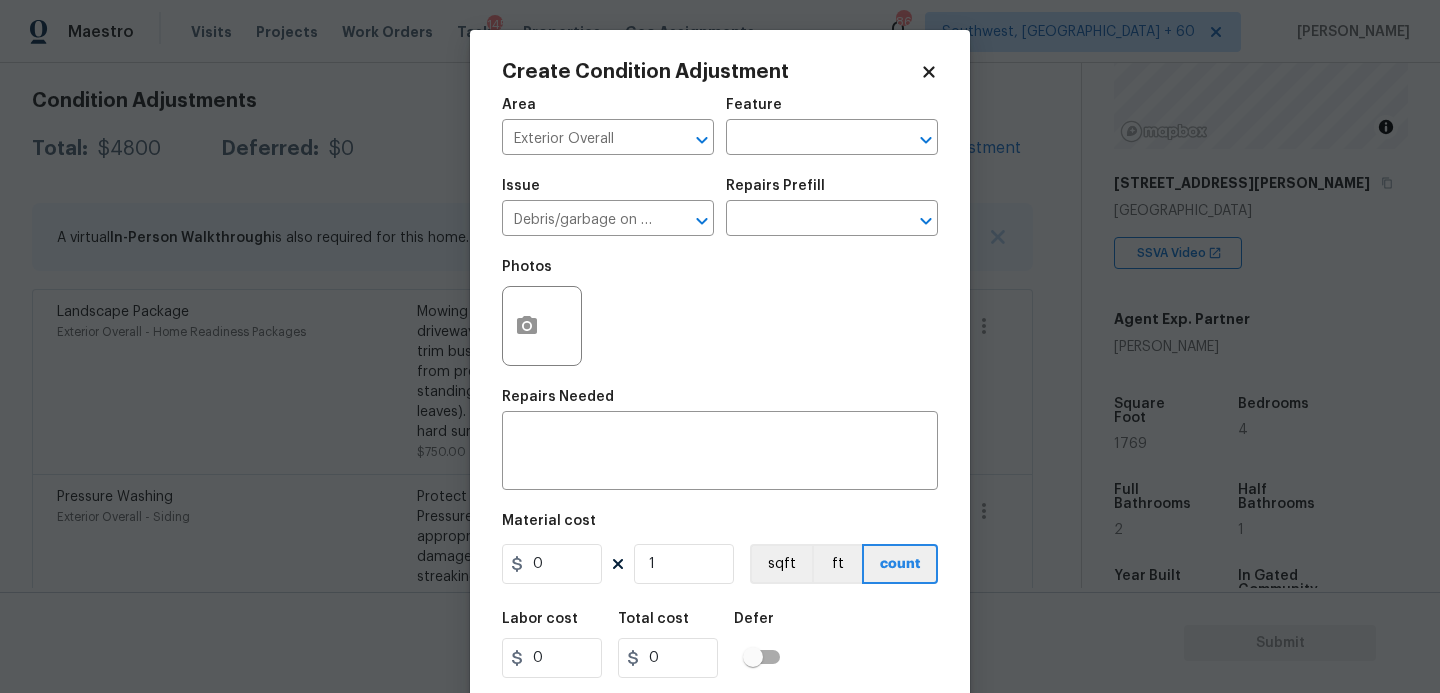 click on "Repairs Prefill" at bounding box center [775, 186] 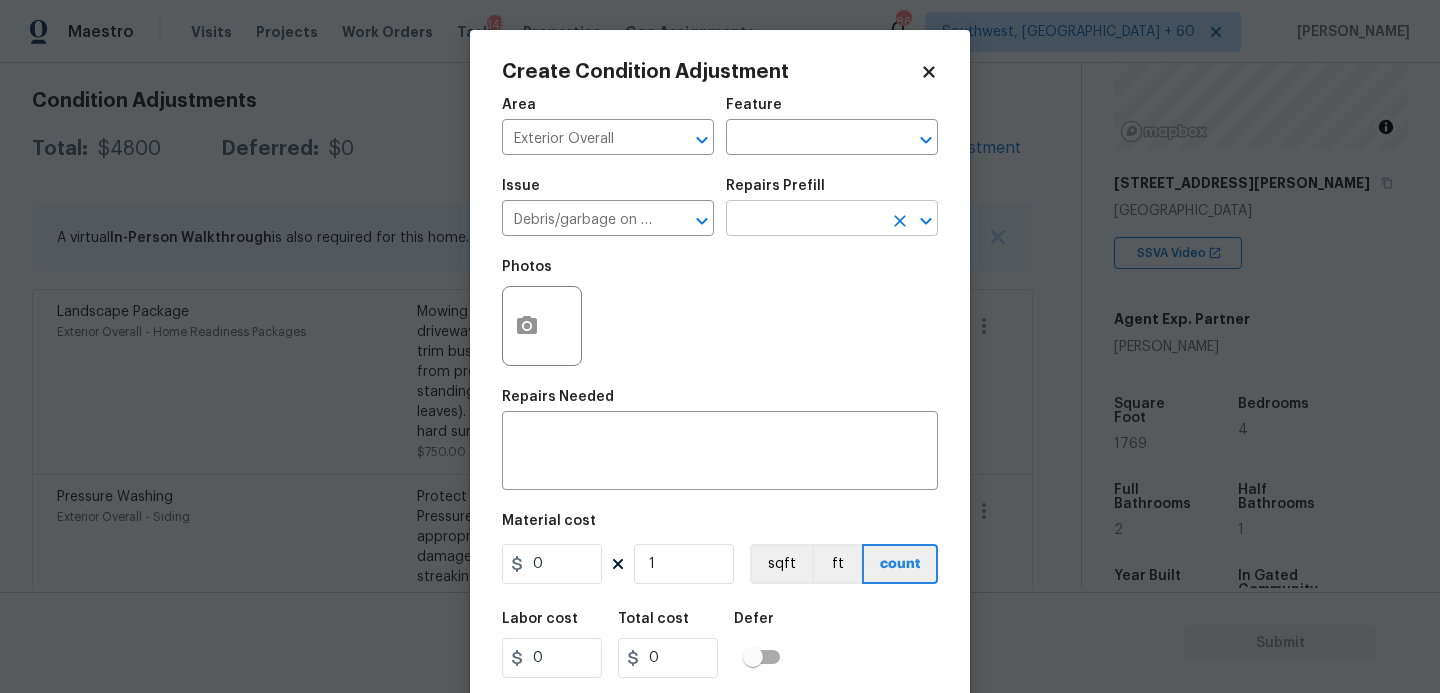 click at bounding box center [804, 220] 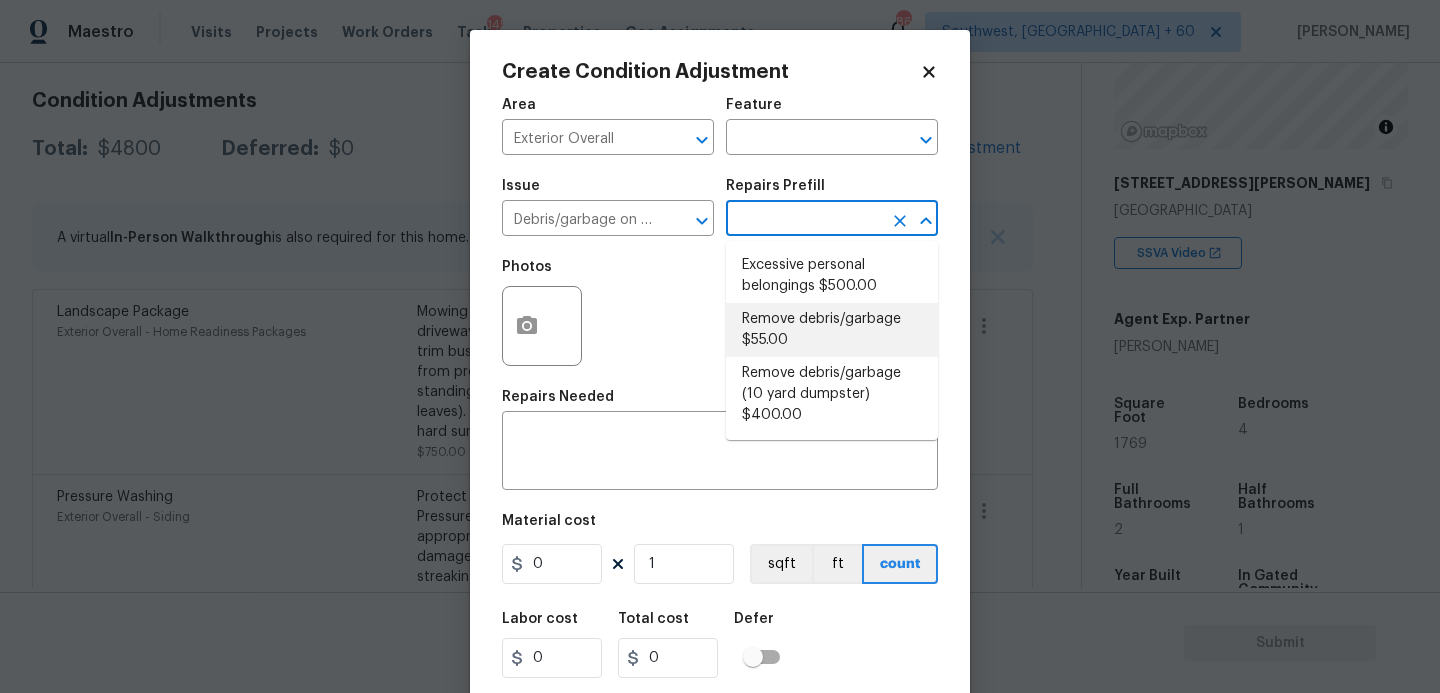 click on "Remove debris/garbage $55.00" at bounding box center (832, 330) 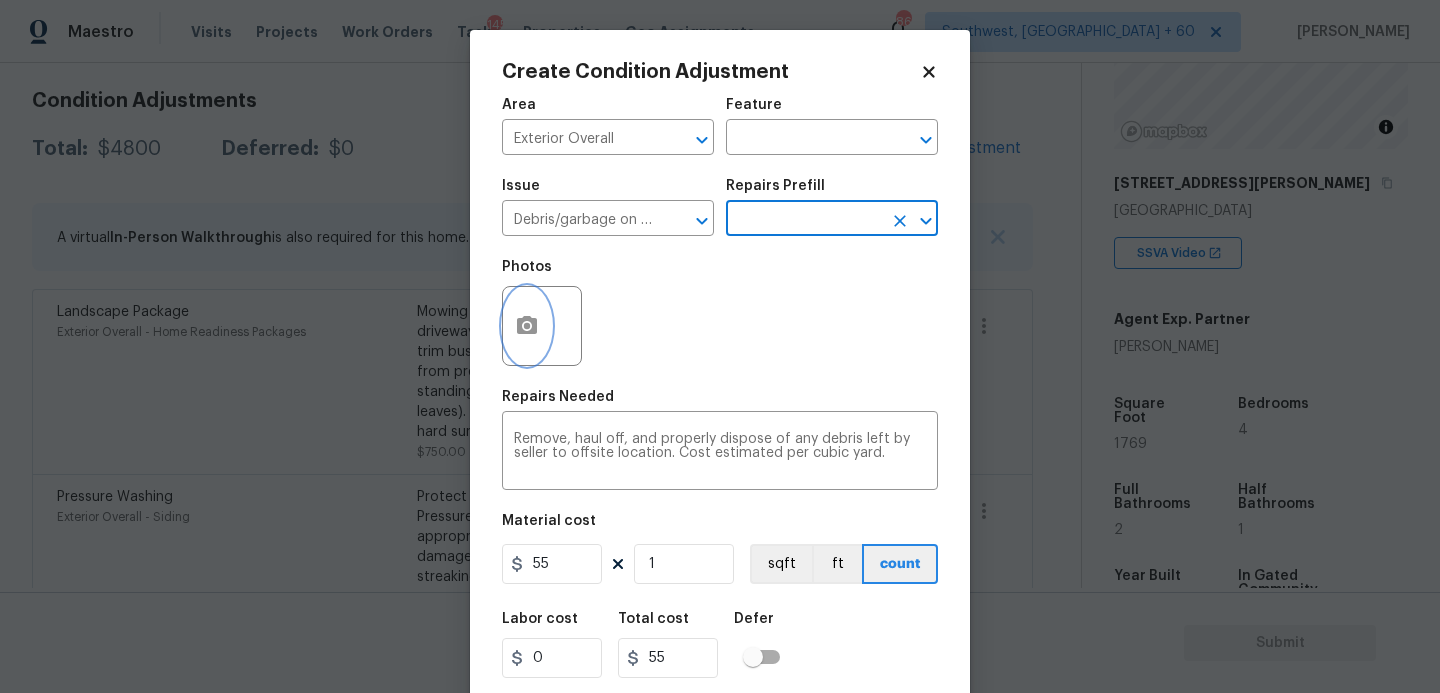 click 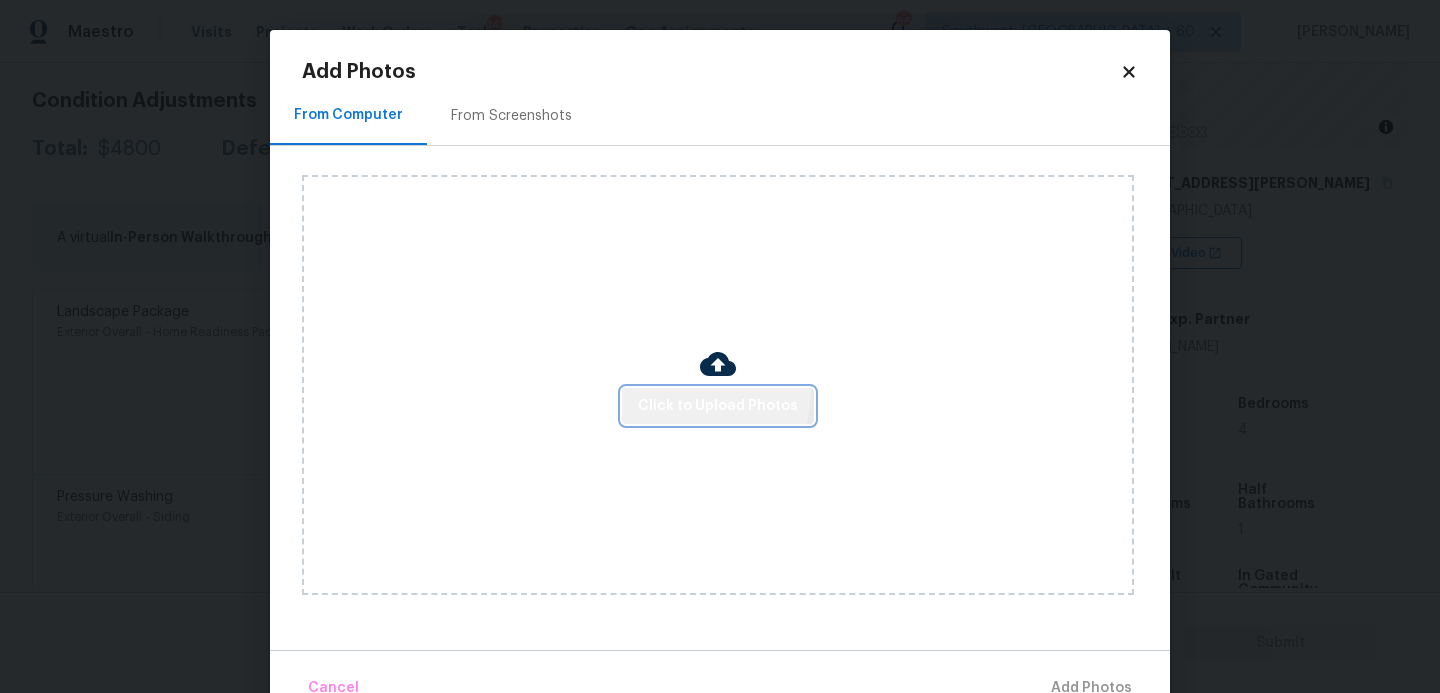 click on "Click to Upload Photos" at bounding box center [718, 406] 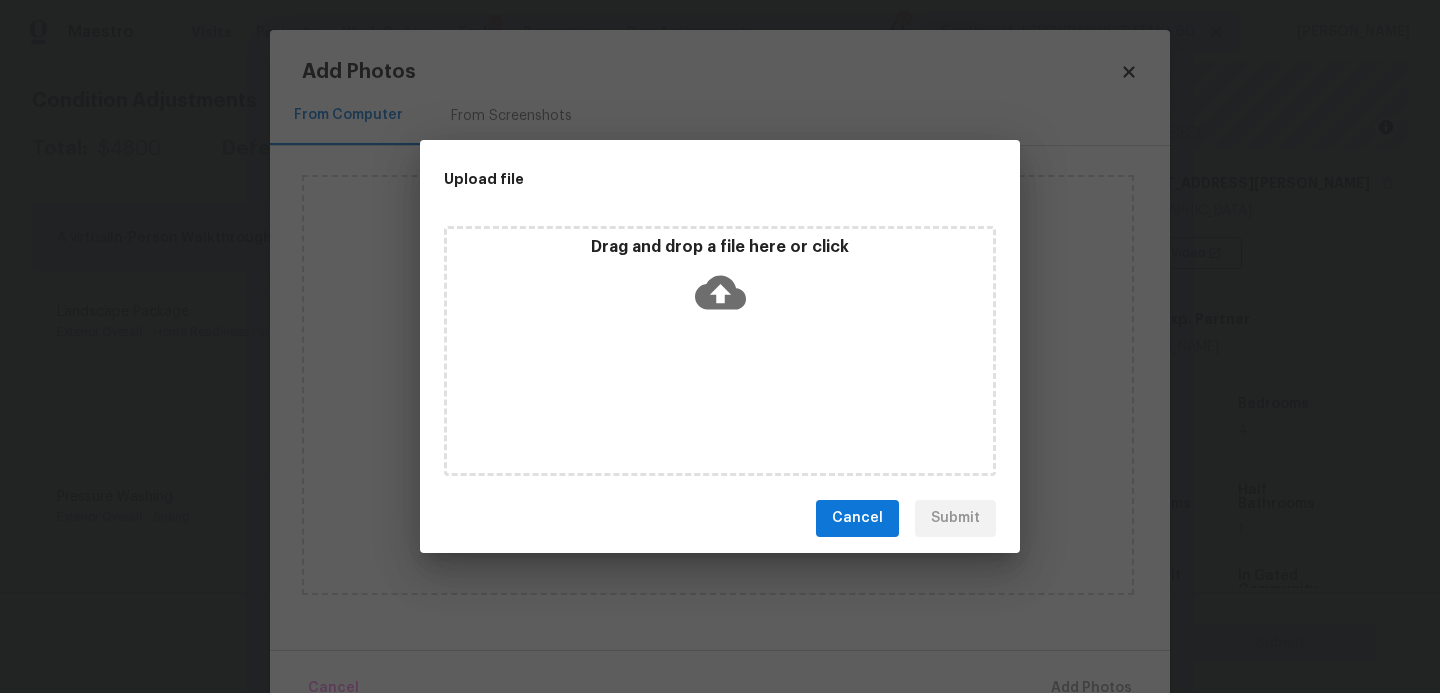 click on "Drag and drop a file here or click" at bounding box center [720, 351] 